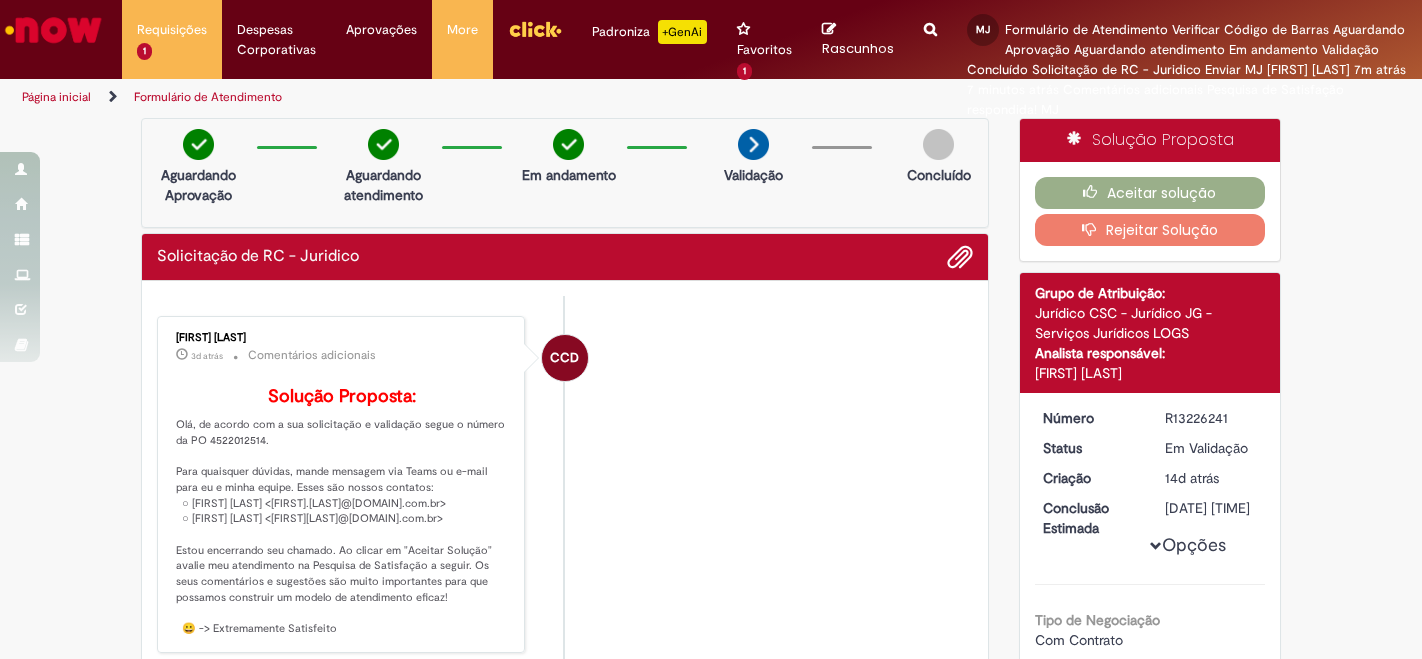 scroll, scrollTop: 0, scrollLeft: 0, axis: both 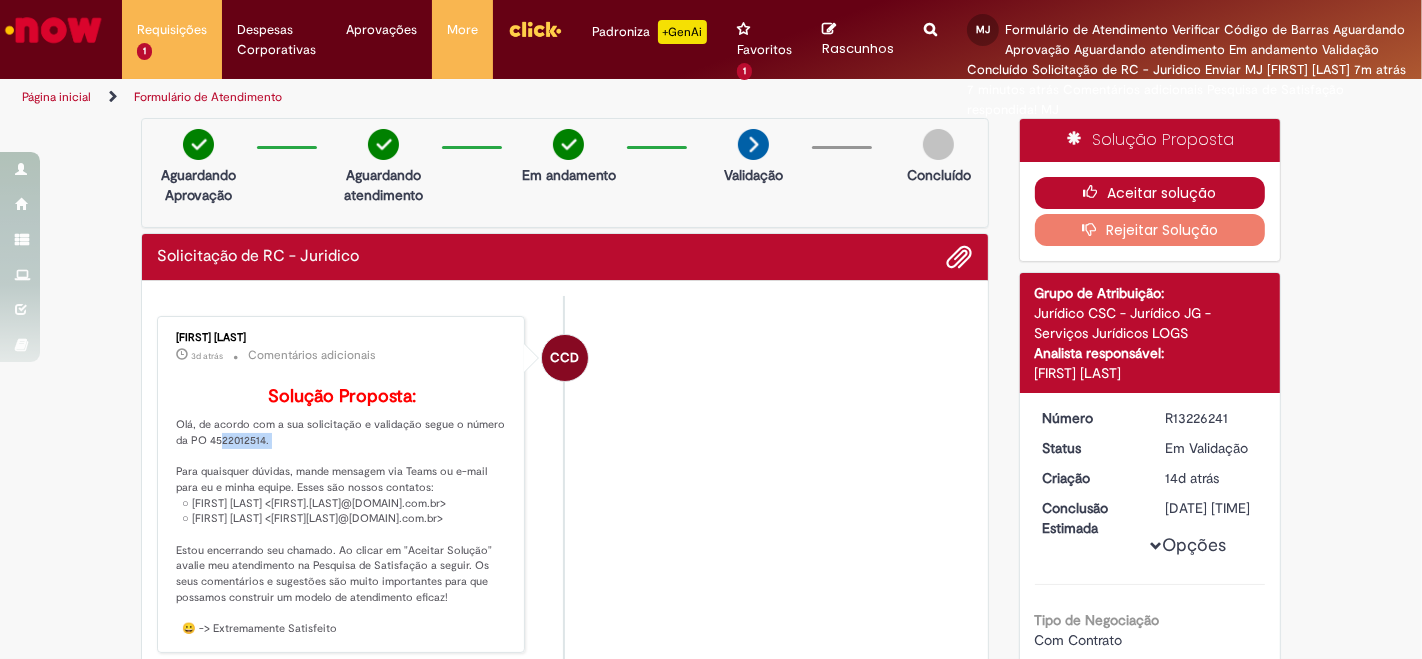 click on "Aceitar solução" at bounding box center [1150, 193] 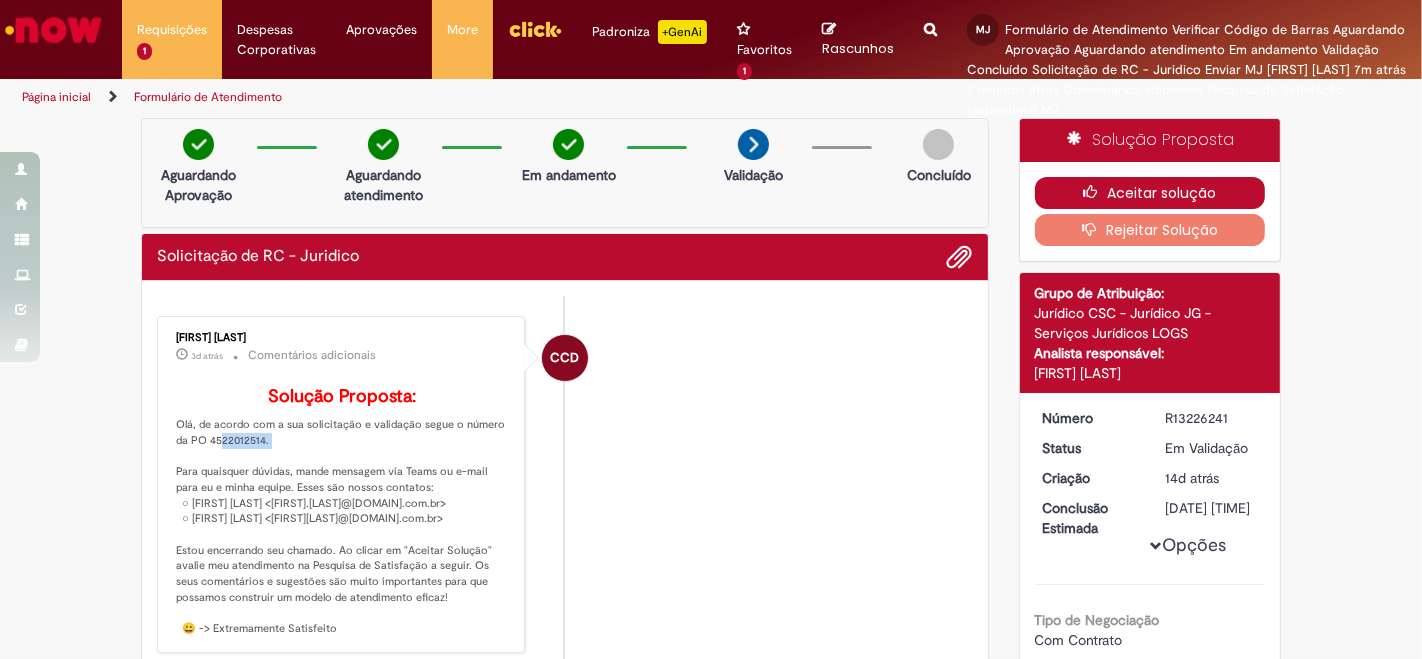 click on "Aceitar solução" at bounding box center [1150, 193] 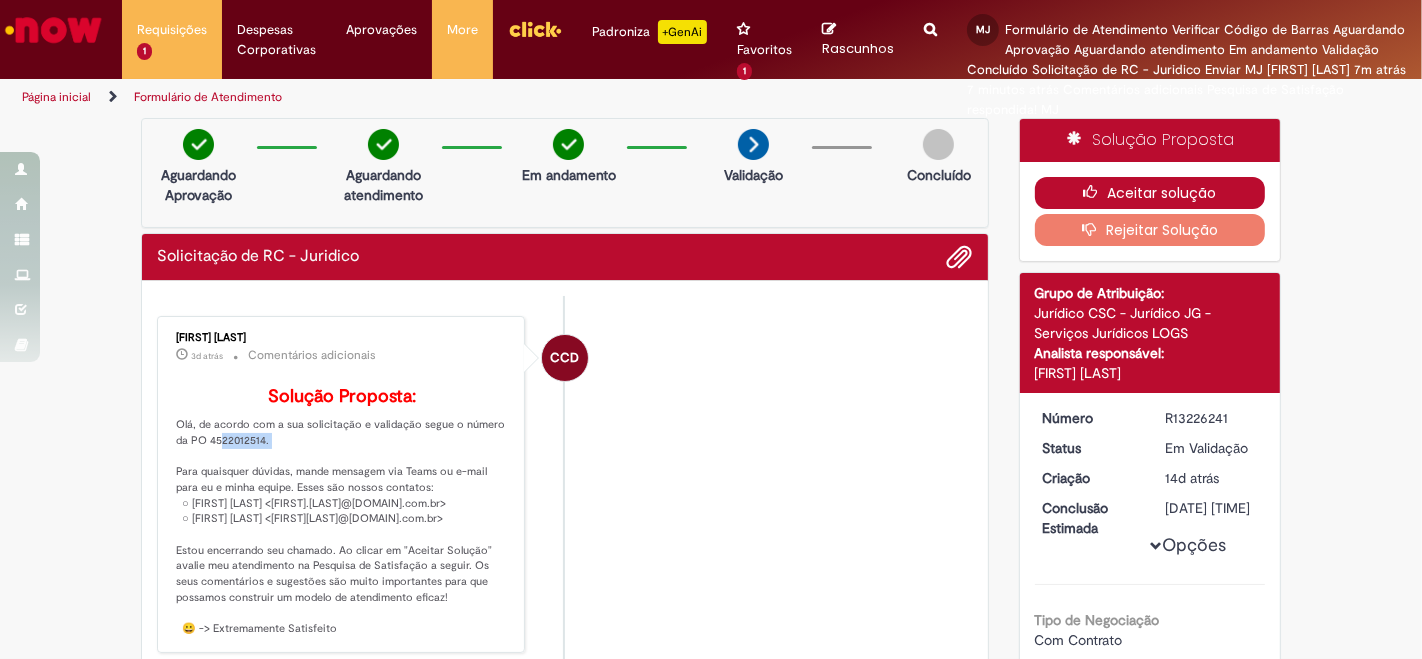 click on "Aceitar solução" at bounding box center (1150, 193) 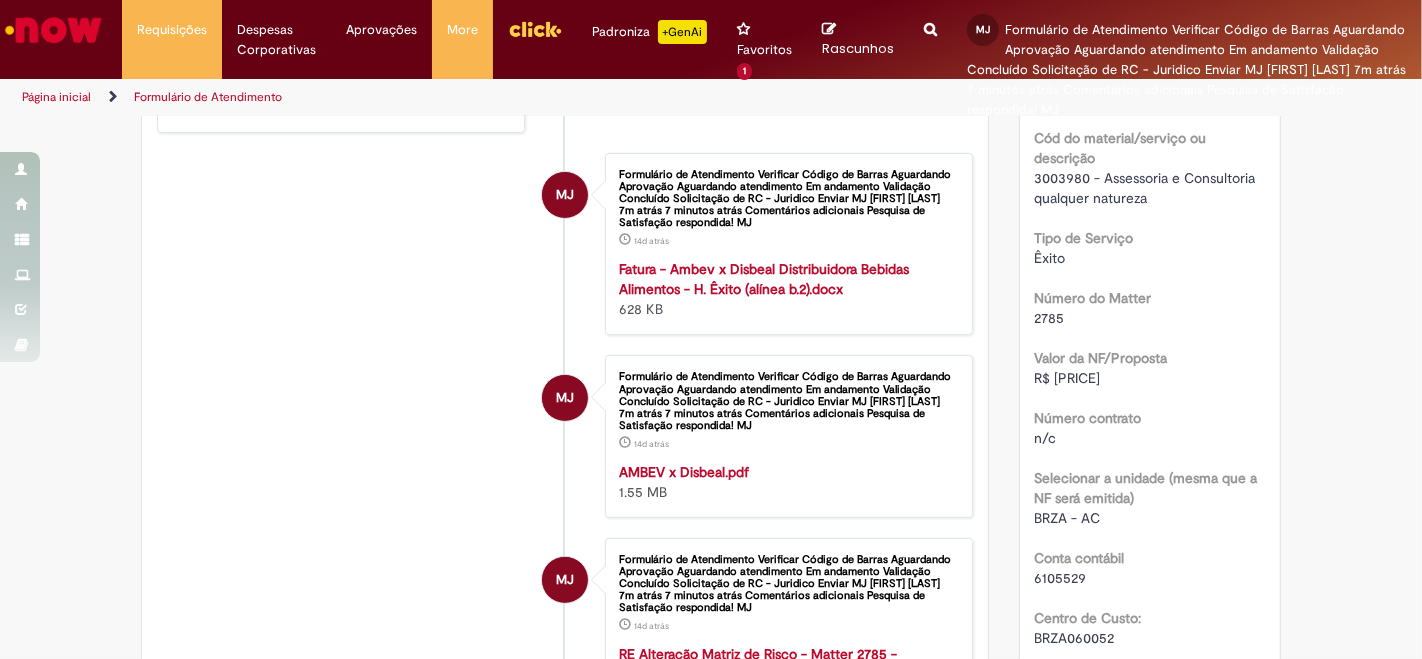 scroll, scrollTop: 555, scrollLeft: 0, axis: vertical 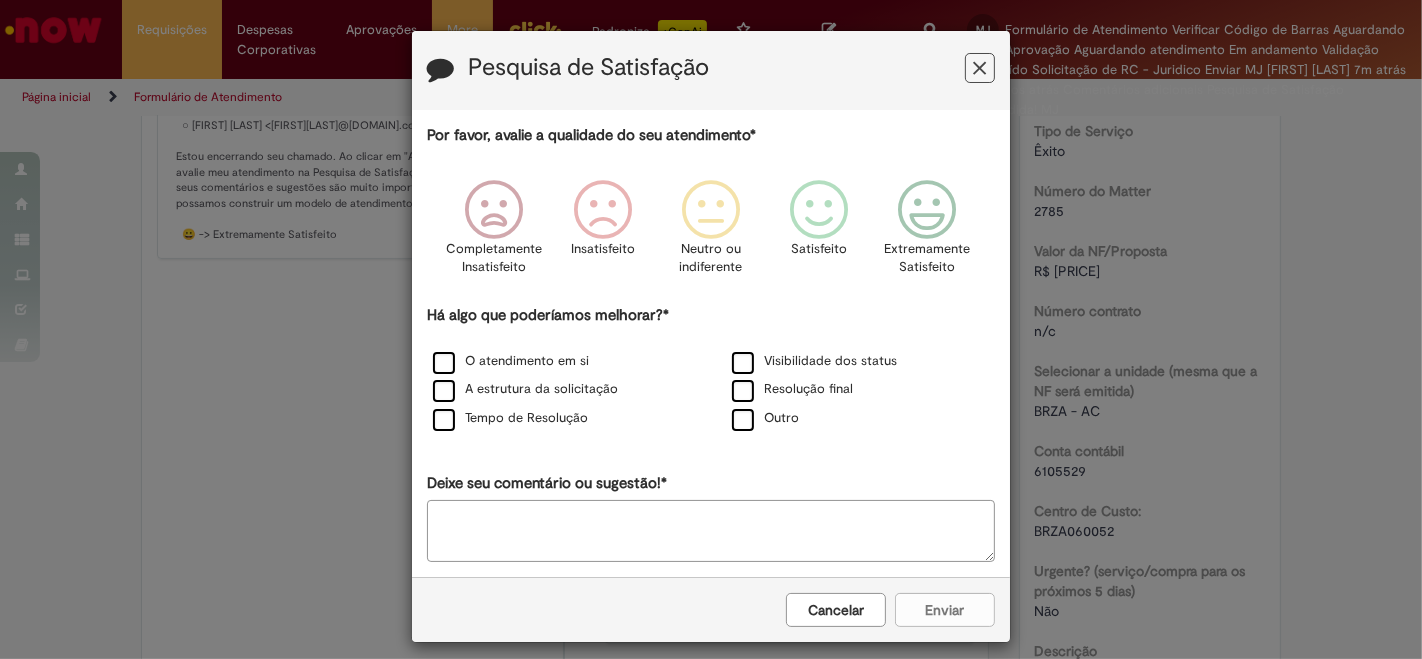 click at bounding box center [980, 68] 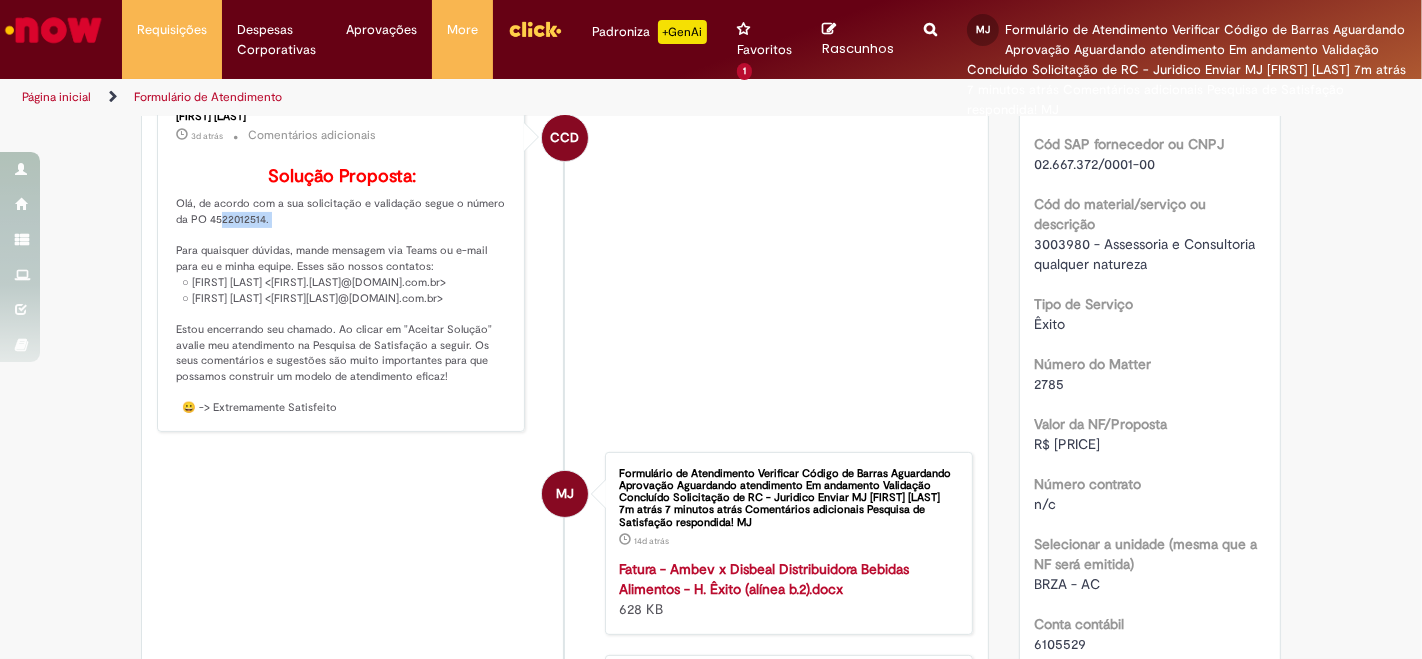 scroll, scrollTop: 333, scrollLeft: 0, axis: vertical 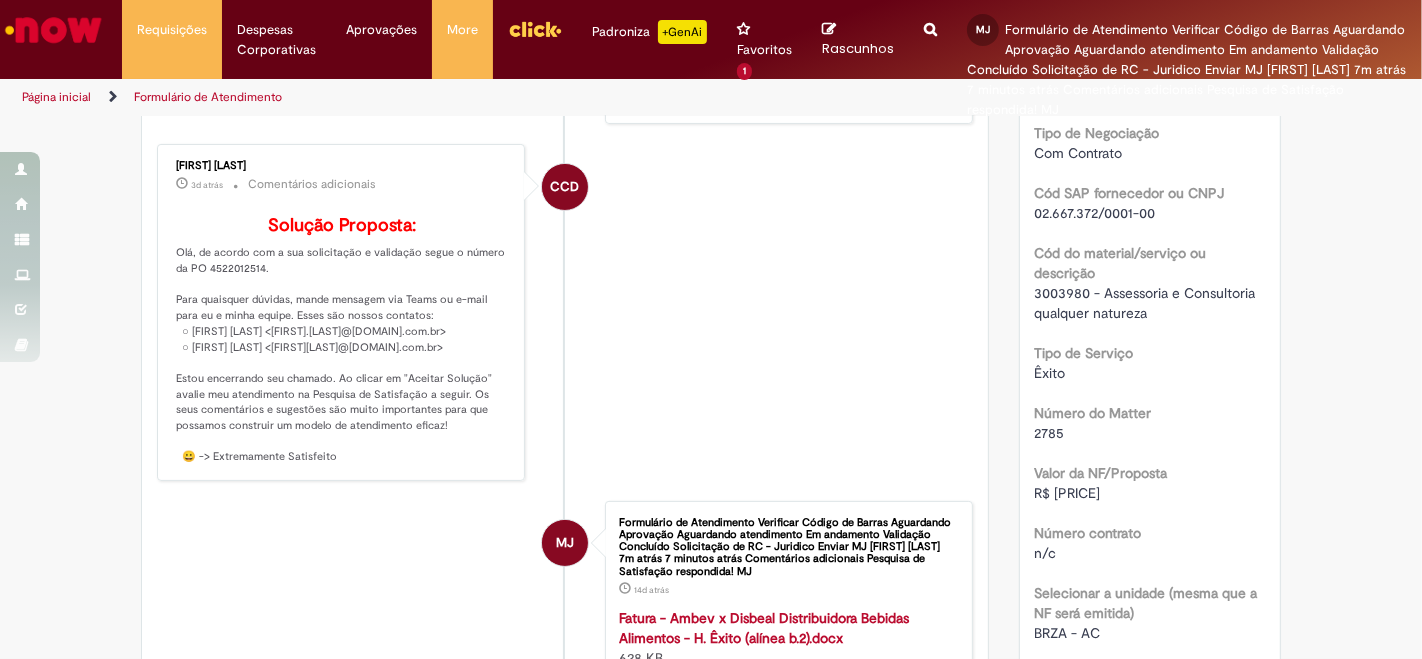 click on "3003980 - Assessoria e Consultoria qualquer natureza" at bounding box center [1147, 303] 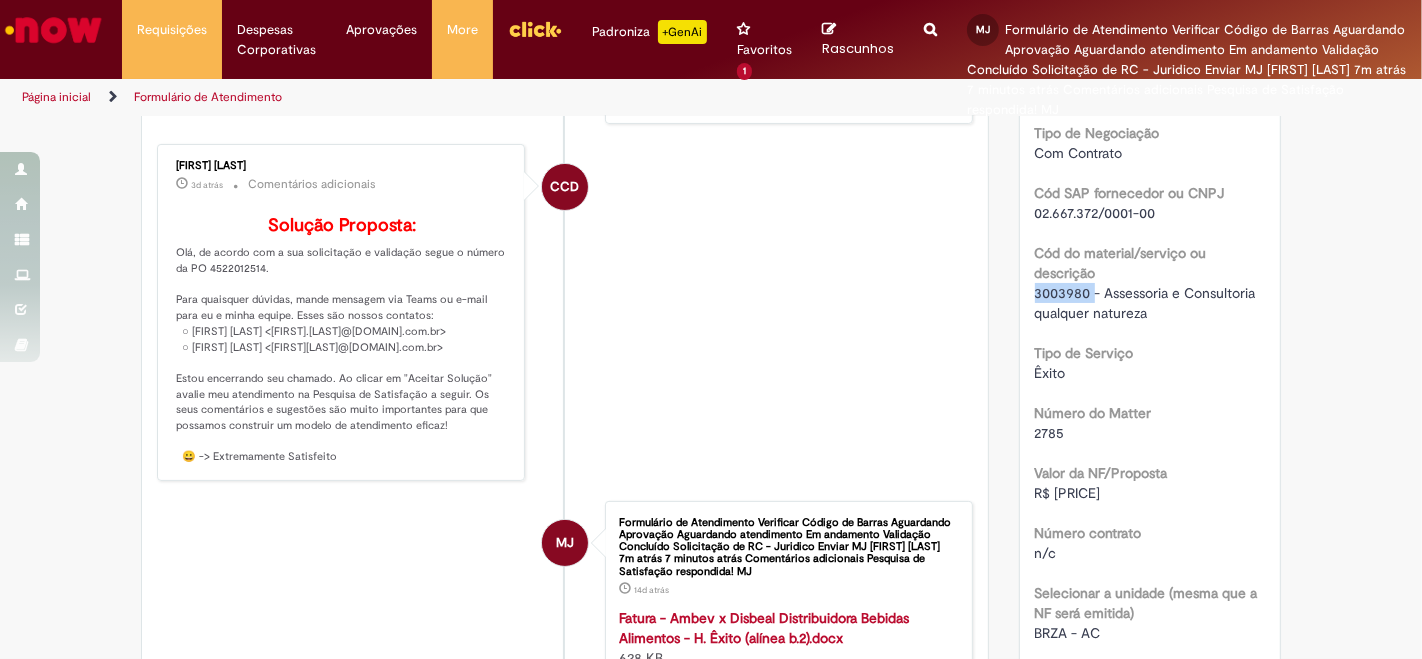 click on "3003980 - Assessoria e Consultoria qualquer natureza" at bounding box center (1147, 303) 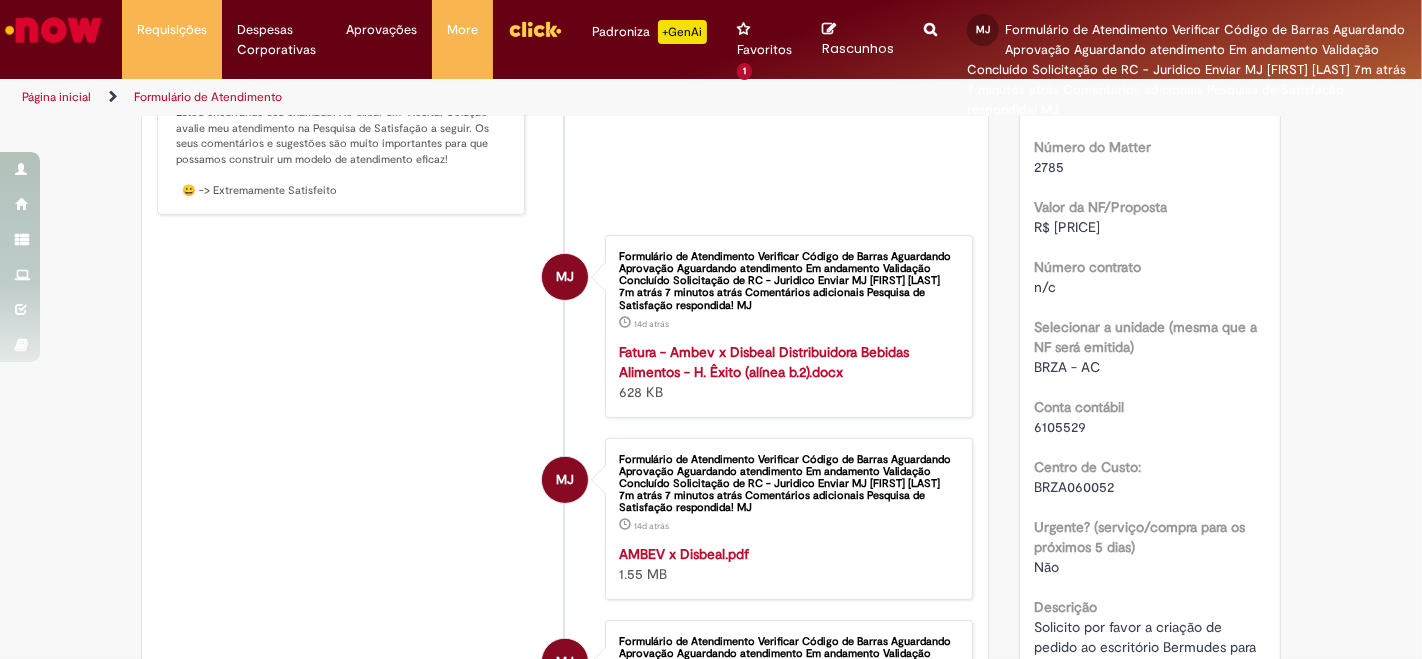 scroll, scrollTop: 666, scrollLeft: 0, axis: vertical 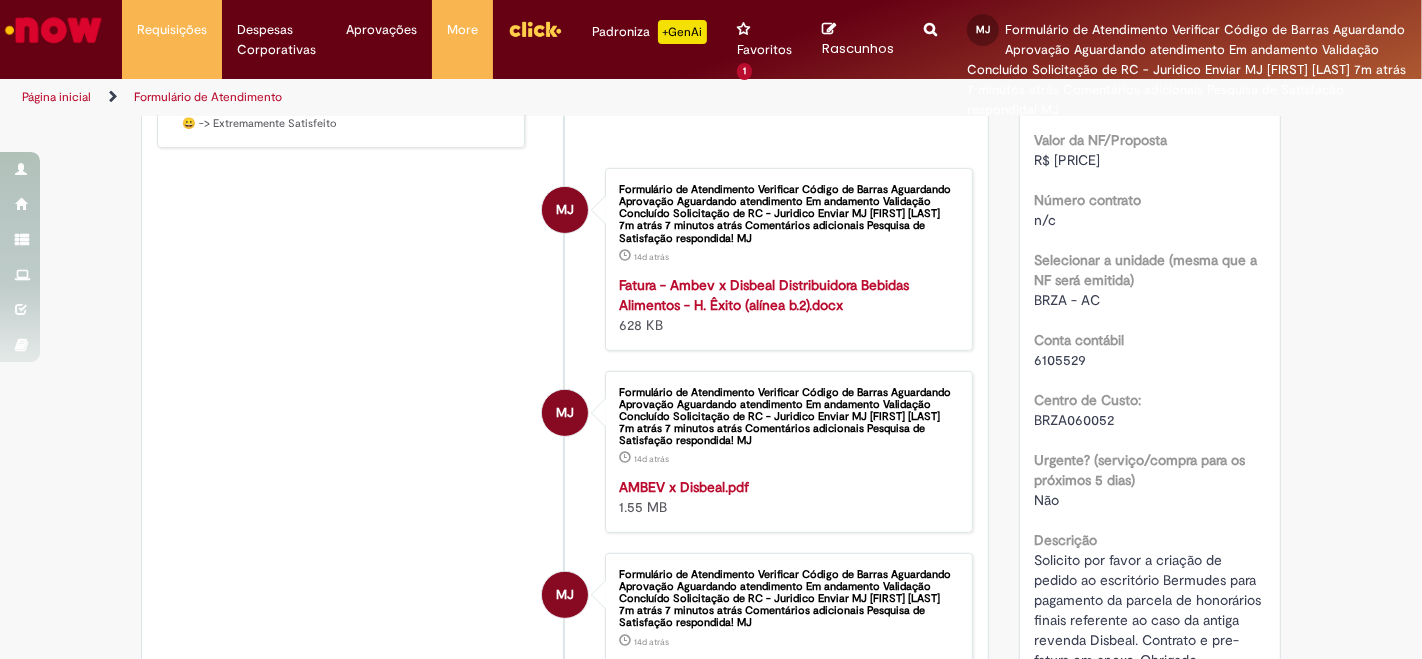 click on "6105529" at bounding box center [1061, 360] 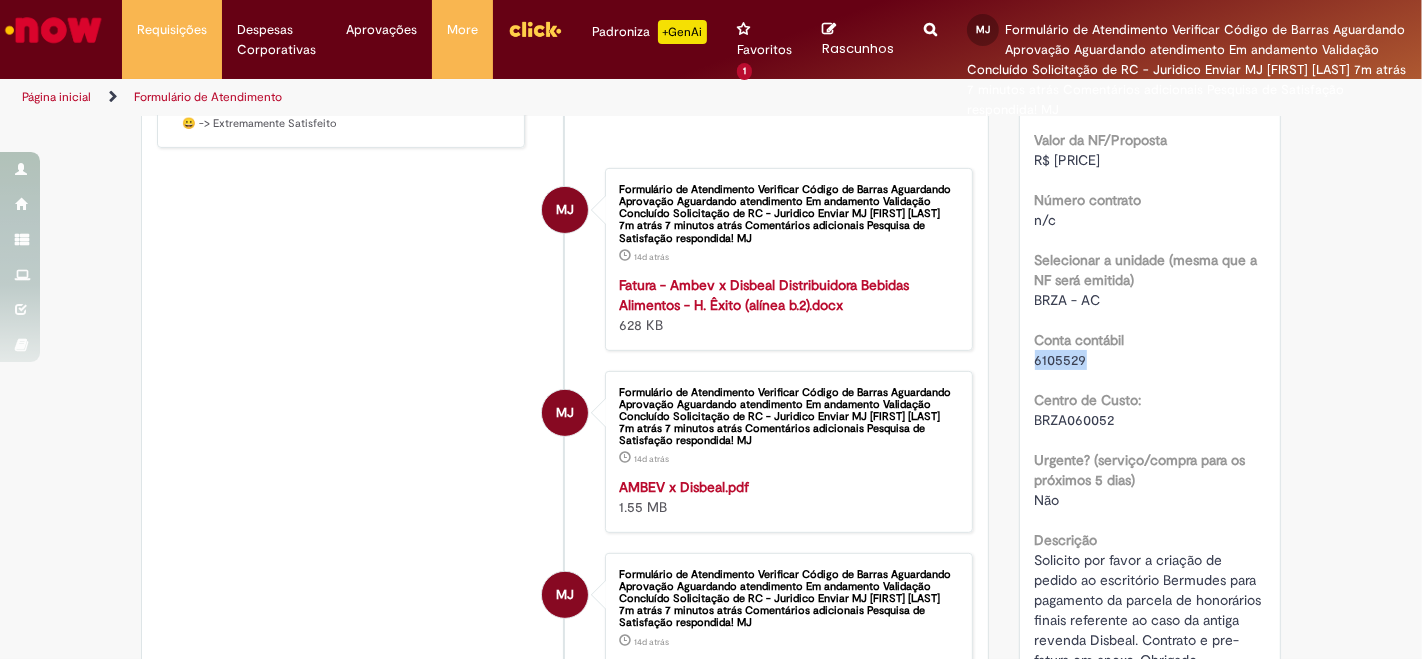 click on "6105529" at bounding box center [1061, 360] 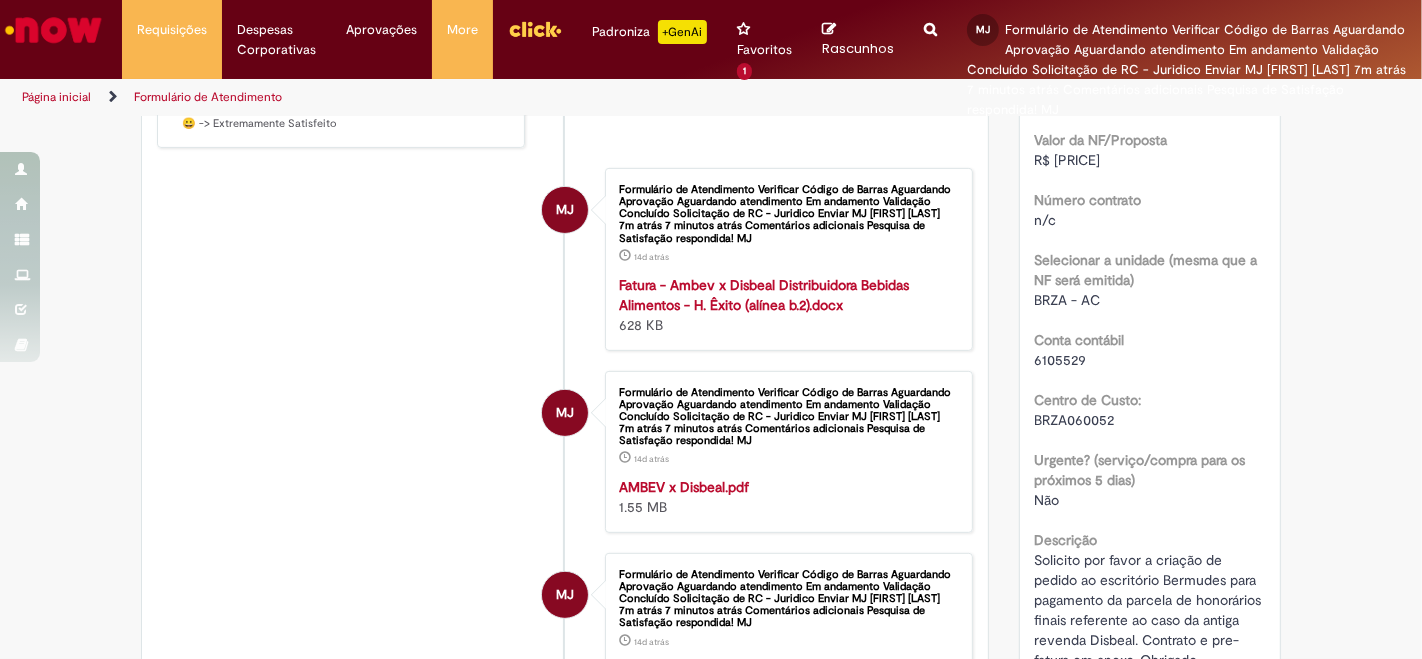 click on "BRZA060052" at bounding box center [1075, 420] 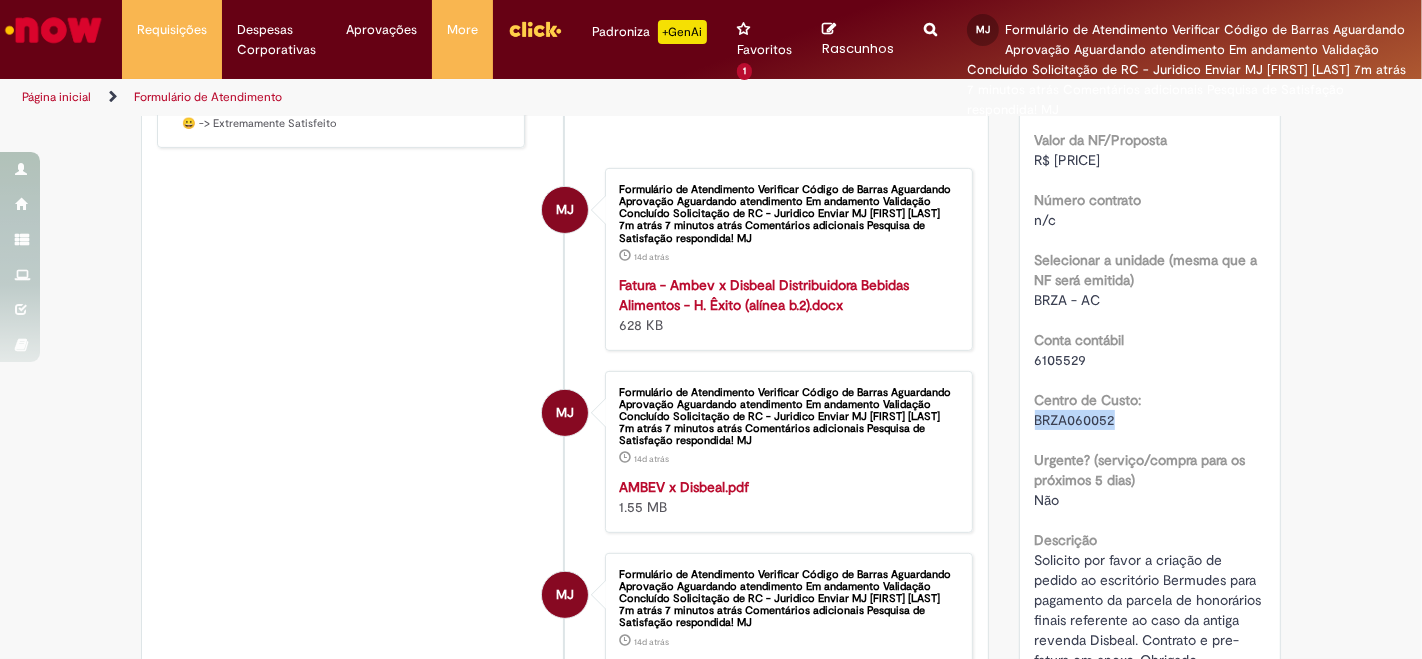 click on "BRZA060052" at bounding box center [1075, 420] 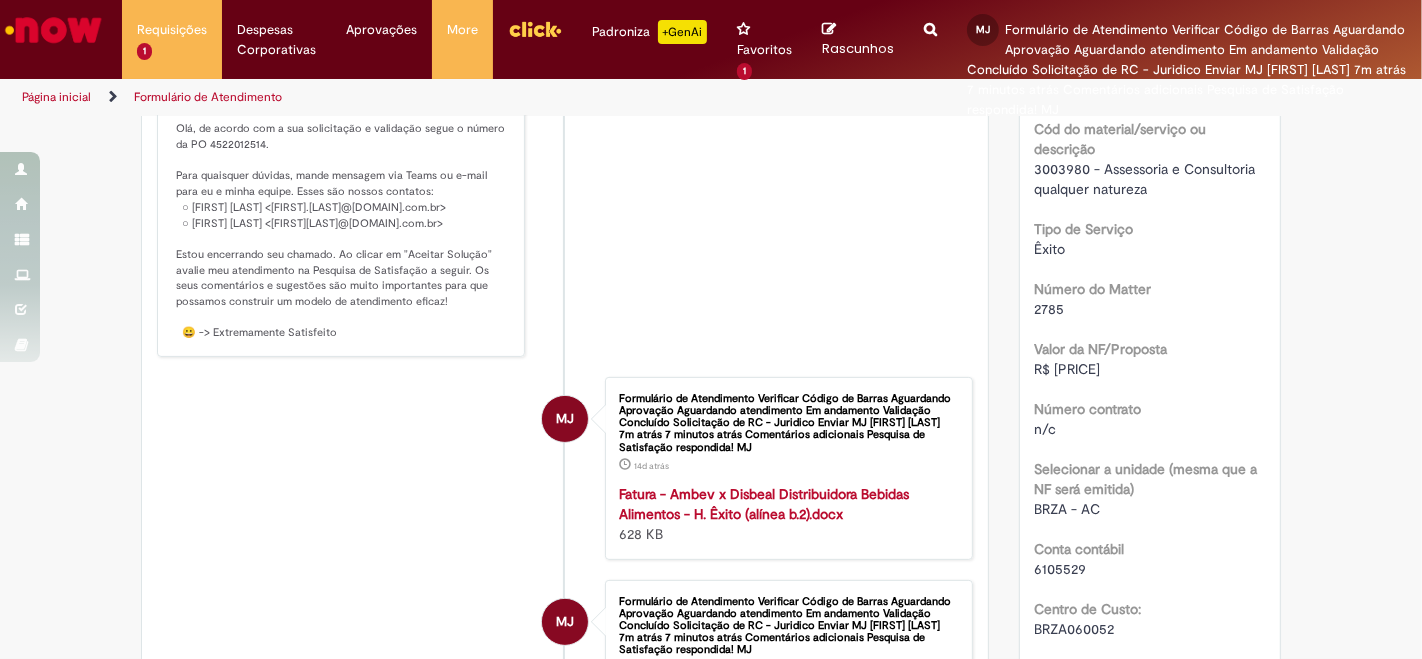 scroll, scrollTop: 333, scrollLeft: 0, axis: vertical 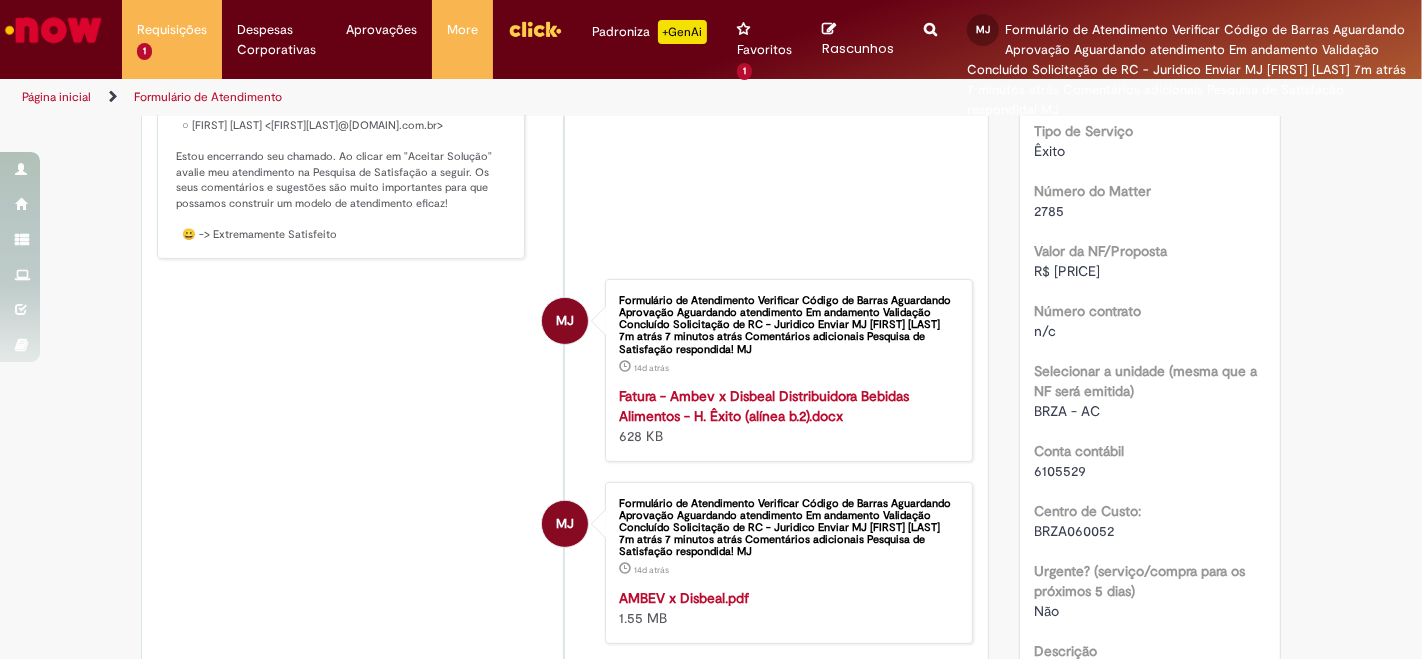 click on "BRZA - AC" at bounding box center [1068, 411] 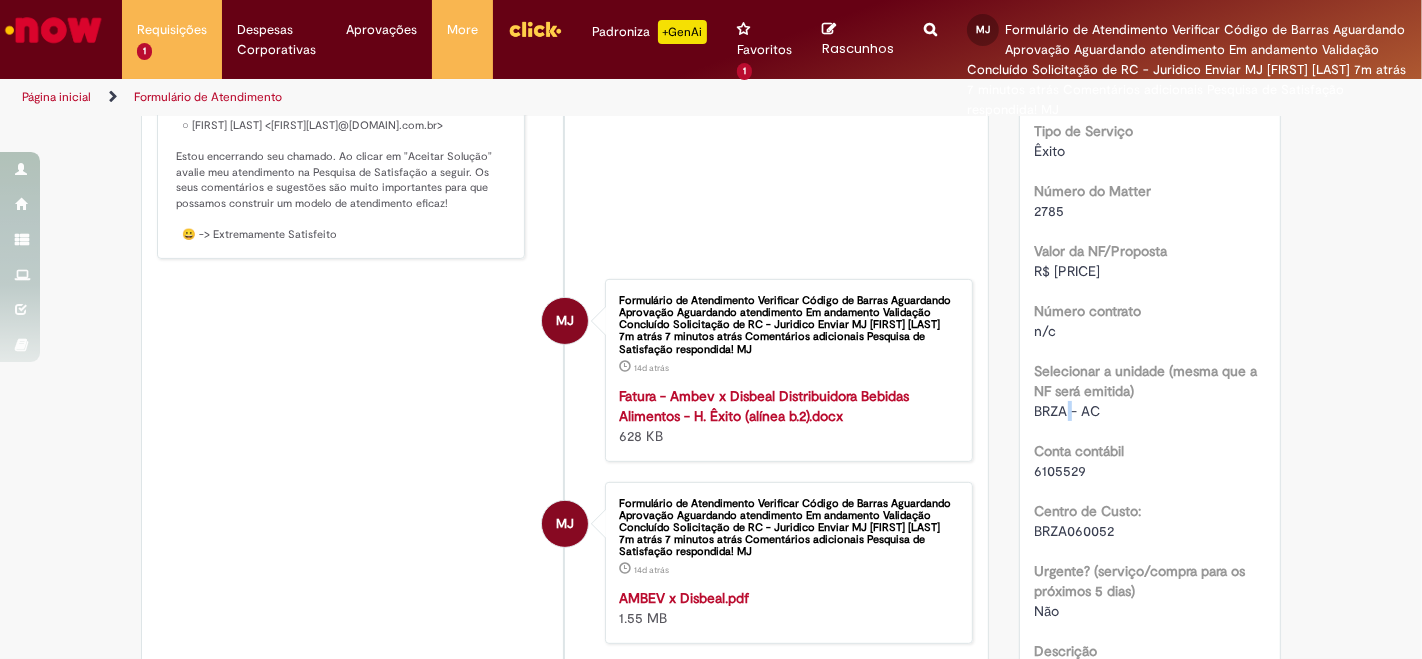 click on "BRZA - AC" at bounding box center [1068, 411] 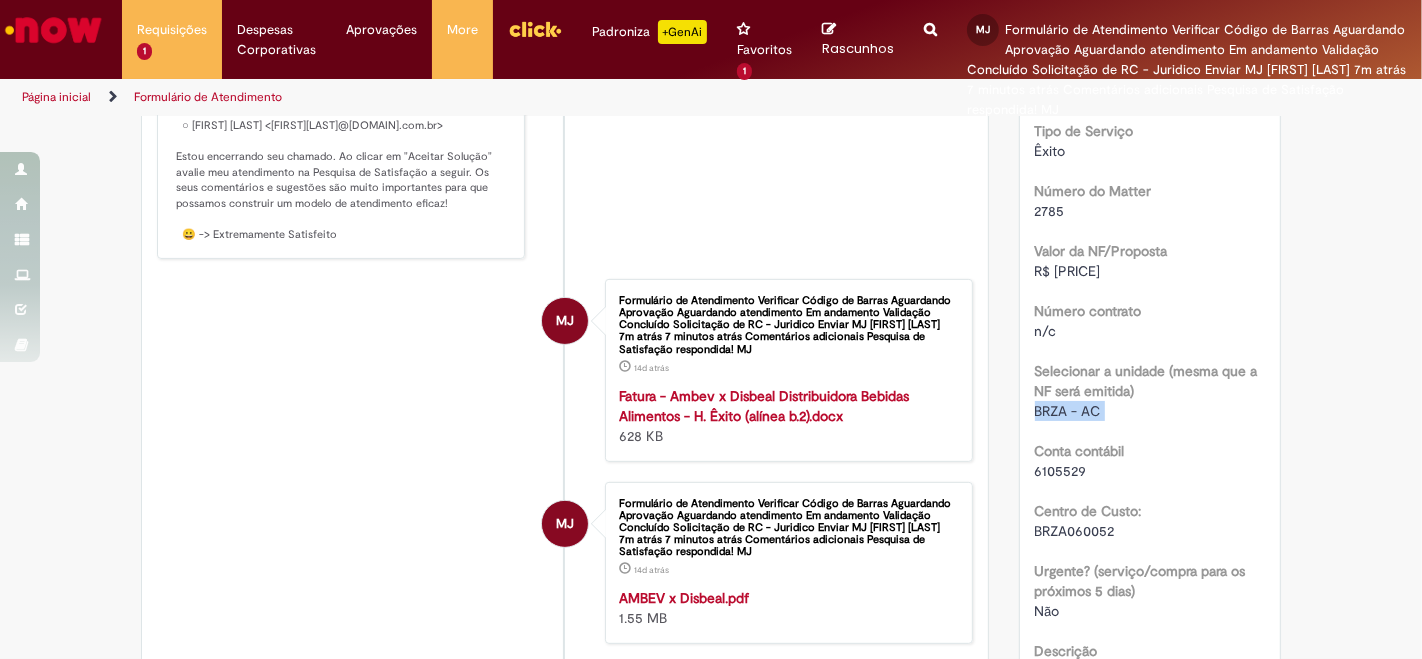 click on "BRZA - AC" at bounding box center (1068, 411) 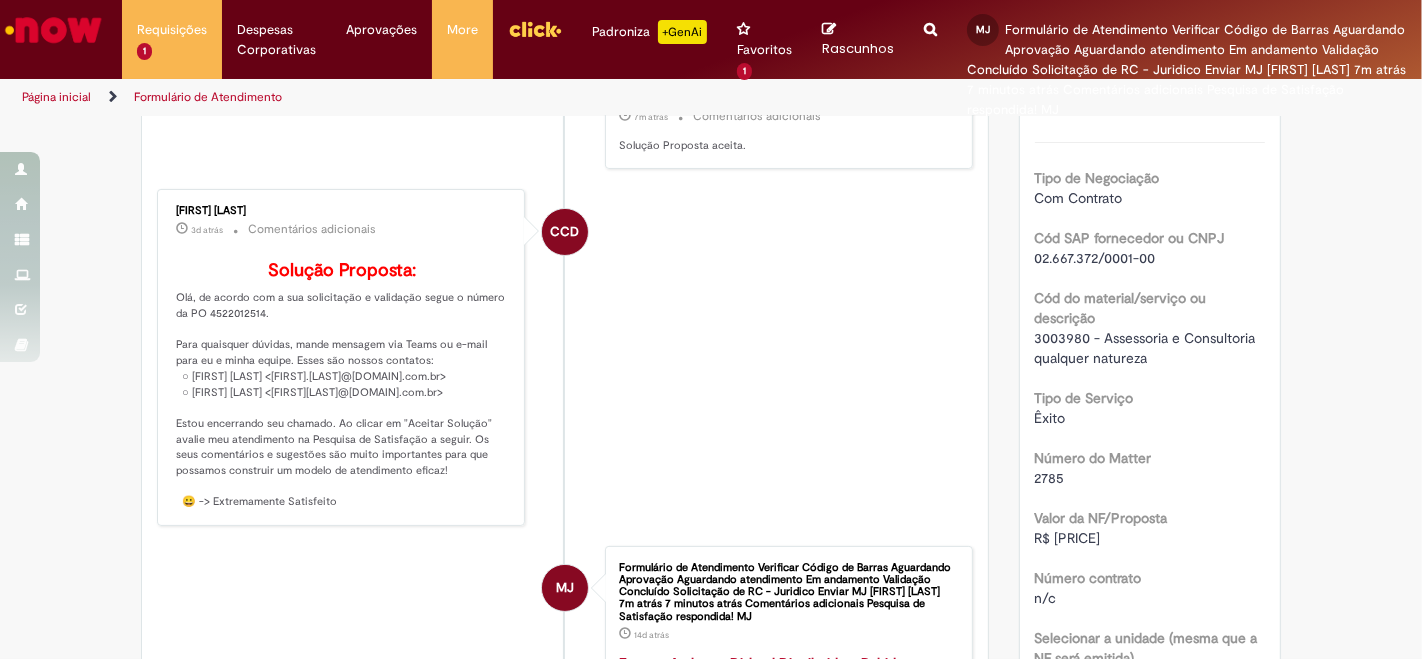 scroll, scrollTop: 333, scrollLeft: 0, axis: vertical 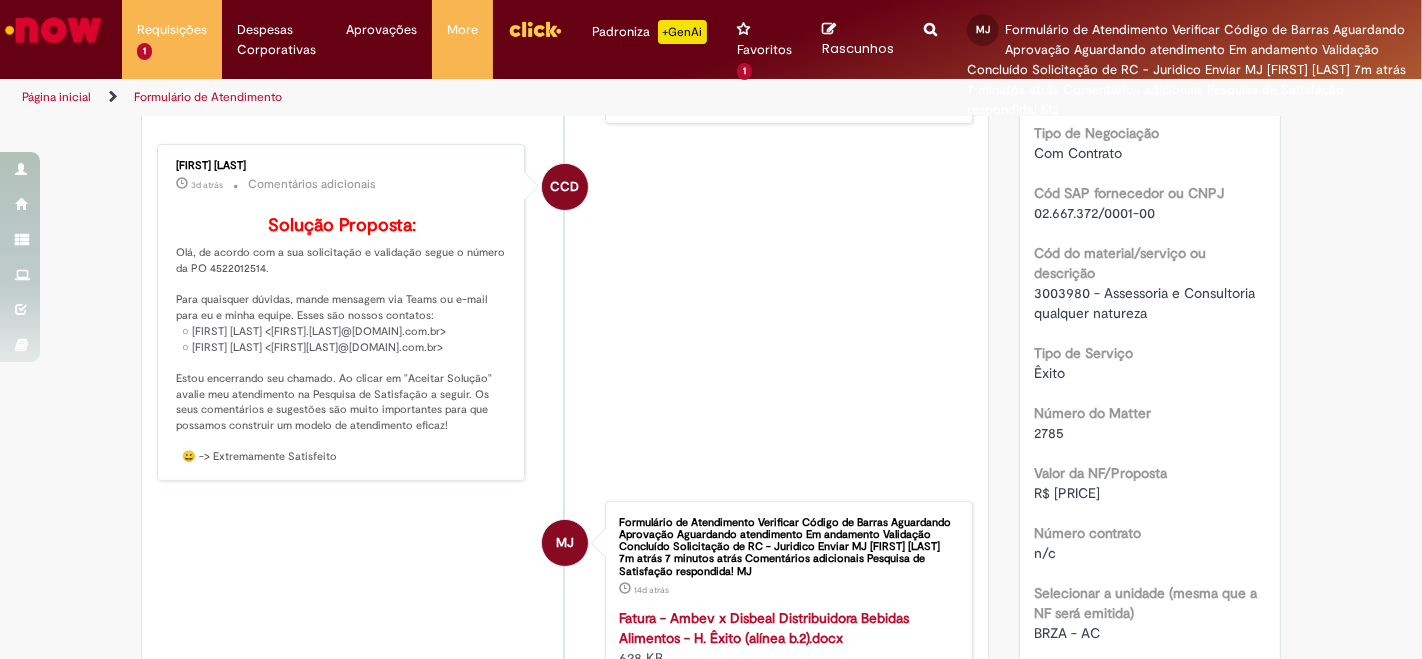 click on "3003980 - Assessoria e Consultoria qualquer natureza" at bounding box center (1147, 303) 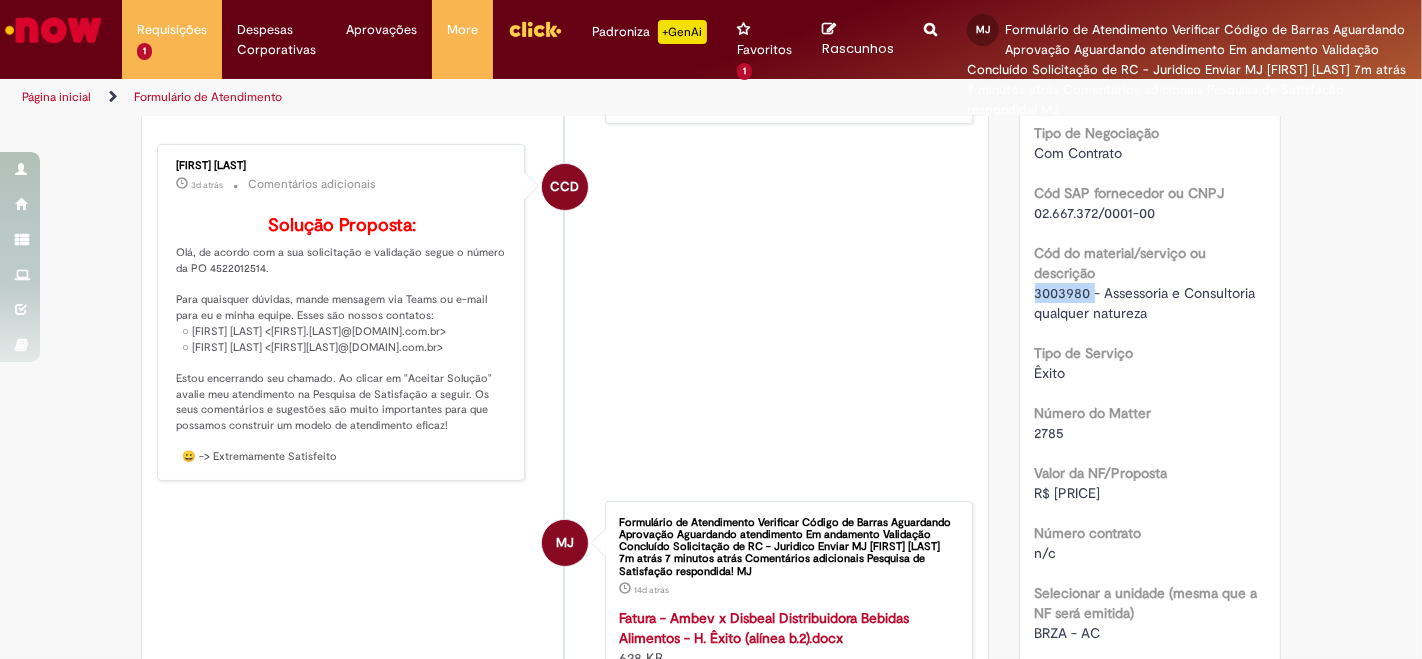 click on "3003980 - Assessoria e Consultoria qualquer natureza" at bounding box center [1147, 303] 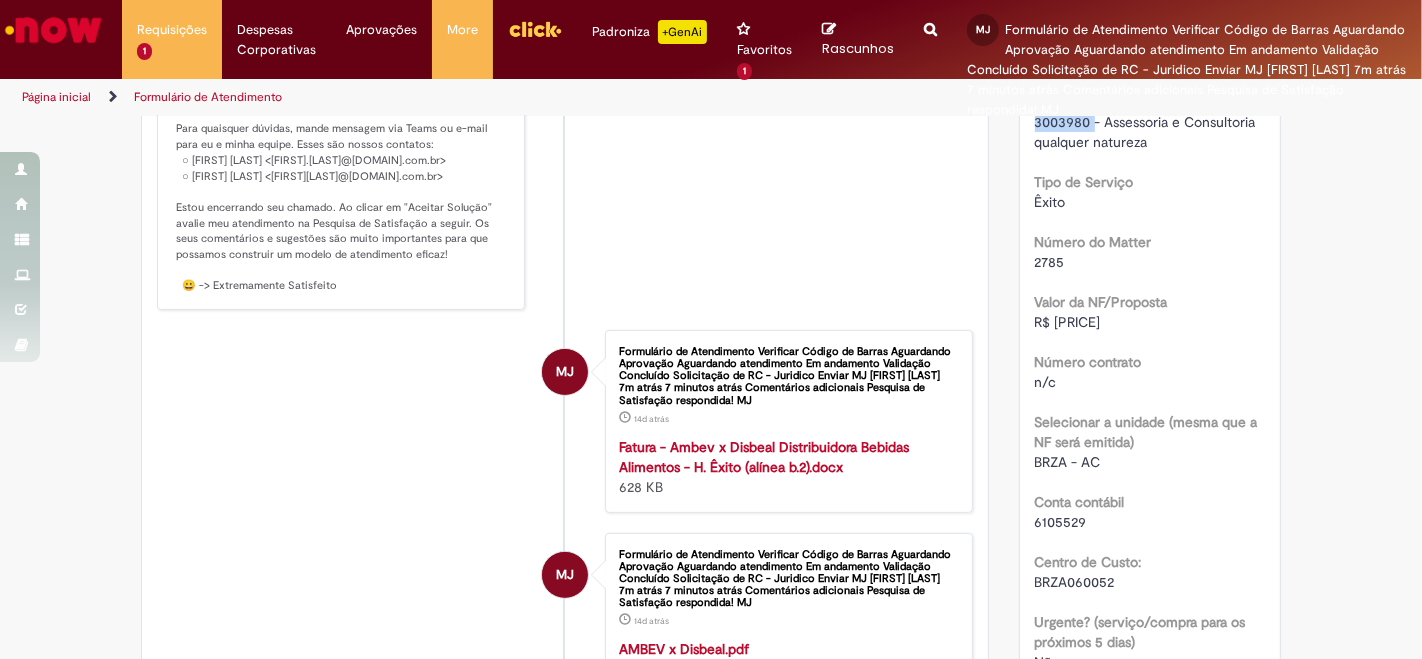 scroll, scrollTop: 555, scrollLeft: 0, axis: vertical 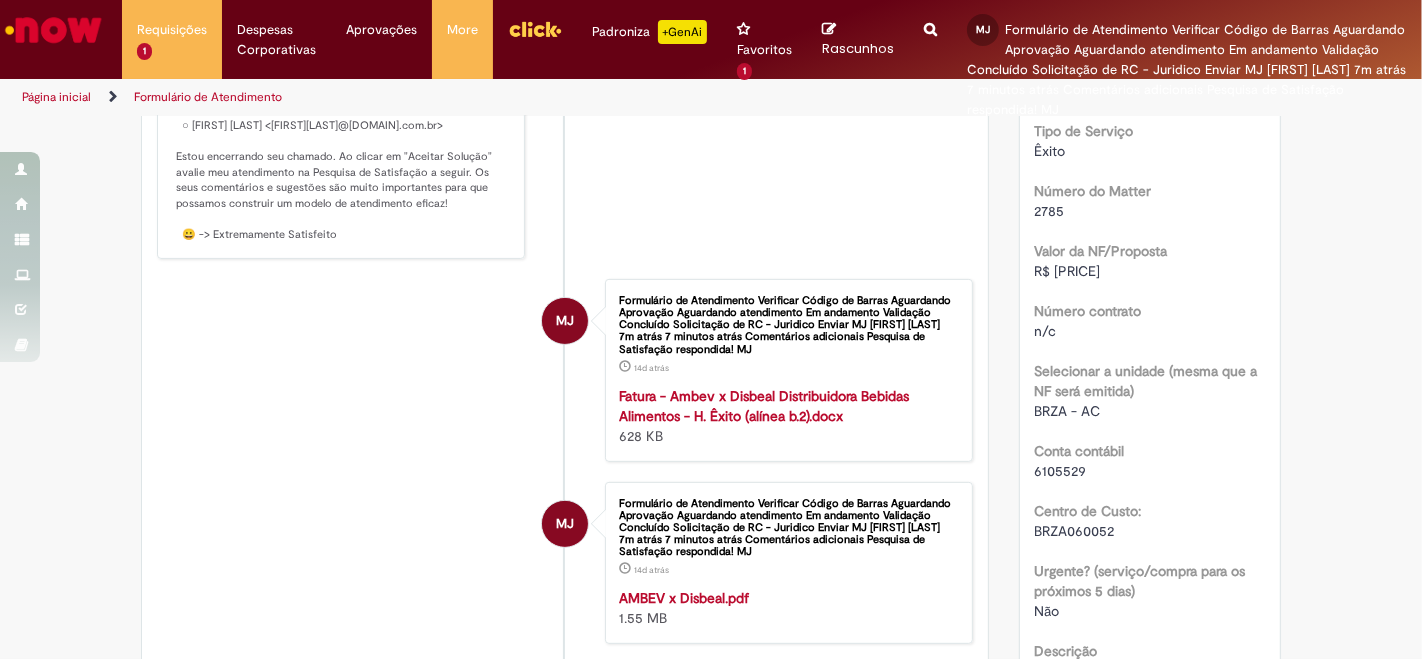 click on "6105529" at bounding box center [1061, 471] 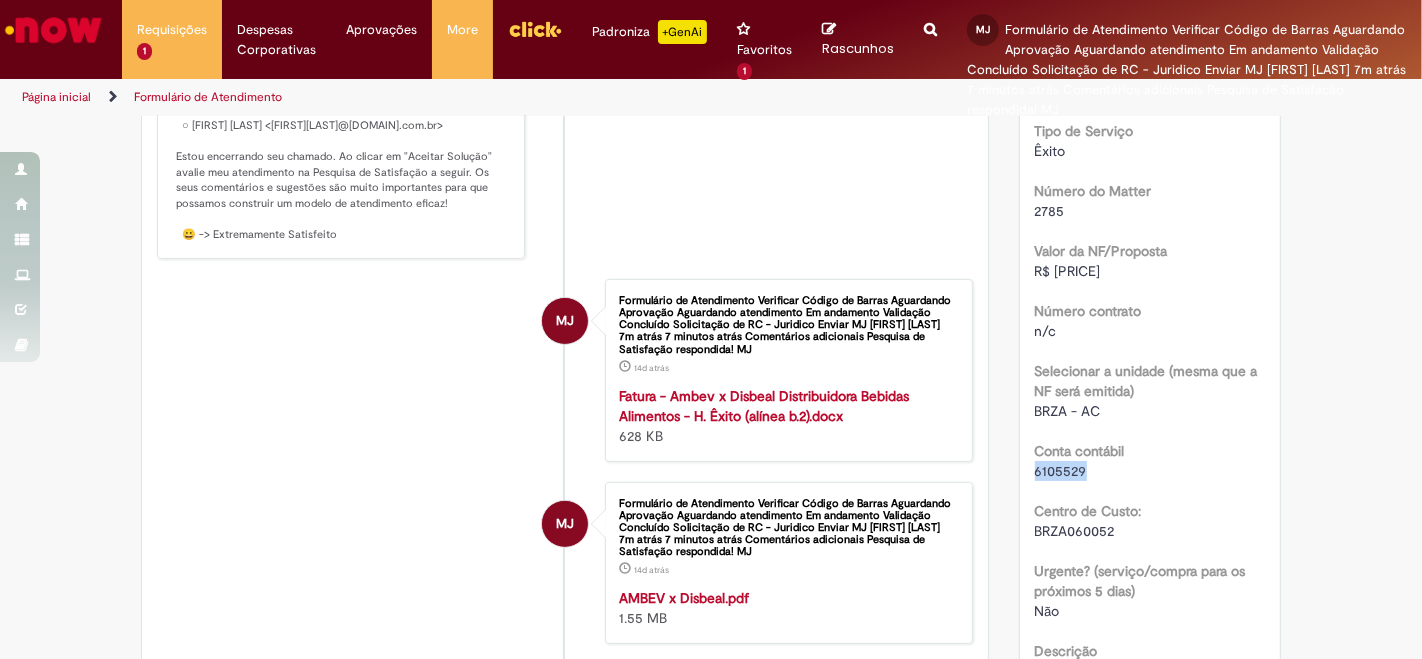 click on "6105529" at bounding box center [1061, 471] 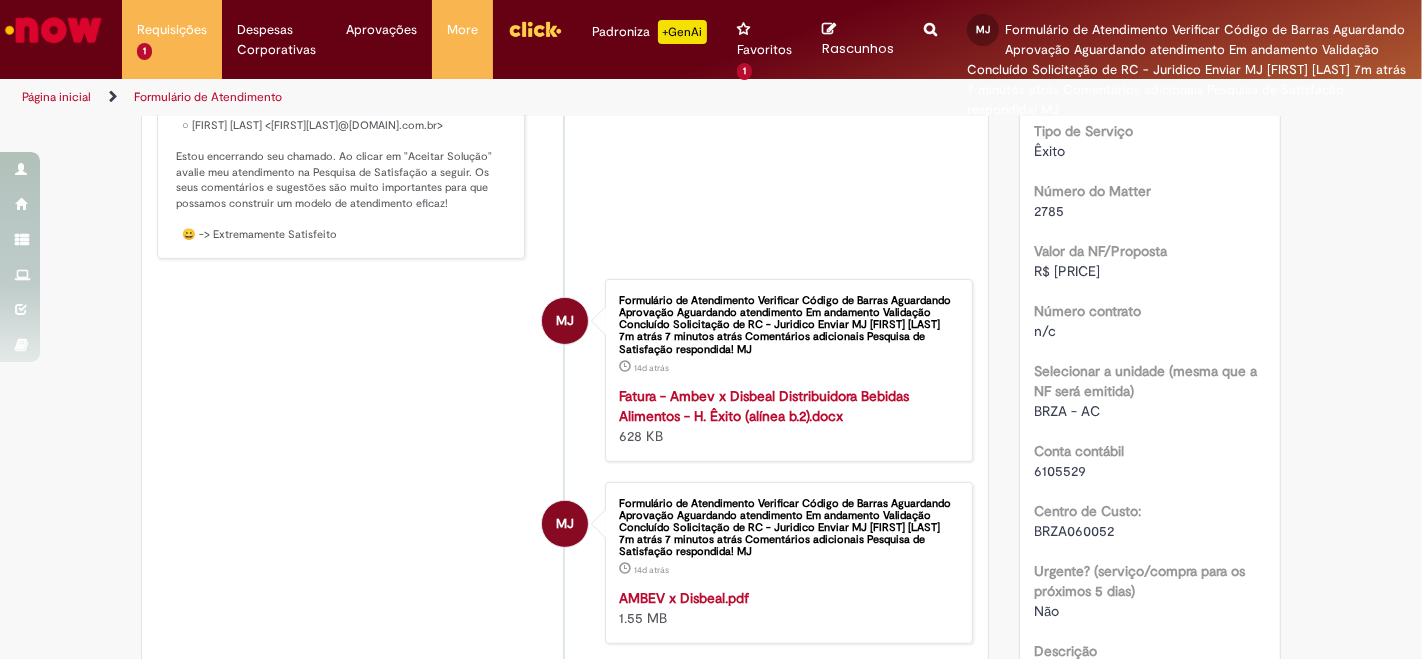 click on "BRZA060052" at bounding box center [1075, 531] 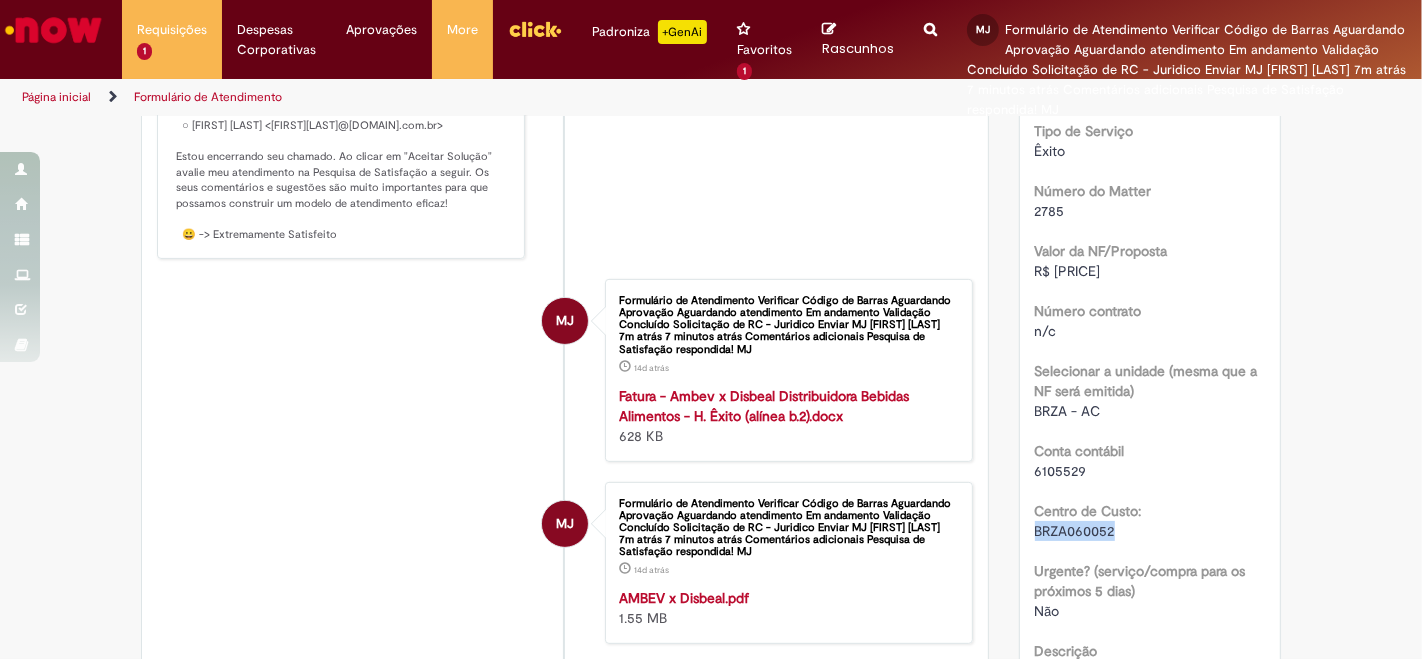 click on "BRZA060052" at bounding box center (1075, 531) 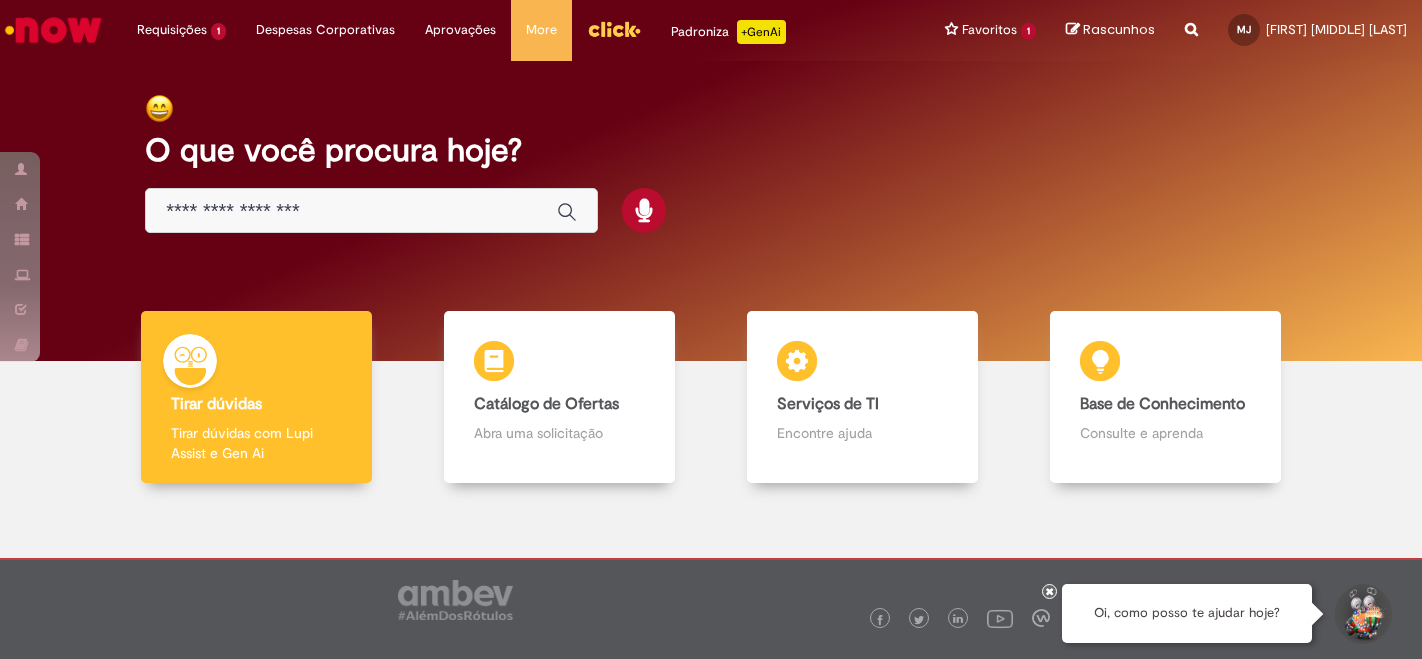 scroll, scrollTop: 0, scrollLeft: 0, axis: both 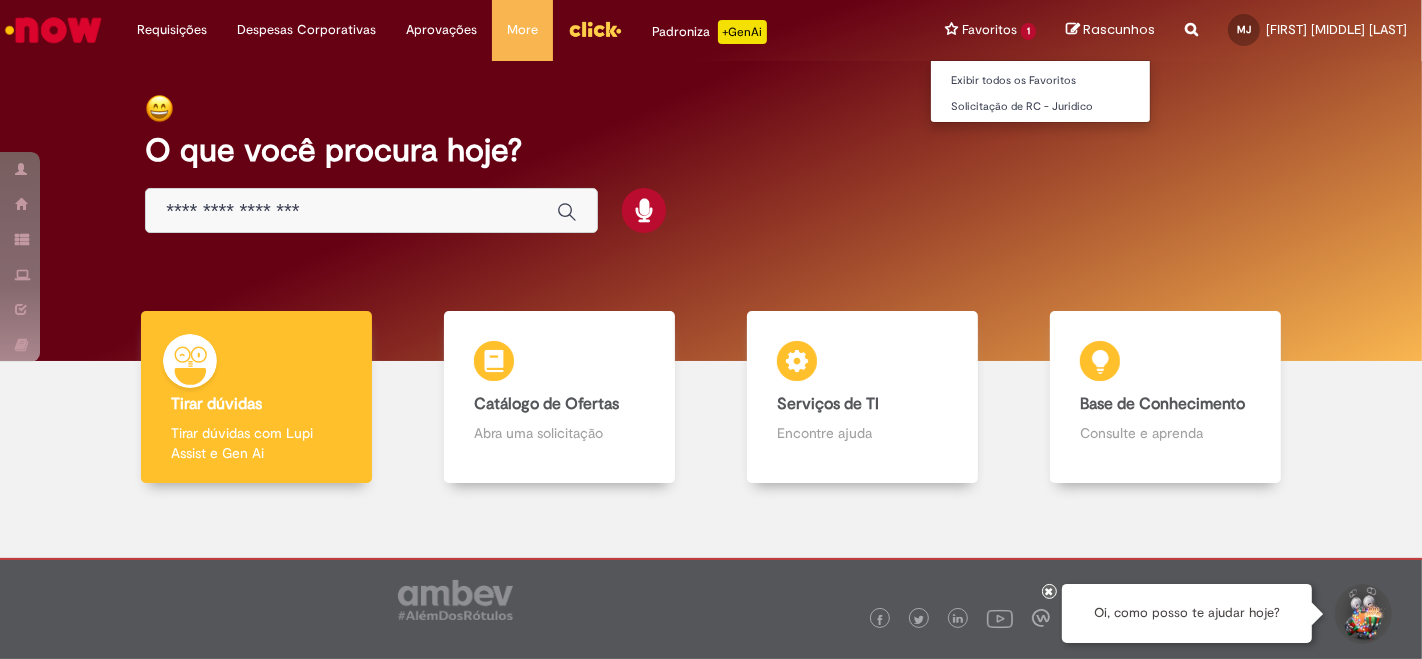 click on "Favoritos   1
Exibir todos os Favoritos
Solicitação de RC - Juridico" at bounding box center [990, 30] 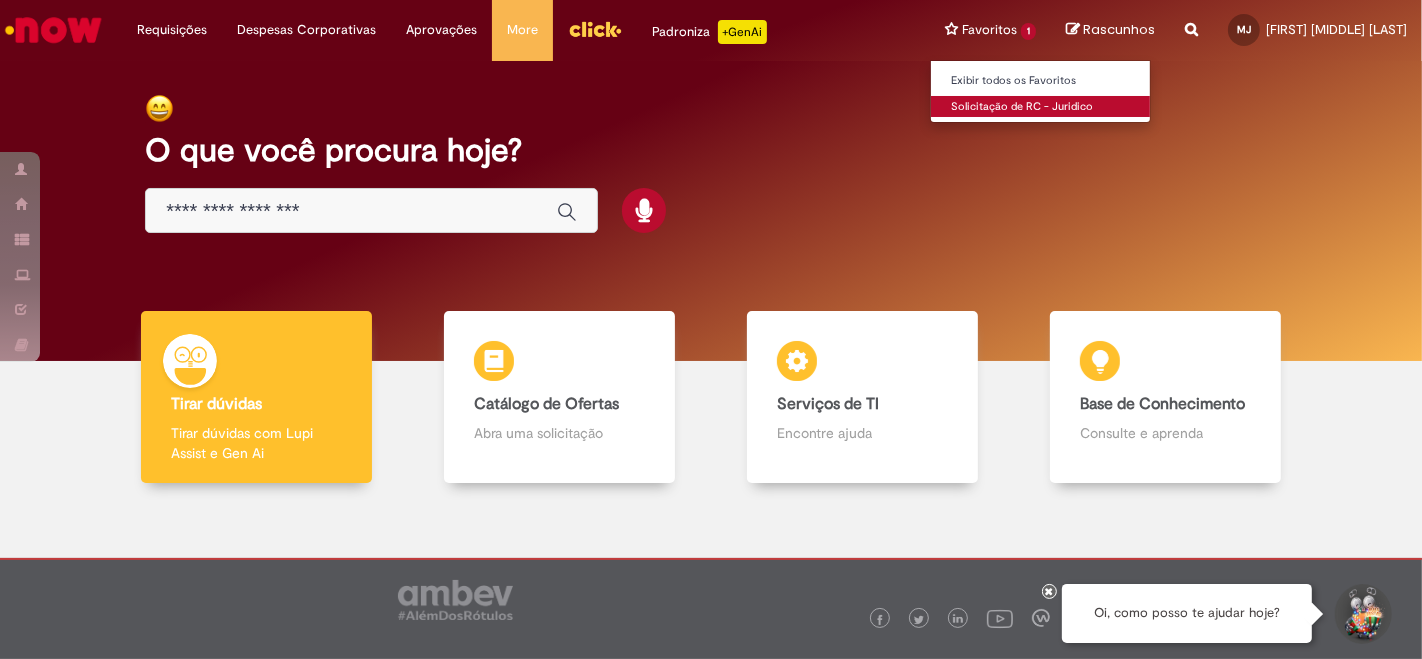 click on "Solicitação de RC - Juridico" at bounding box center (1041, 107) 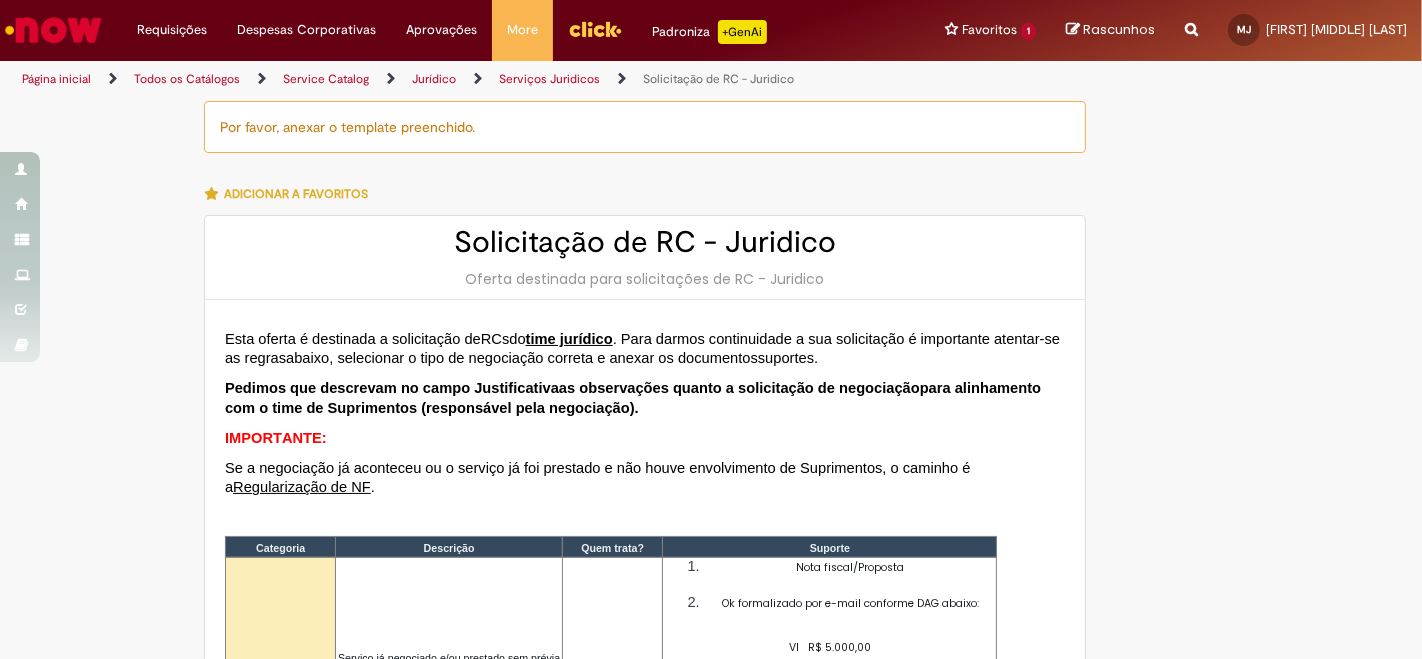 type on "********" 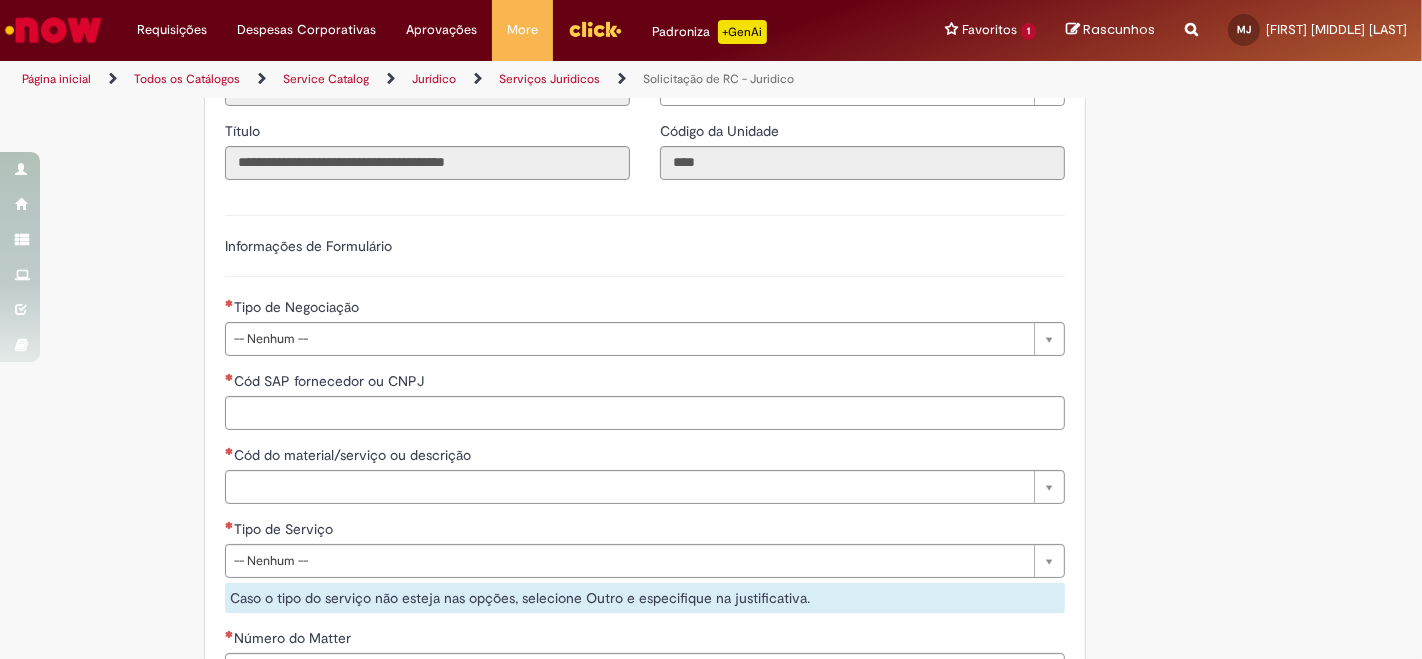 scroll, scrollTop: 1111, scrollLeft: 0, axis: vertical 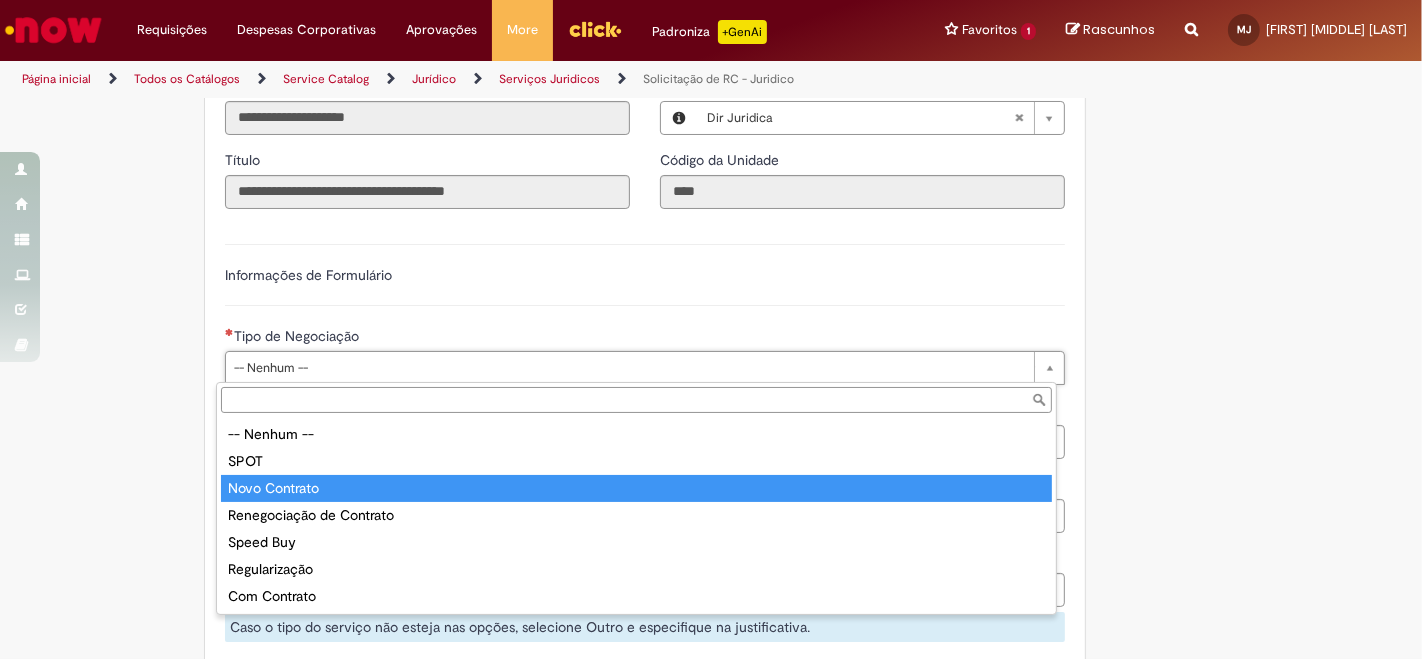 select on "**********" 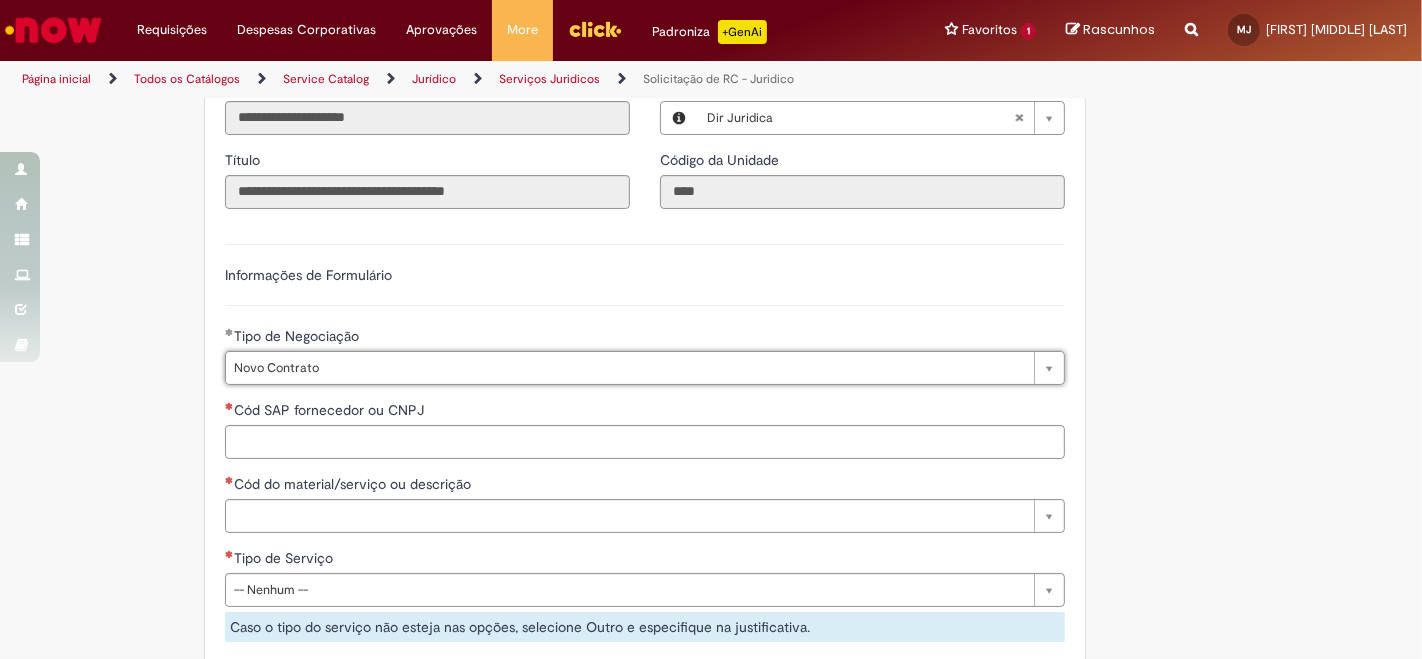 click on "**********" at bounding box center [645, 717] 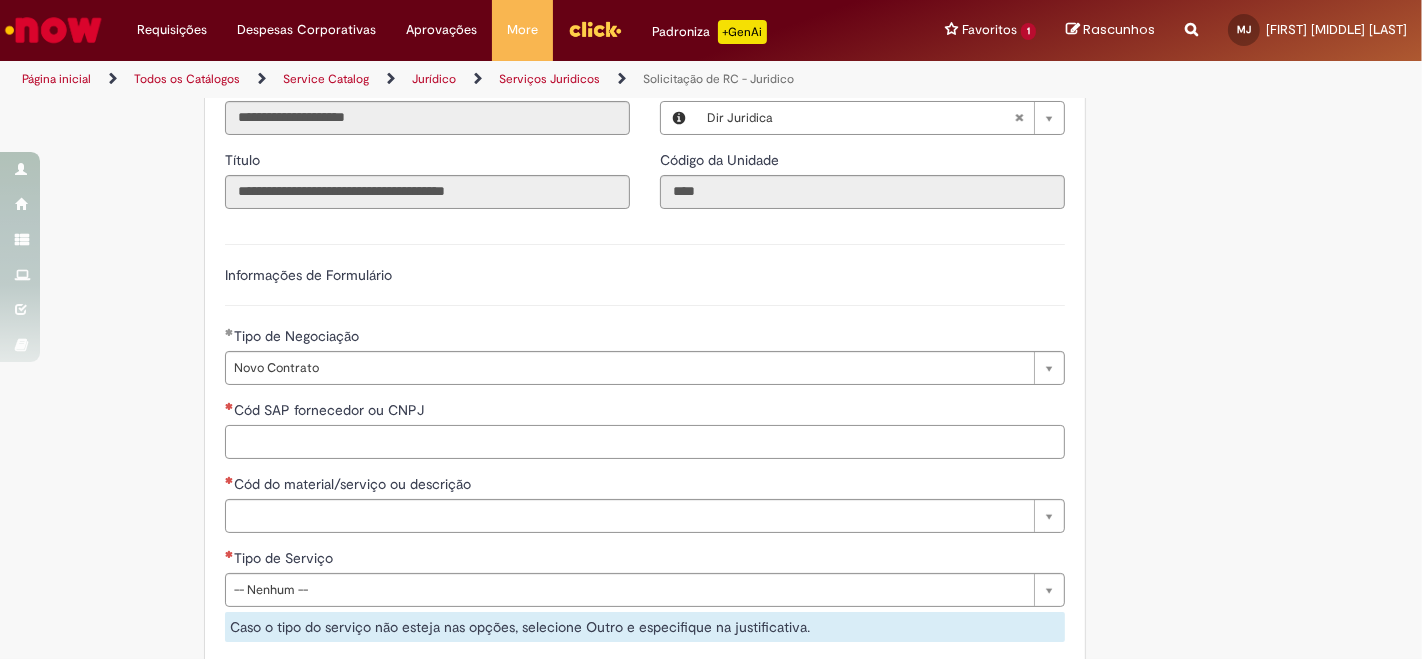 click on "Cód SAP fornecedor ou CNPJ" at bounding box center [645, 442] 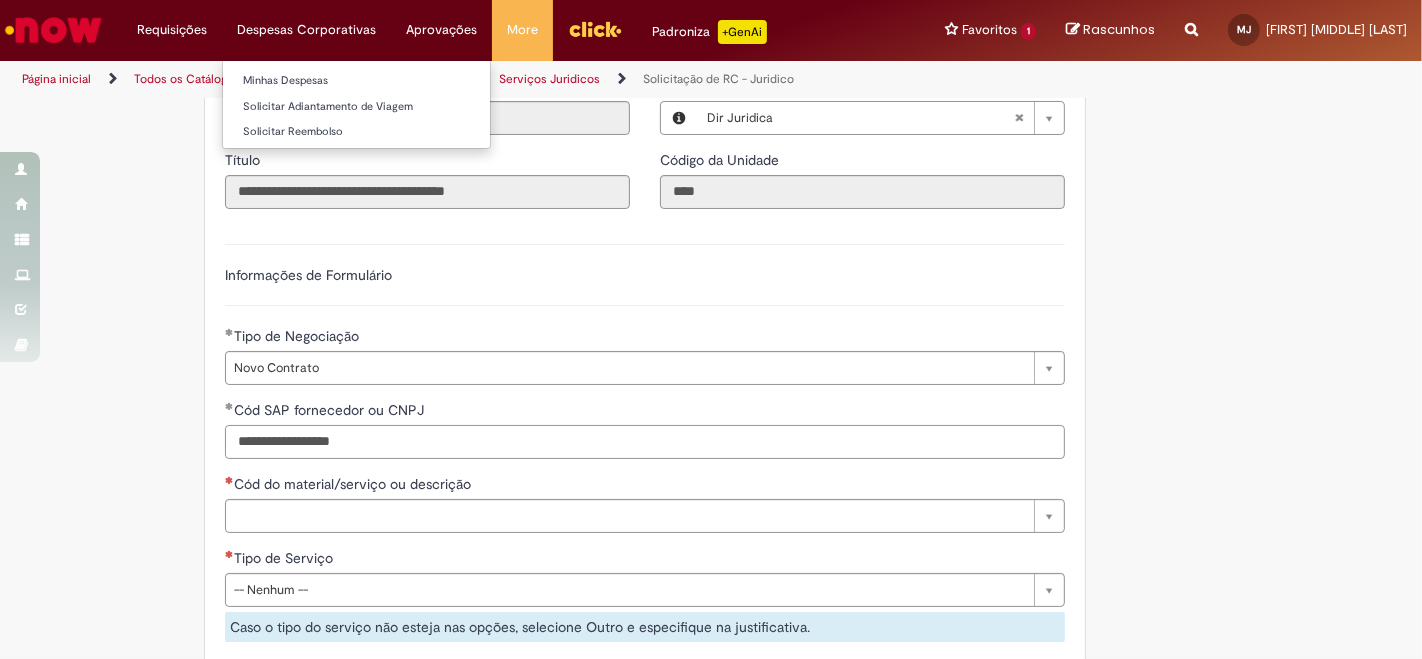 type on "**********" 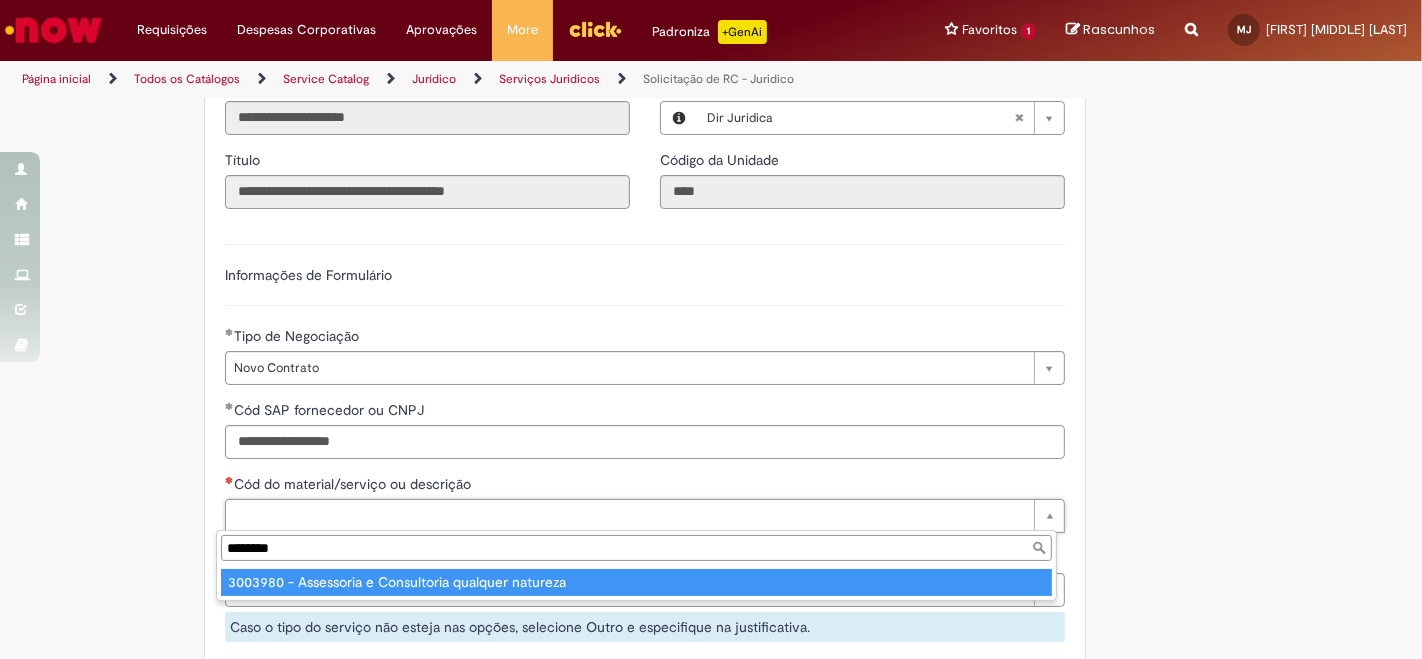 type on "*******" 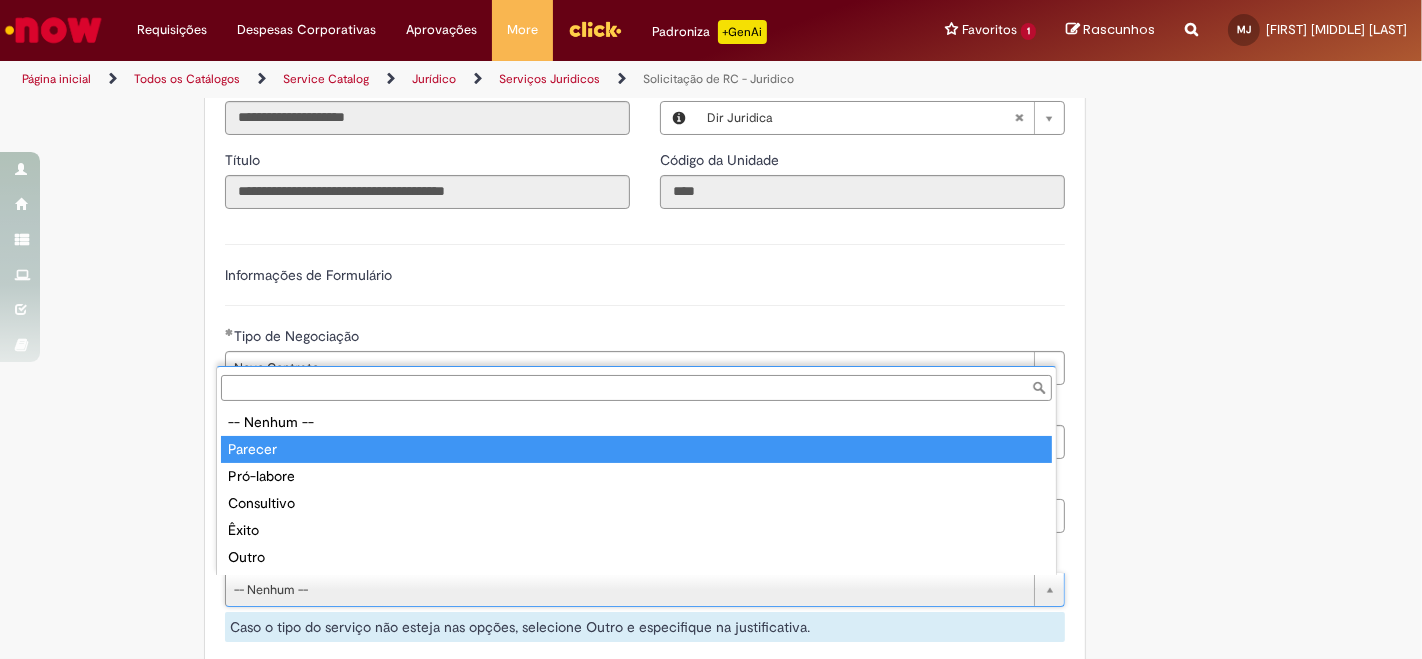 type on "*******" 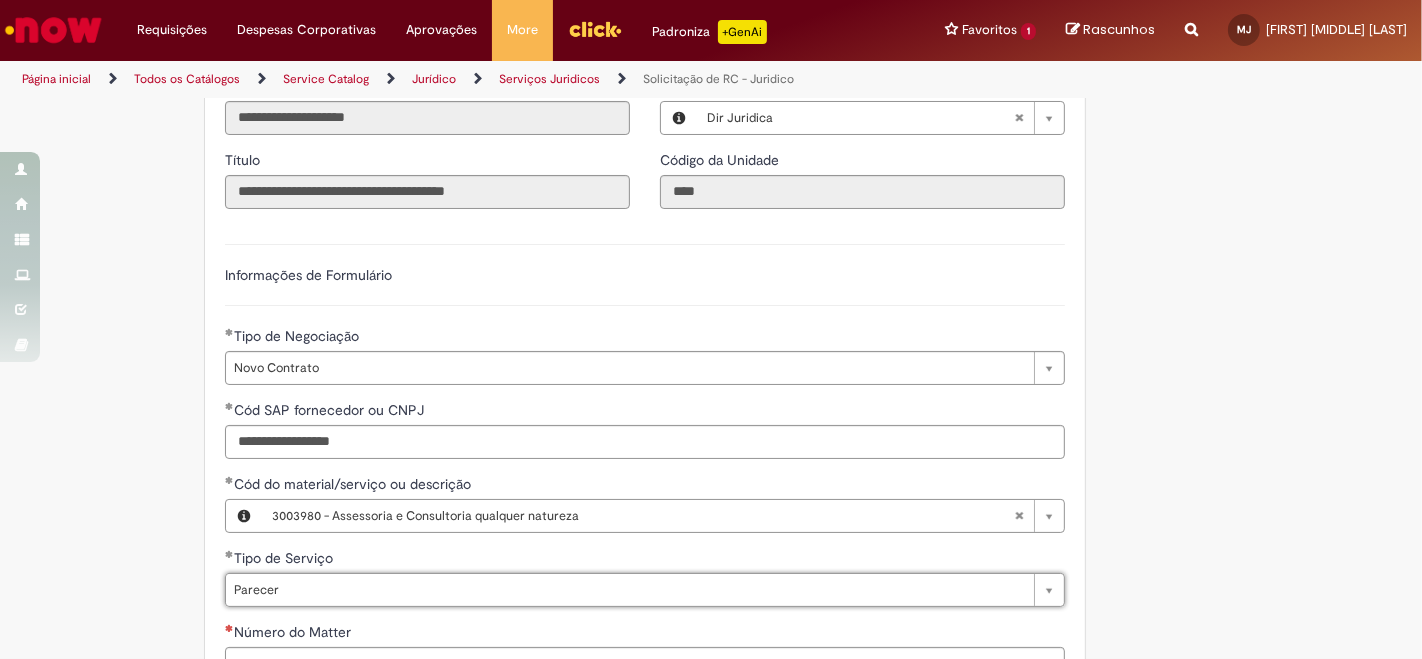 click on "Por favor, anexar o template preenchido.
Adicionar a Favoritos
Solicitação de RC - Juridico
Oferta destinada para solicitações de RC - Juridico
Es t a oferta é destinada a solicitação de  RCs  do  time jurídico . Para darmos continuidade a sua solicitação é importante atenta r -se as regras  abaixo , selecionar o tipo de negociação correta e anexar os d ocumentos  suportes.
Pedimos que descrevam no campo Justificativa  as observações quanto a solicitação de negociação  para alinhamento com o time de Suprimentos (responsável pela negociação) .
IMPORTANTE:
Se a negociação já aconteceu ou o serviço já foi prestado e não houve envolvimento de Suprimentos, o caminho é a  Regularização de NF .
Categoria
Descrição
Quem trata?
Suporte
Regularização
N1" at bounding box center [613, 252] 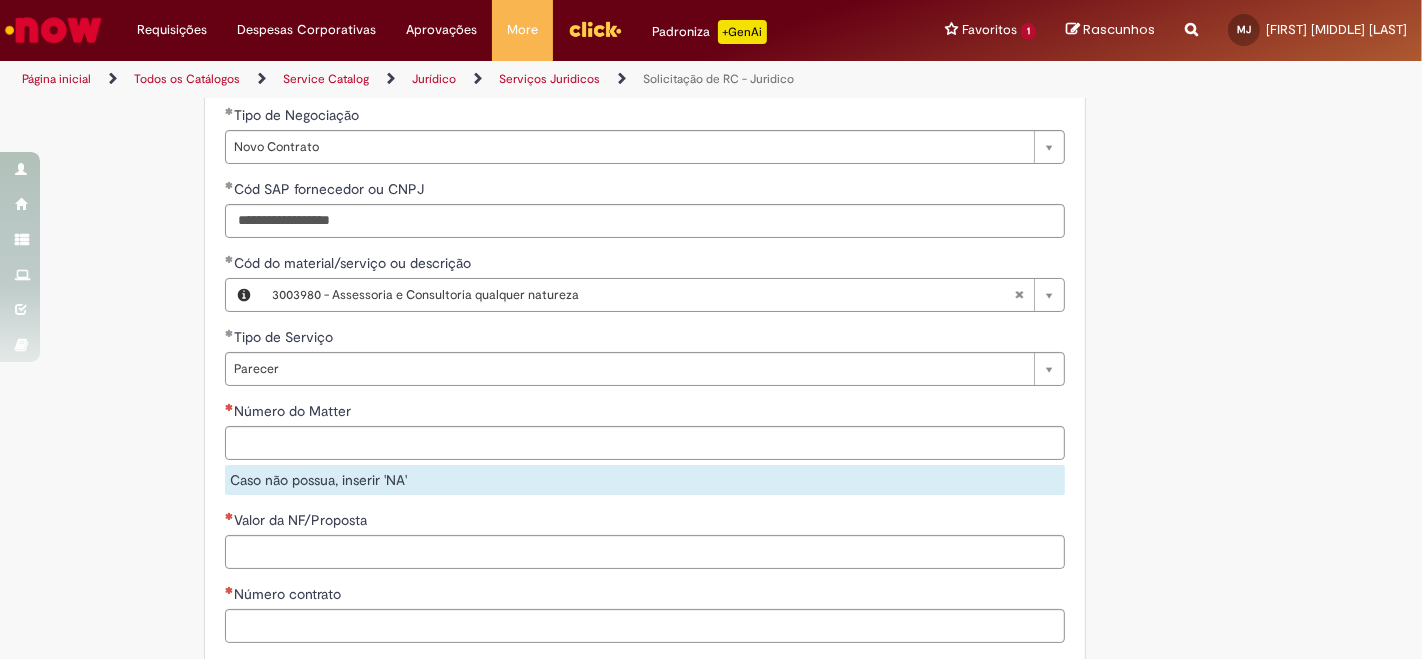scroll, scrollTop: 1333, scrollLeft: 0, axis: vertical 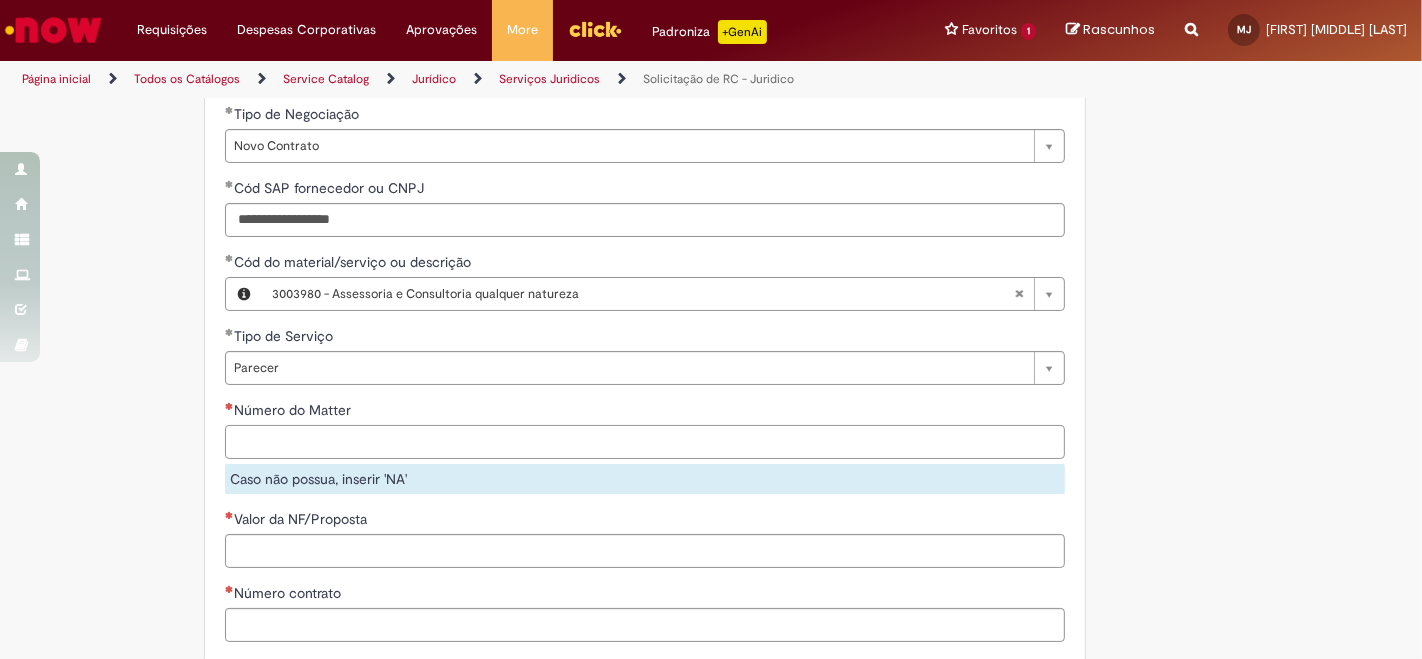click on "Número do Matter" at bounding box center [645, 442] 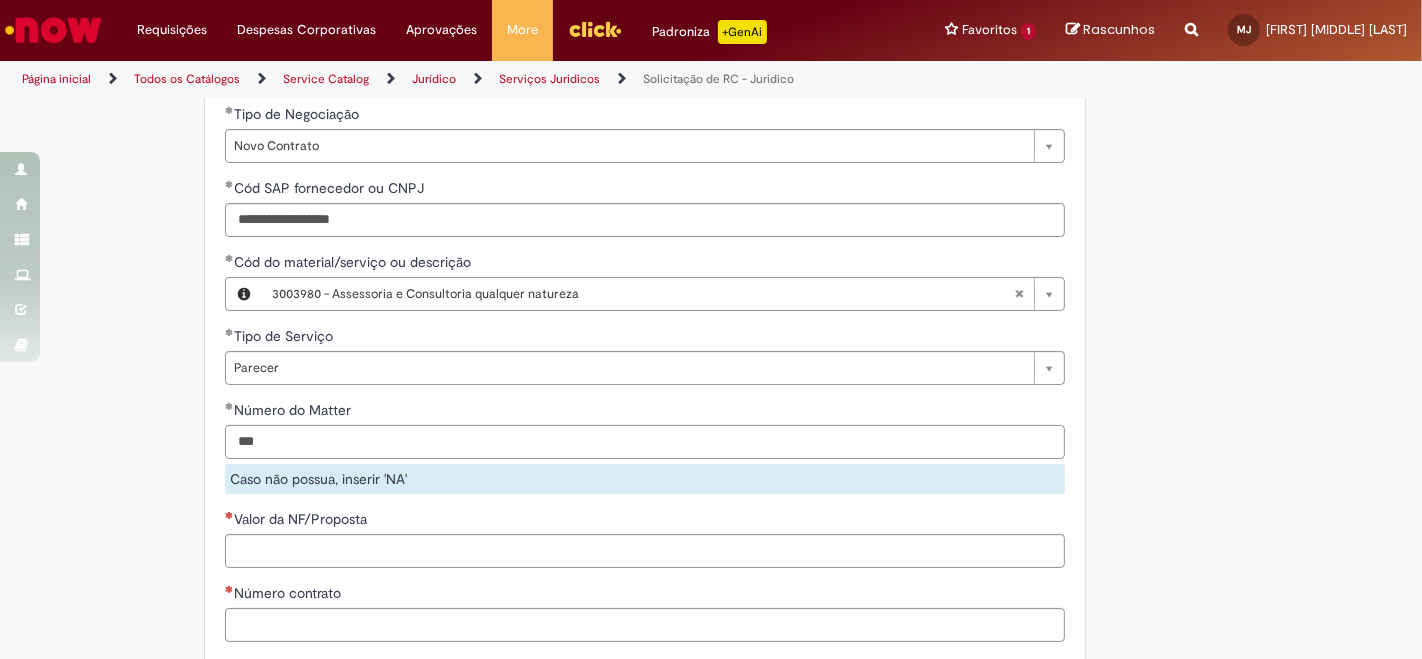 type on "***" 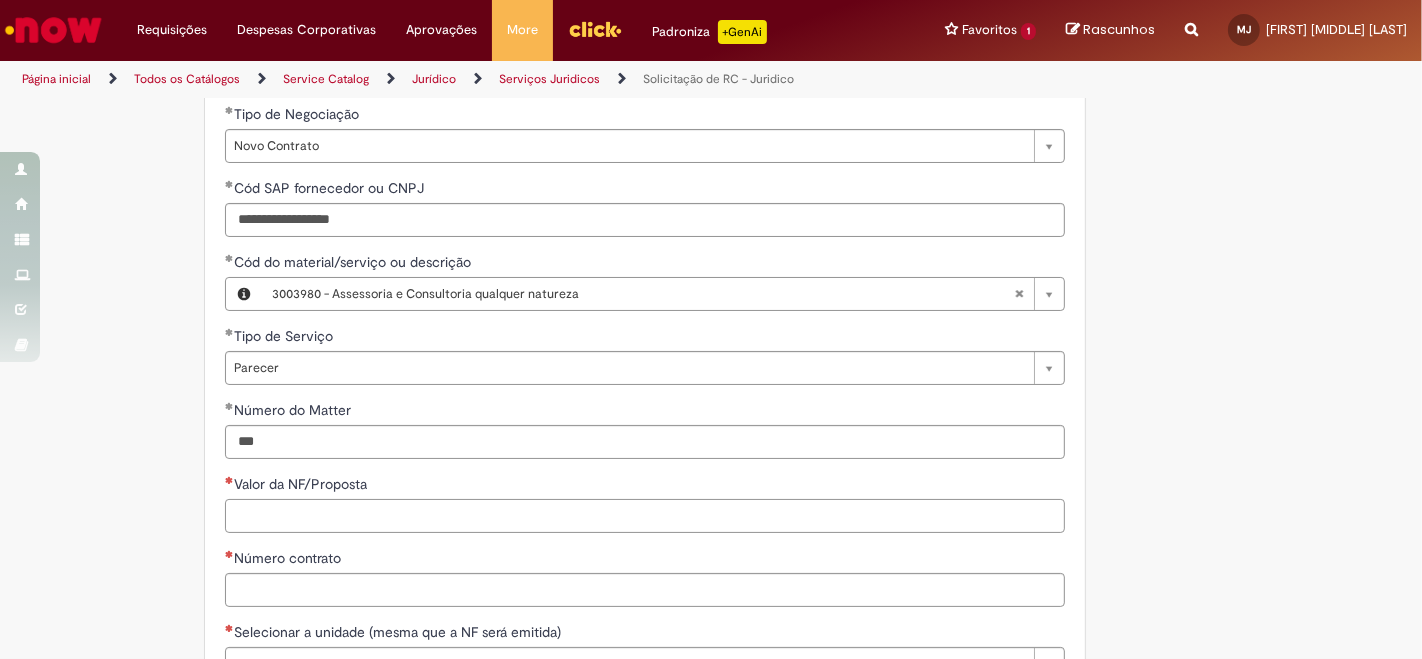 paste on "**********" 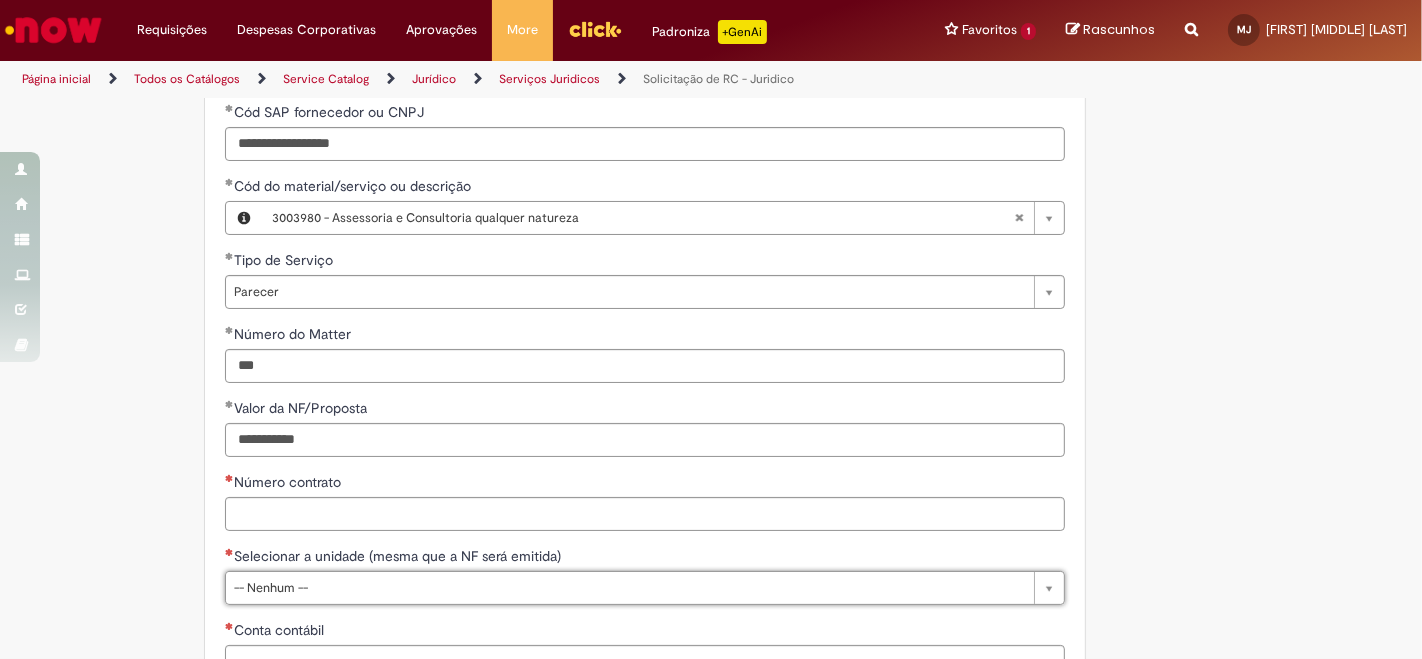 scroll, scrollTop: 1444, scrollLeft: 0, axis: vertical 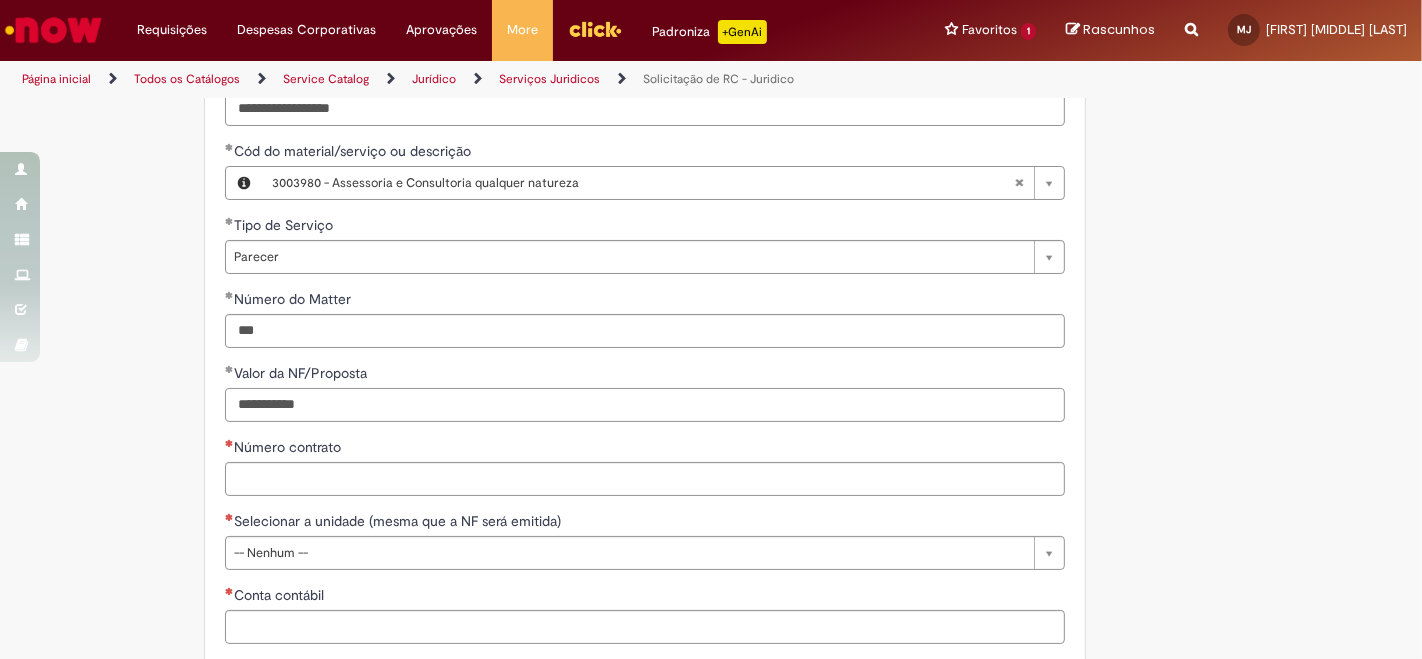 click on "**********" at bounding box center (645, 405) 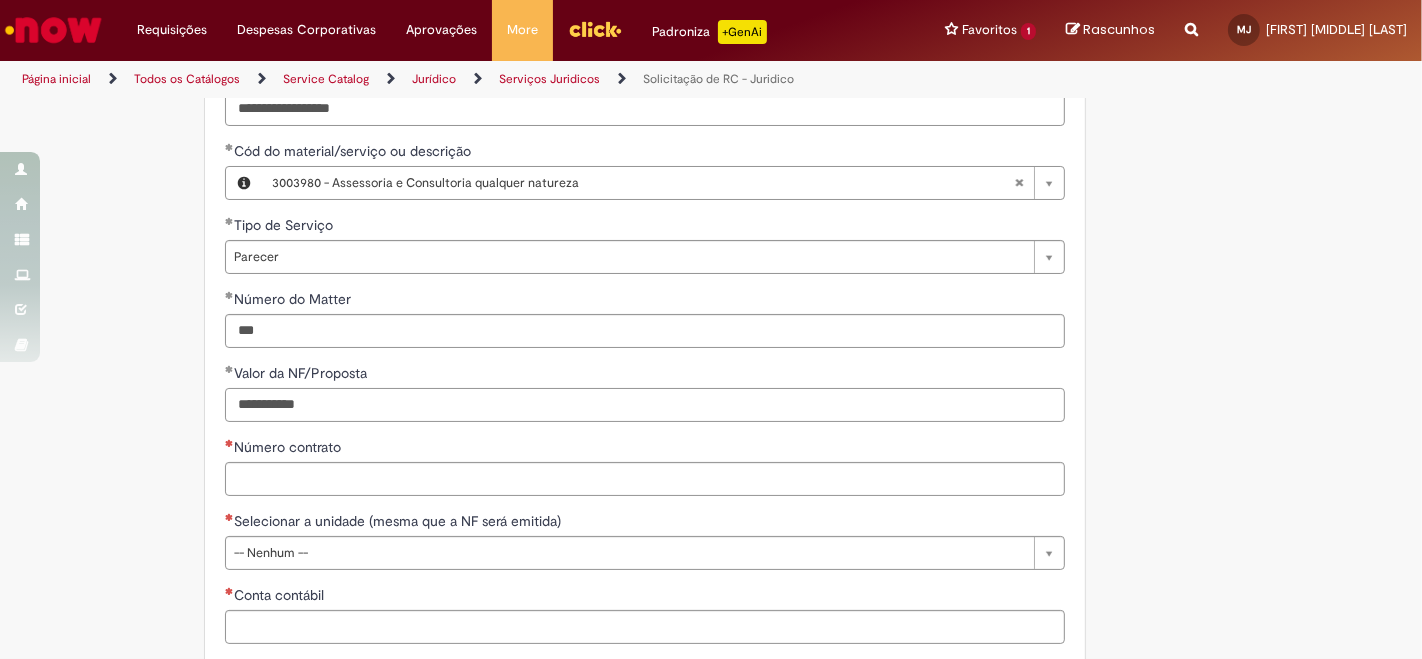 click on "**********" at bounding box center (645, 405) 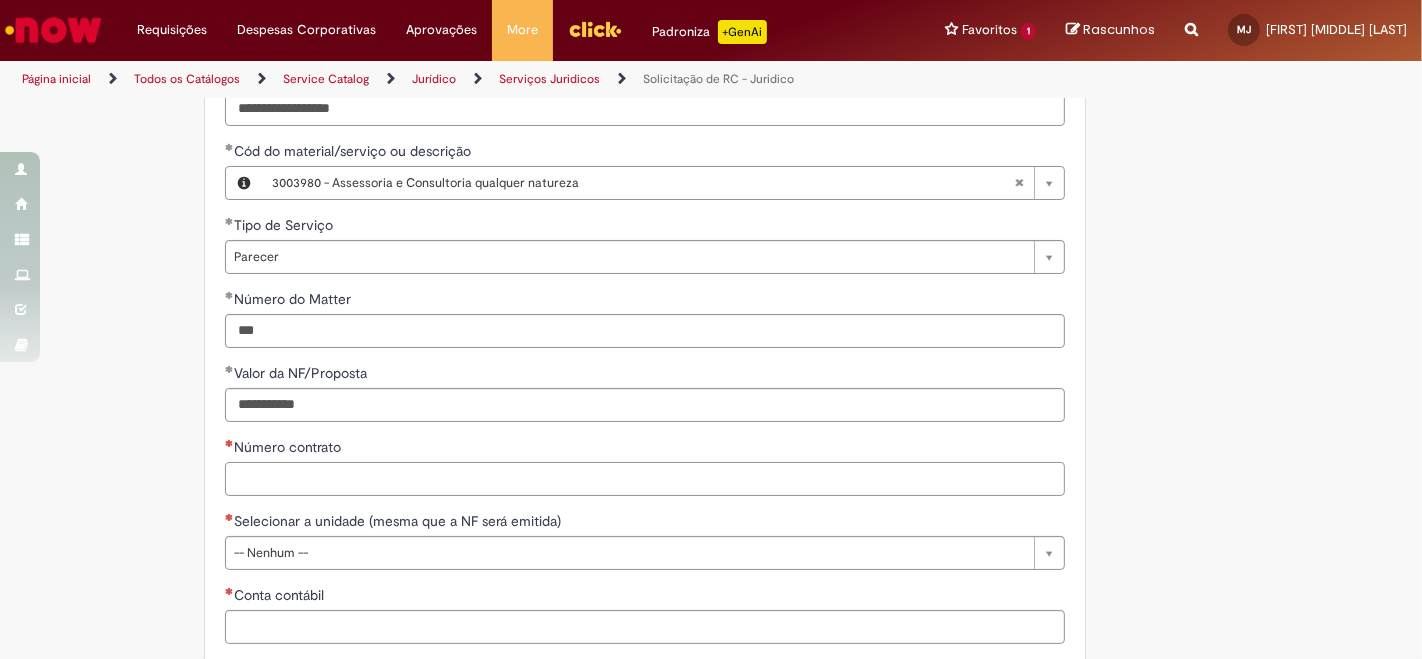 click on "Número contrato" at bounding box center (645, 479) 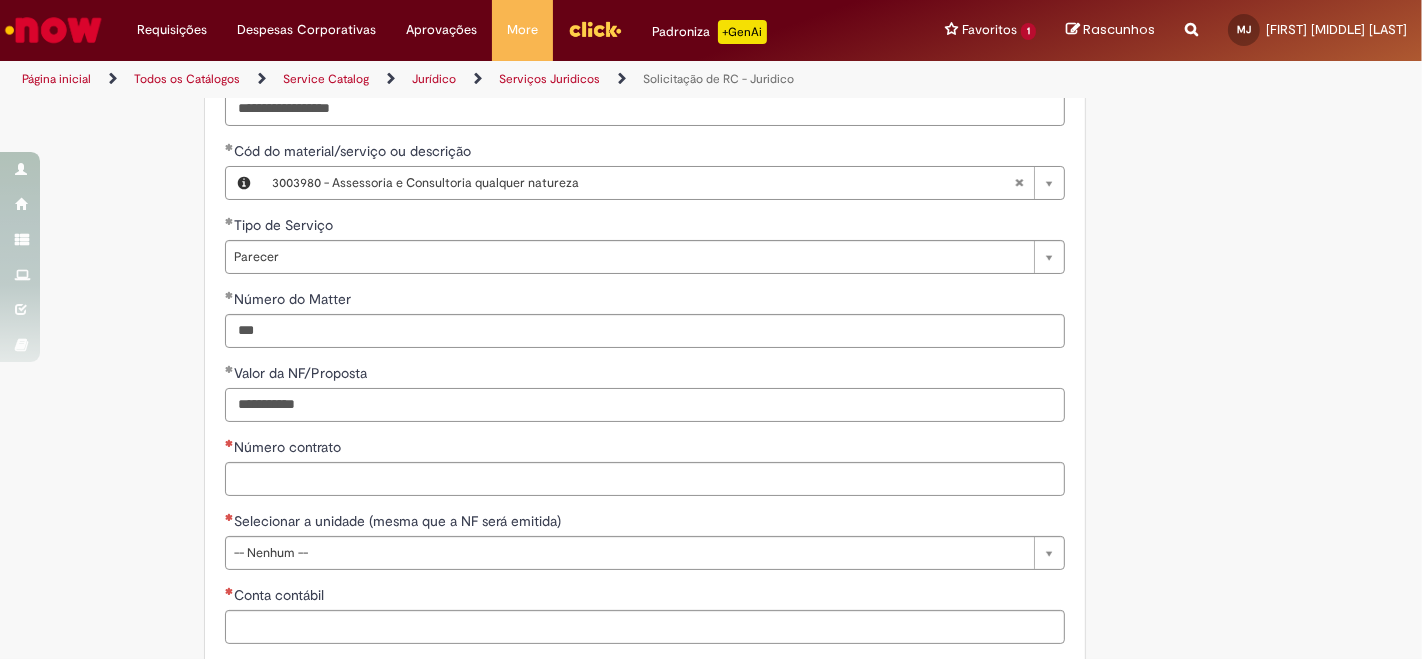 click on "**********" at bounding box center (645, 405) 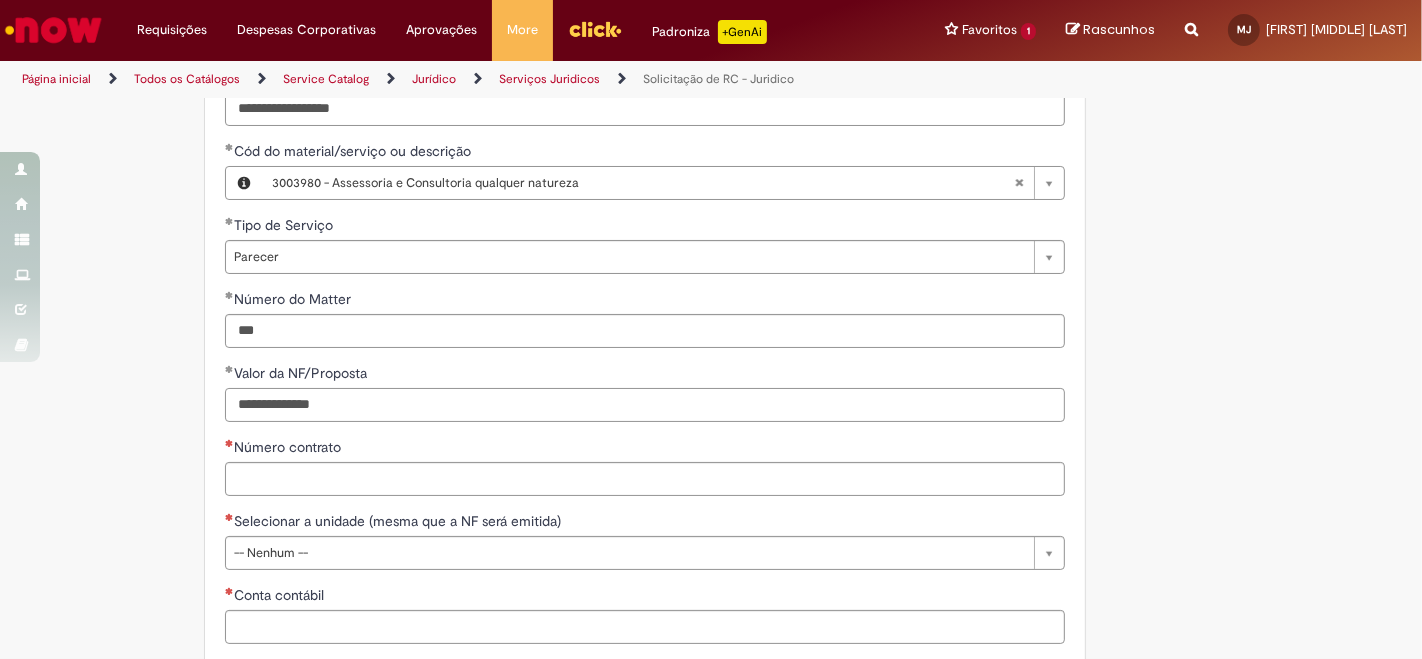 click on "**********" at bounding box center (645, 405) 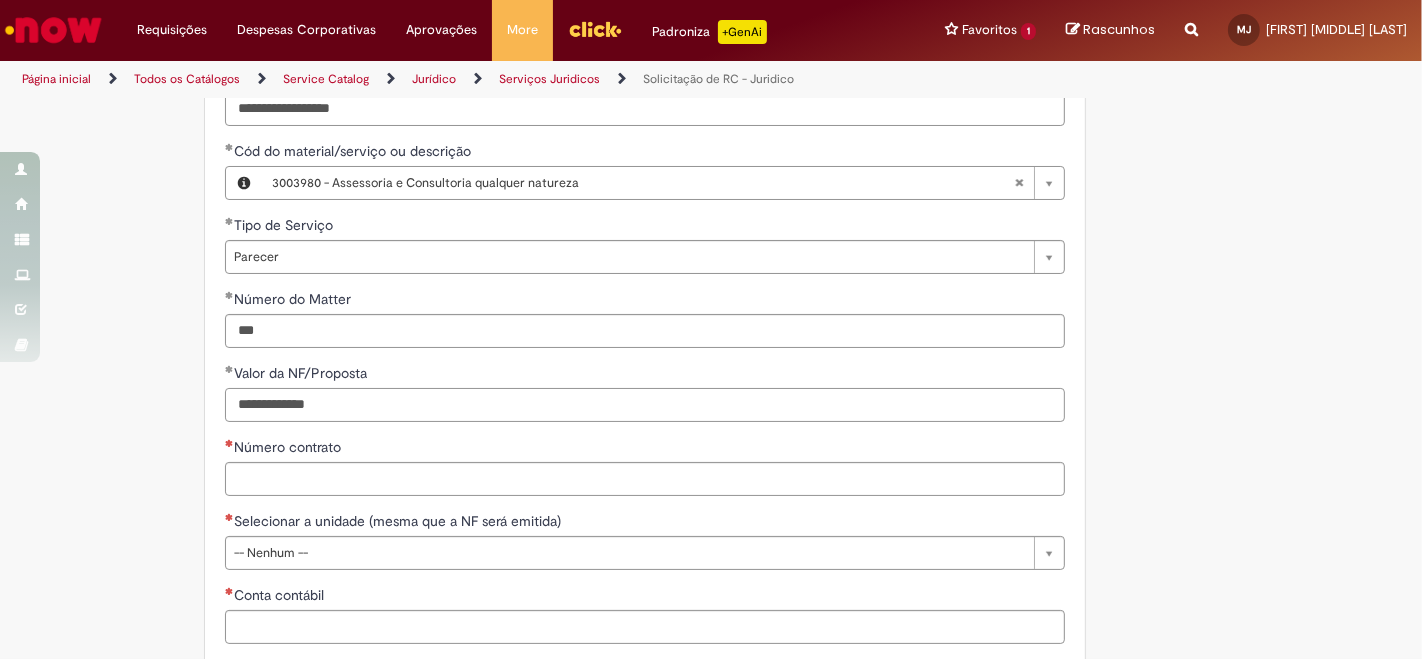 drag, startPoint x: 251, startPoint y: 404, endPoint x: 306, endPoint y: 378, distance: 60.835846 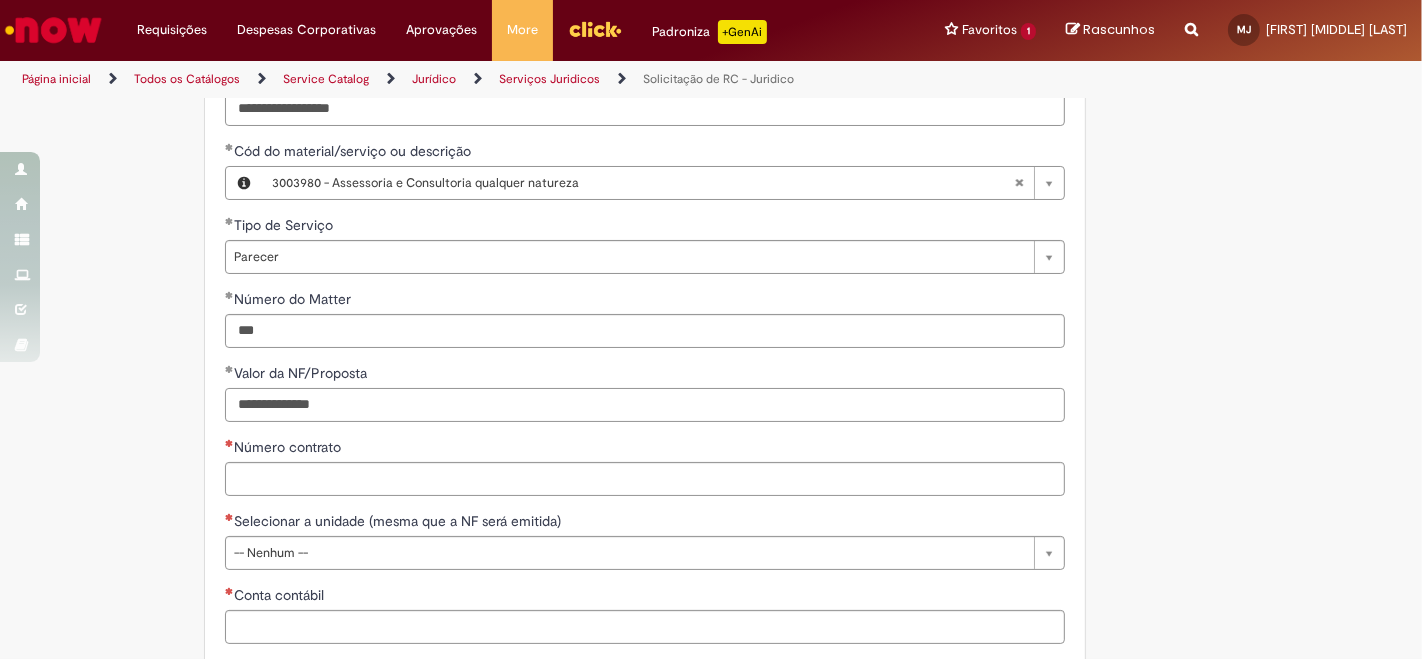 click on "**********" at bounding box center [645, 405] 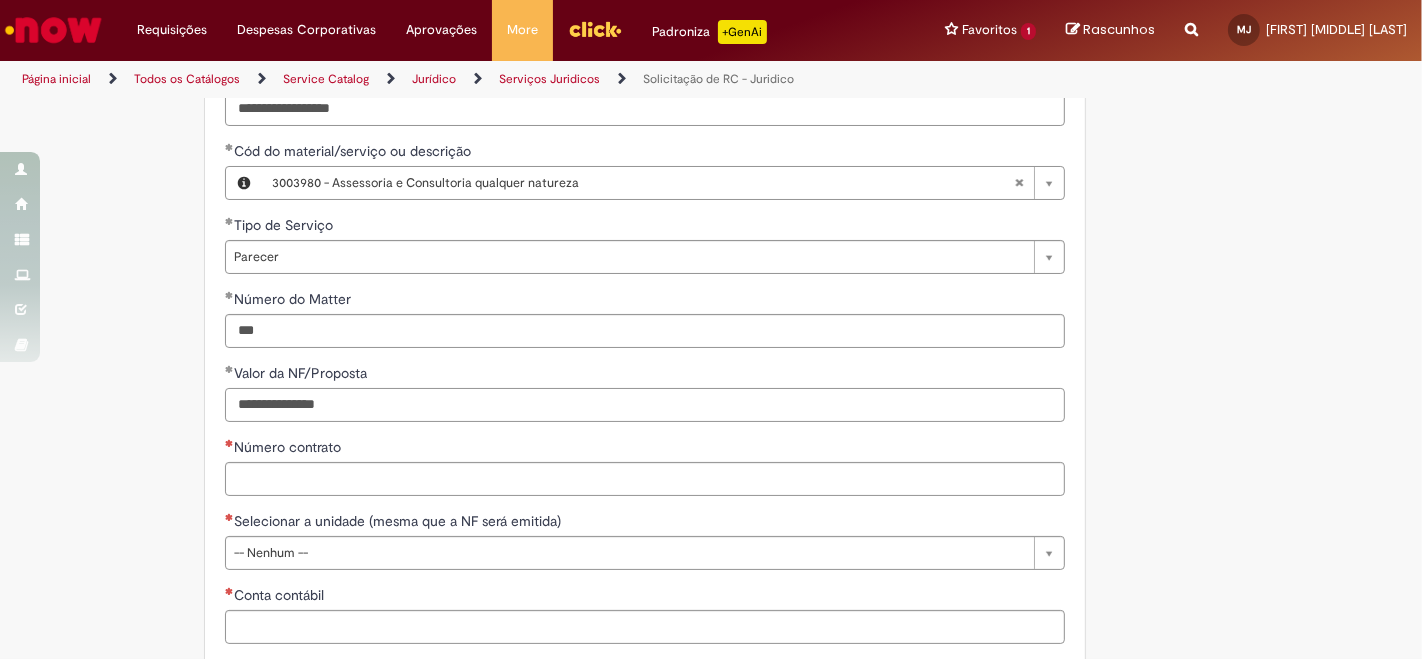 type on "**********" 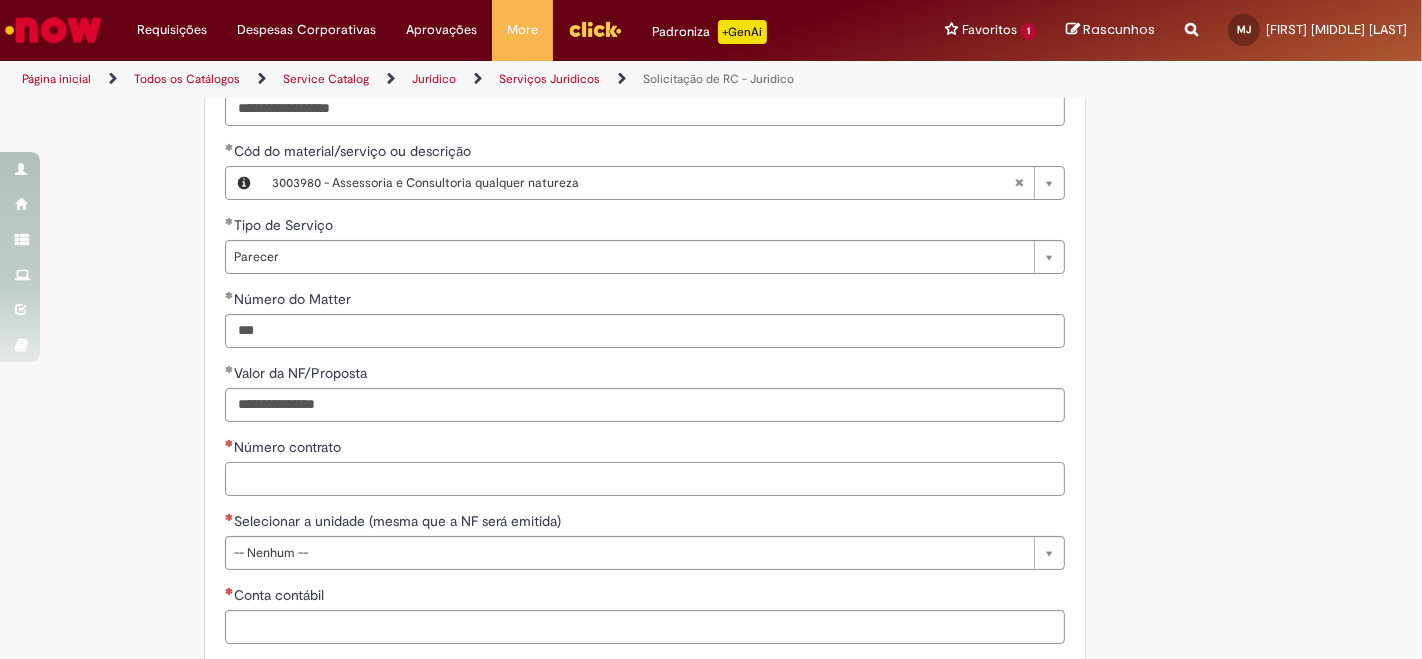 click on "Número contrato" at bounding box center [645, 479] 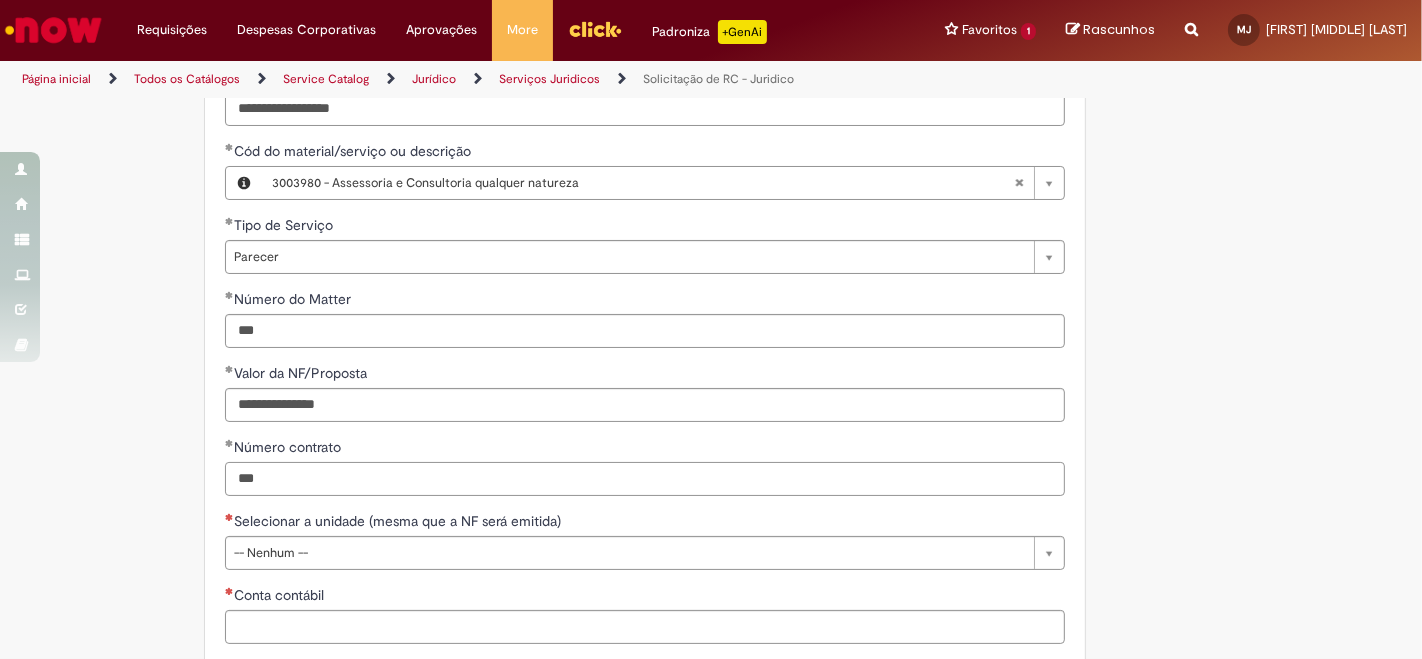 type on "***" 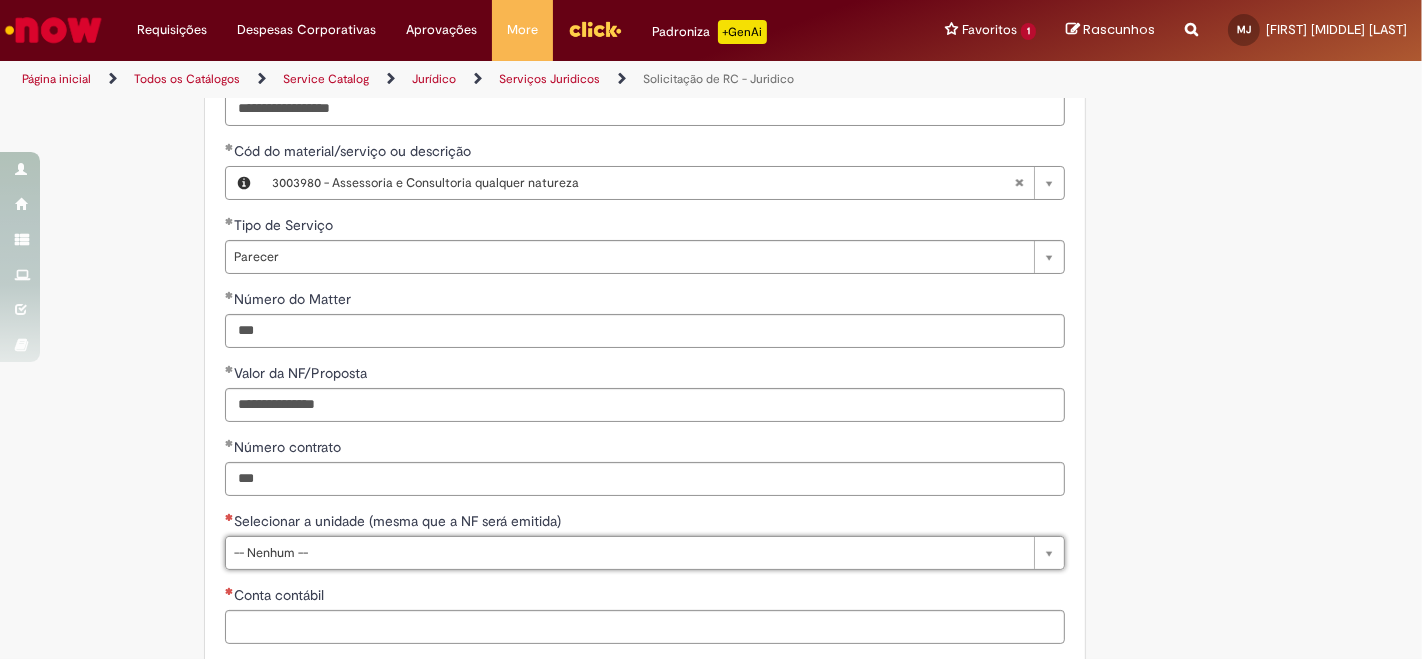 type 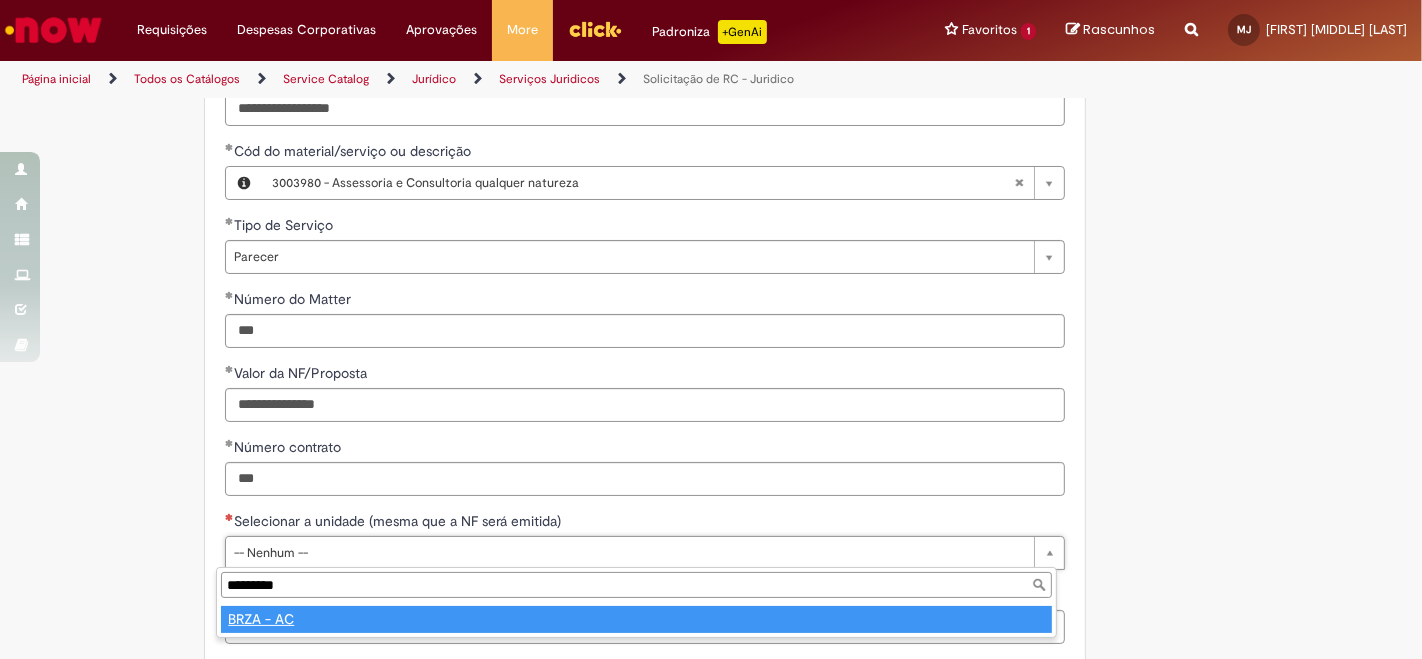 type on "*********" 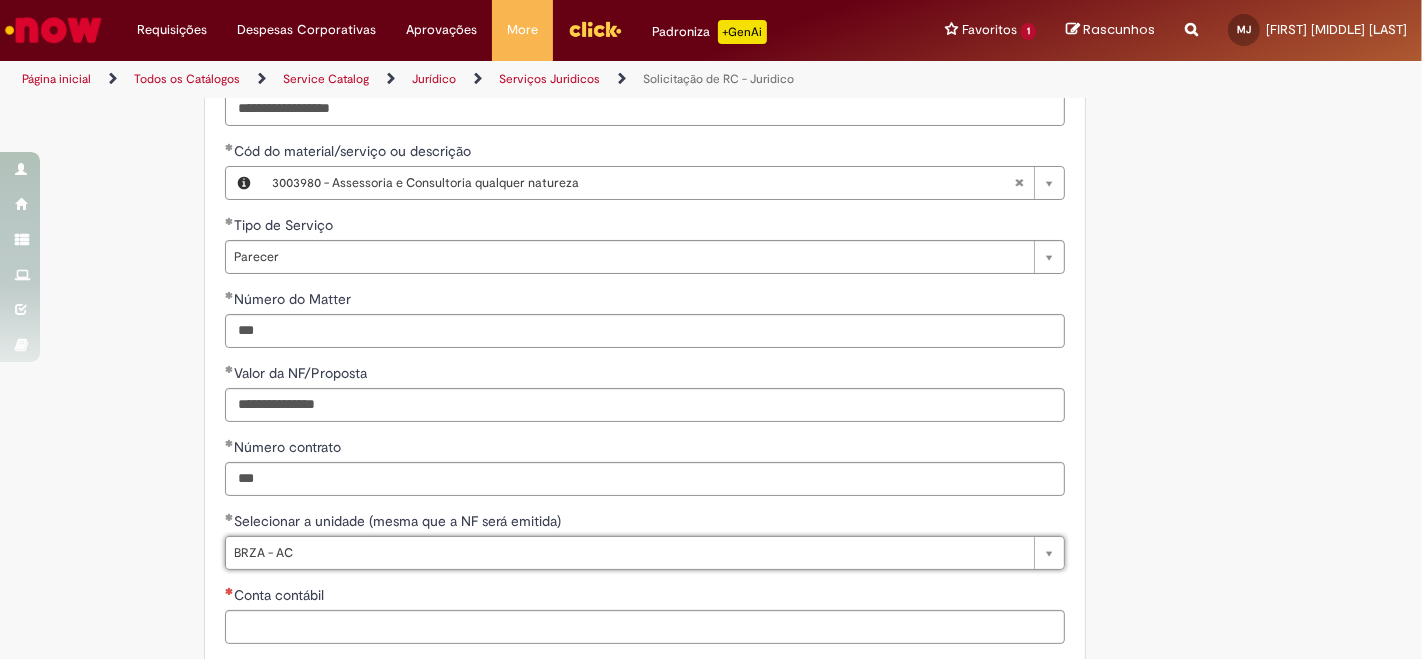 click on "Por favor, anexar o template preenchido.
Adicionar a Favoritos
Solicitação de RC - Juridico
Oferta destinada para solicitações de RC - Juridico
Es t a oferta é destinada a solicitação de  RCs  do  time jurídico . Para darmos continuidade a sua solicitação é importante atenta r -se as regras  abaixo , selecionar o tipo de negociação correta e anexar os d ocumentos  suportes.
Pedimos que descrevam no campo Justificativa  as observações quanto a solicitação de negociação  para alinhamento com o time de Suprimentos (responsável pela negociação) .
IMPORTANTE:
Se a negociação já aconteceu ou o serviço já foi prestado e não houve envolvimento de Suprimentos, o caminho é a  Regularização de NF .
Categoria
Descrição
Quem trata?
Suporte
Regularização
N1" at bounding box center [613, -99] 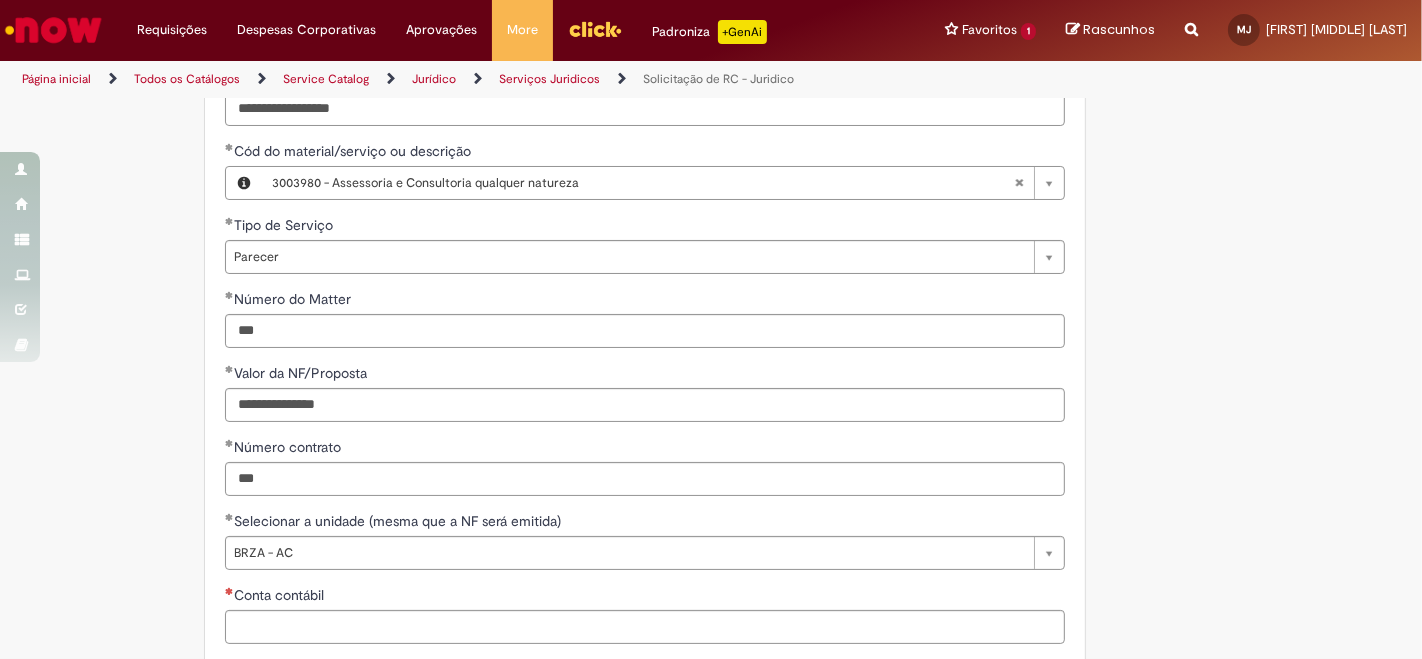scroll, scrollTop: 1666, scrollLeft: 0, axis: vertical 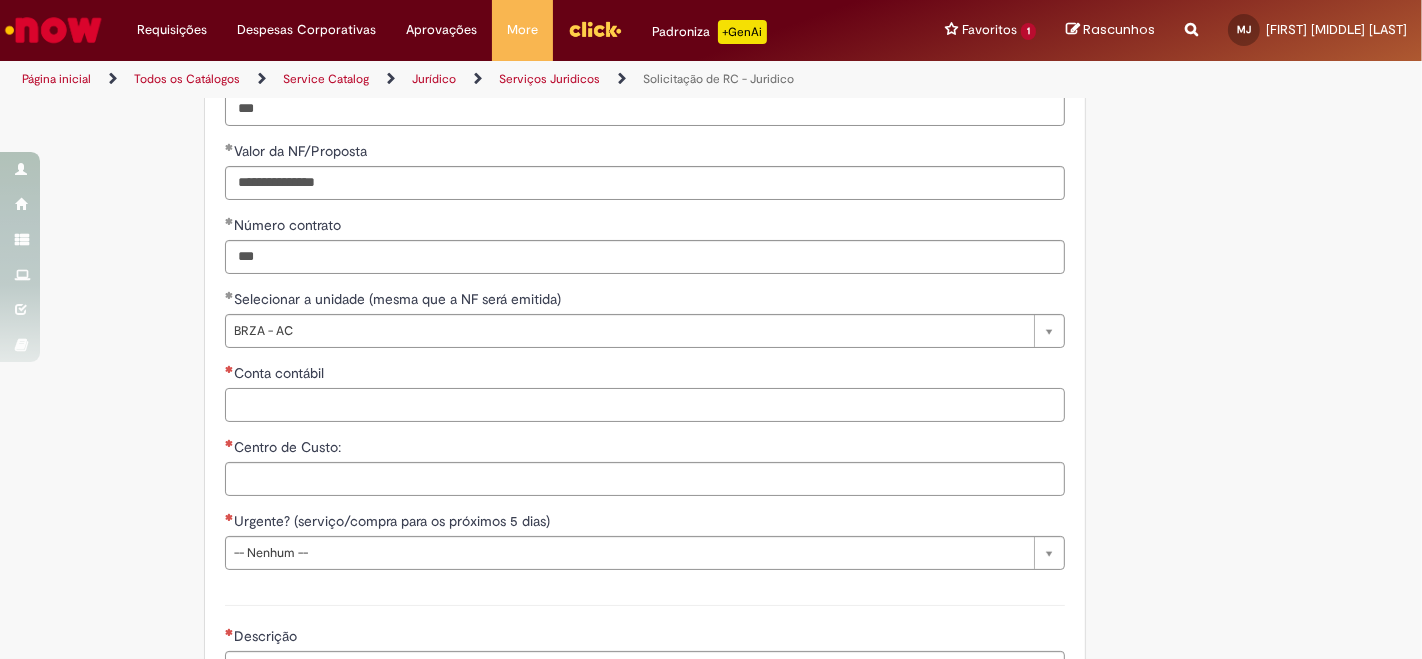 click on "Conta contábil" at bounding box center [645, 405] 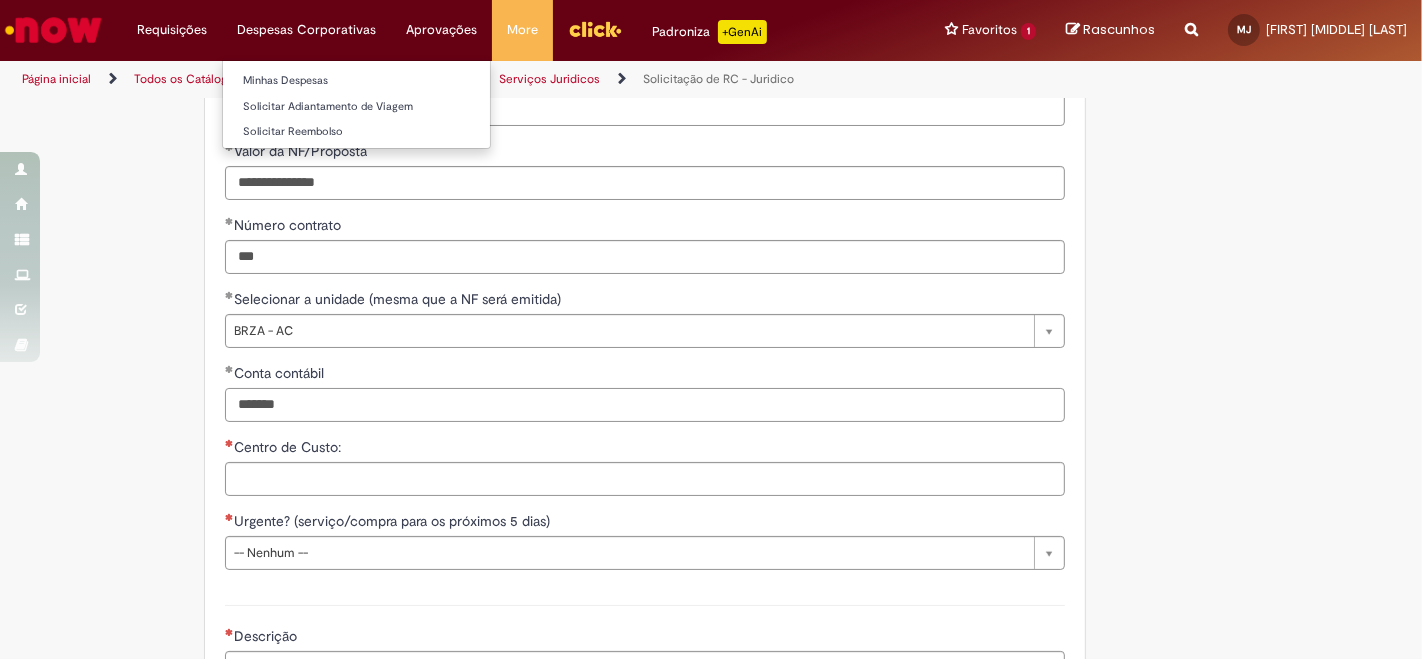 type on "*******" 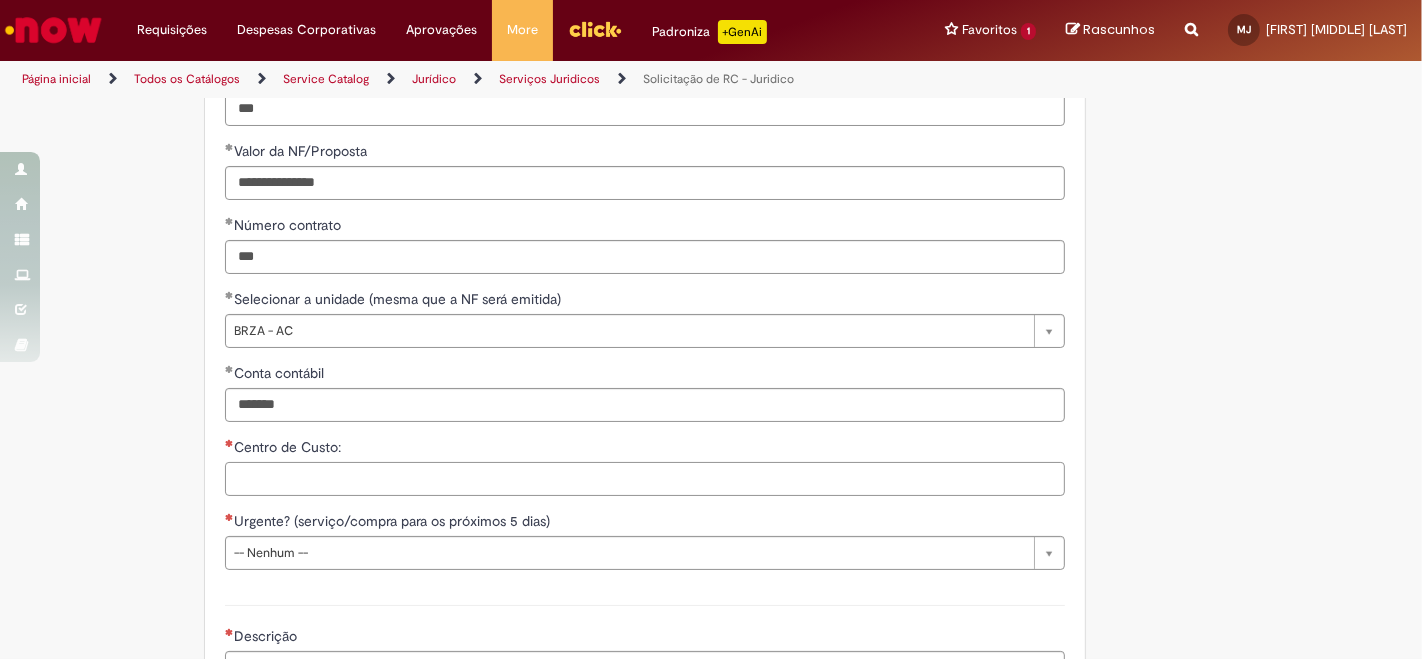 paste on "**********" 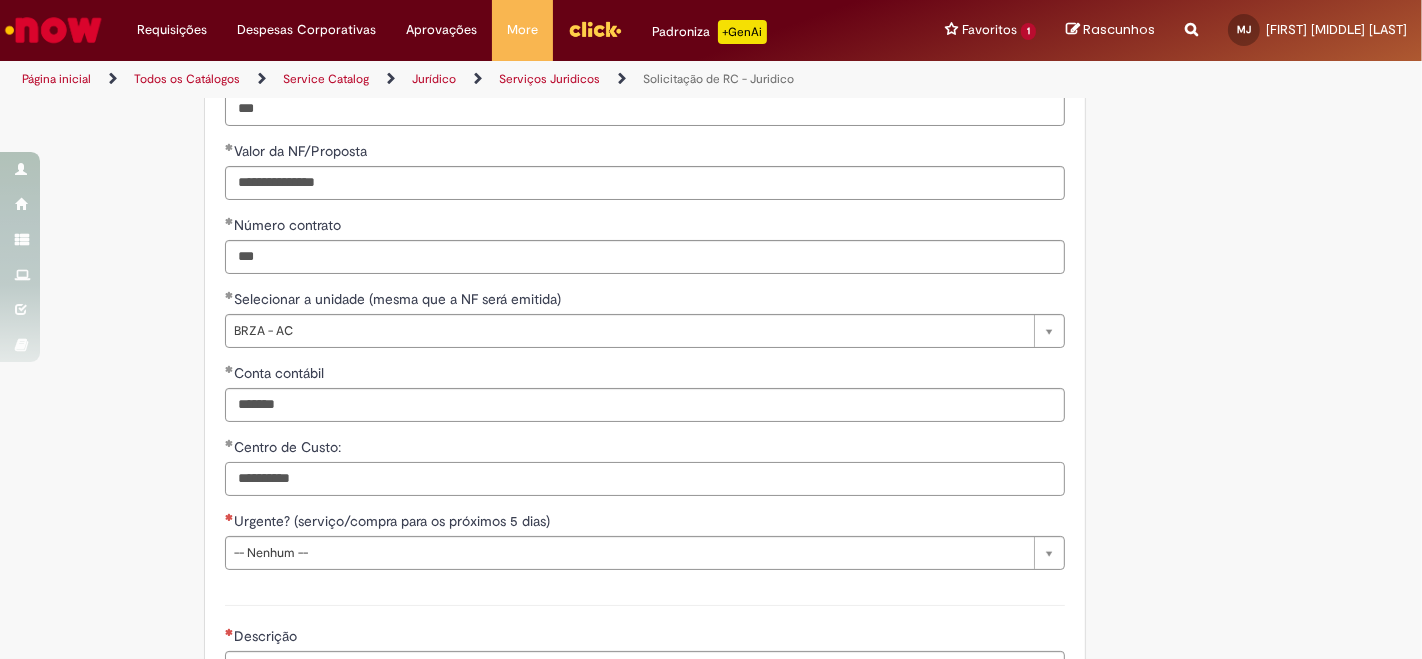type on "**********" 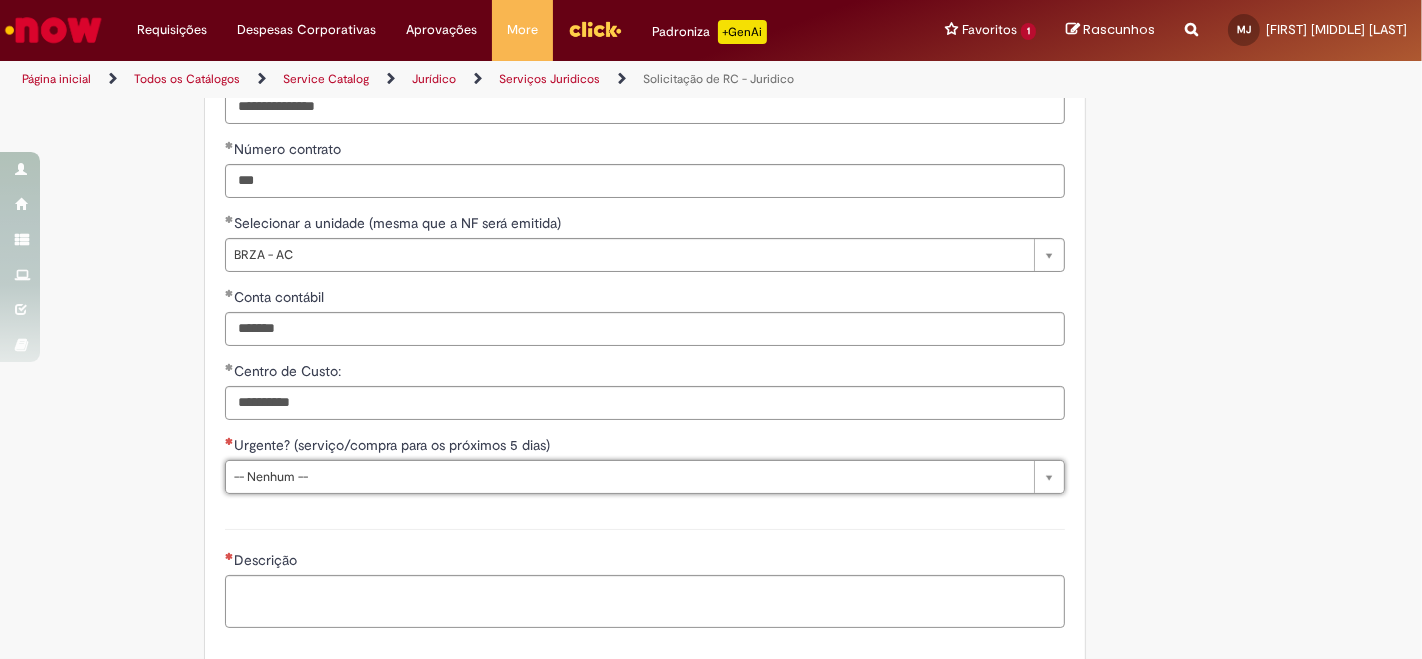 scroll, scrollTop: 1777, scrollLeft: 0, axis: vertical 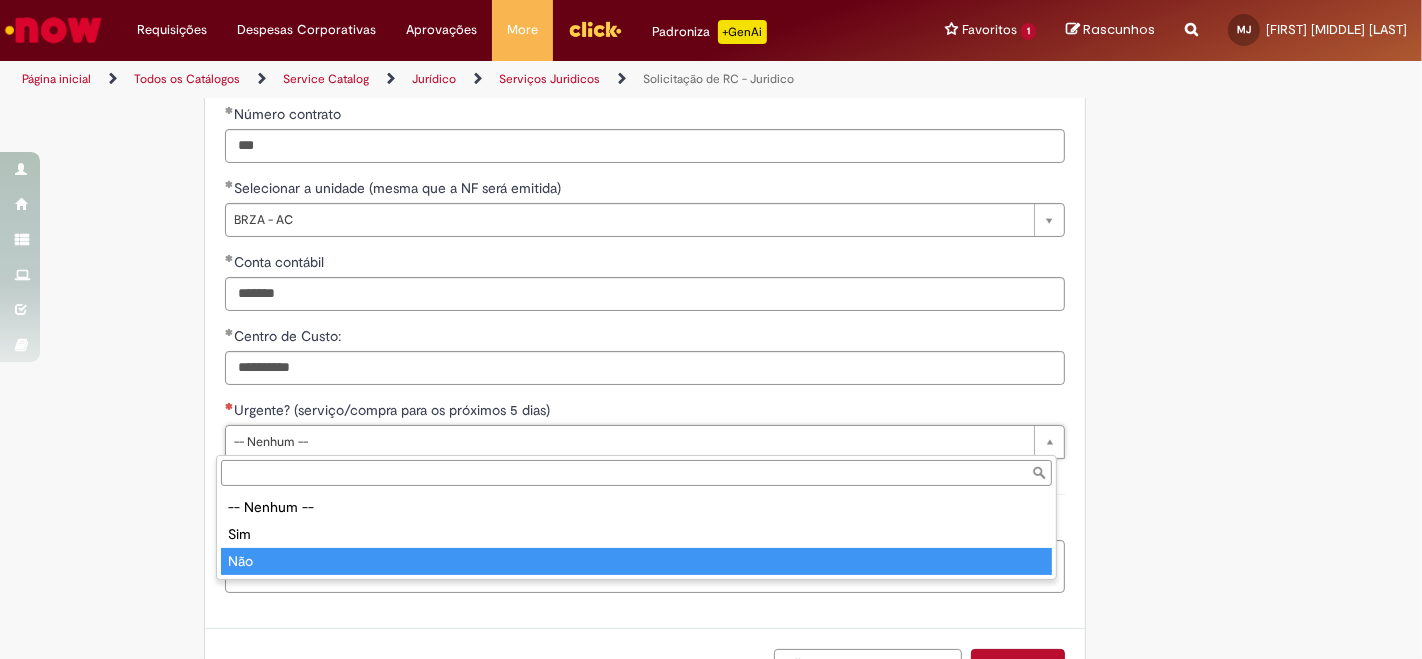 type on "***" 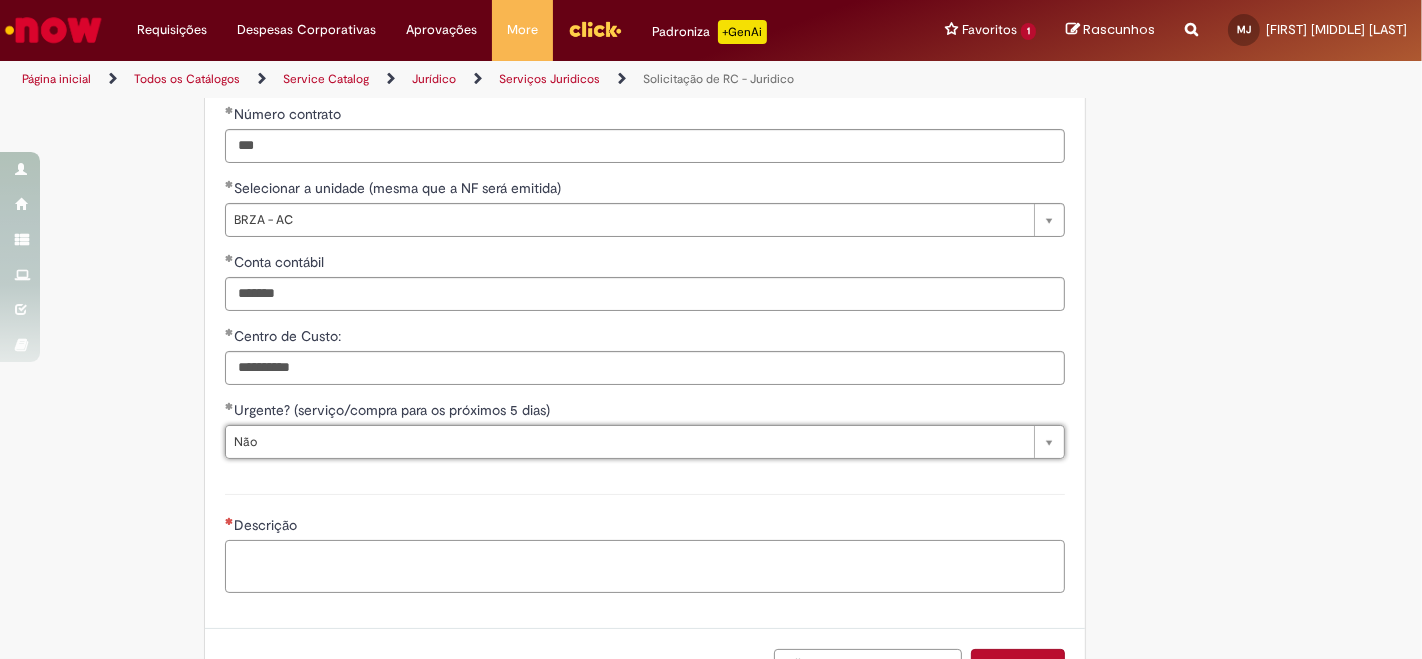 click on "Descrição" at bounding box center (645, 566) 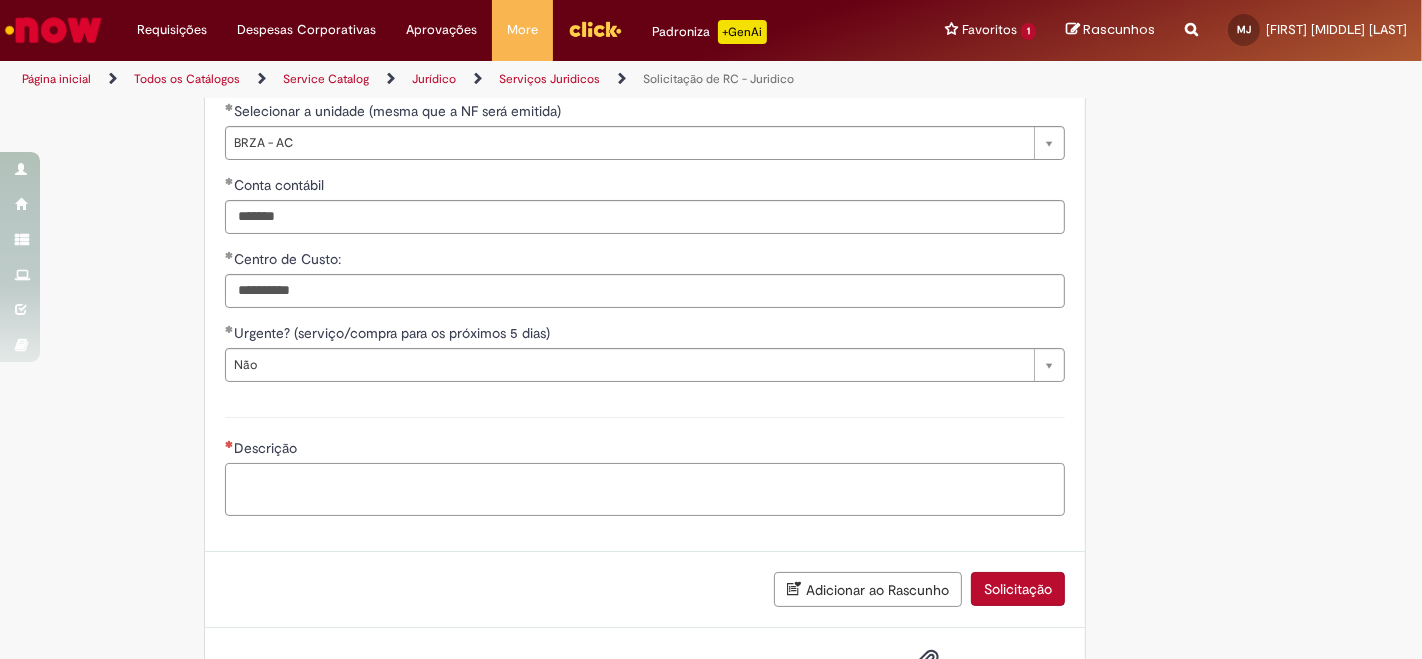 scroll, scrollTop: 1931, scrollLeft: 0, axis: vertical 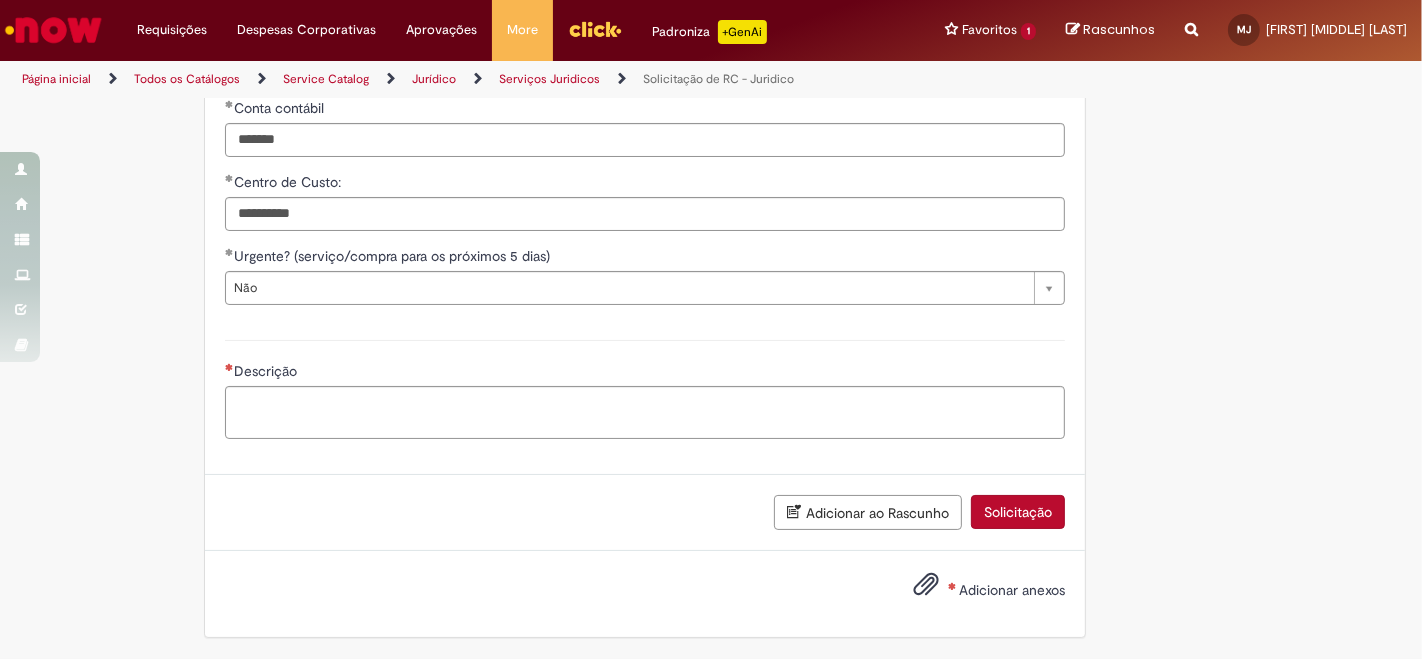 click on "Adicionar anexos" at bounding box center [1012, 590] 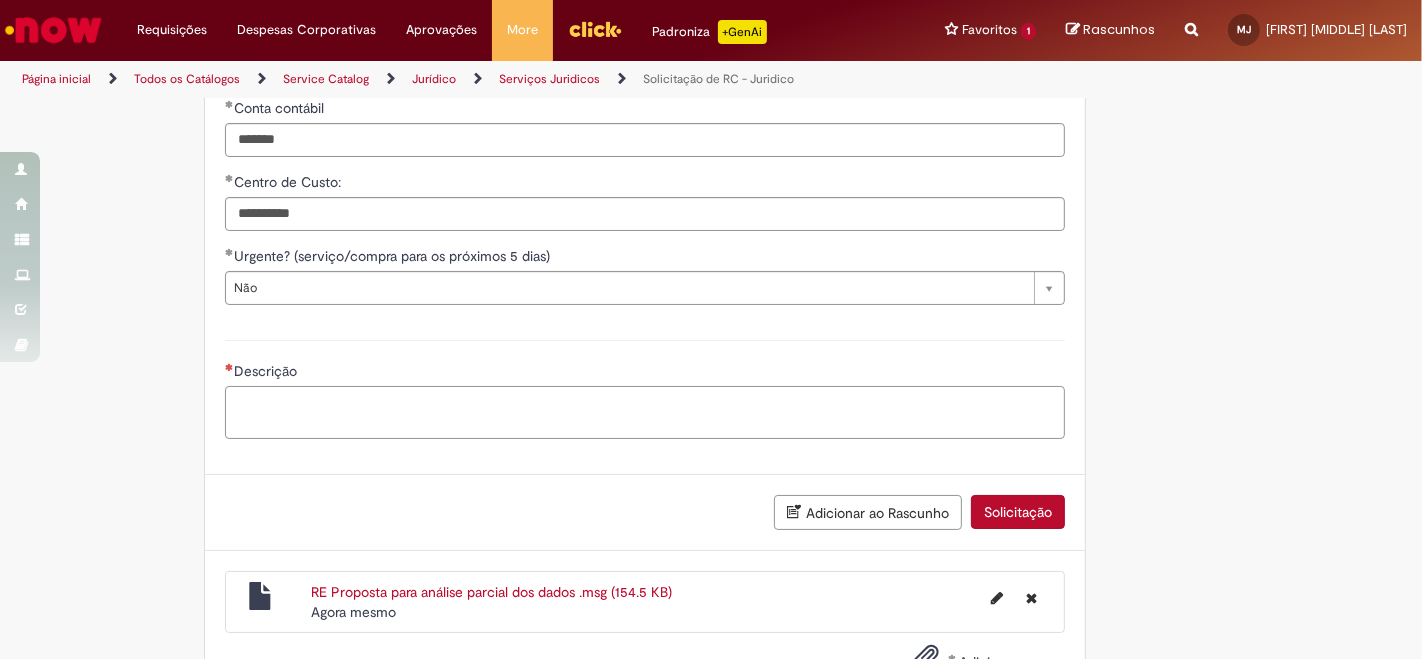 click on "Descrição" at bounding box center (645, 412) 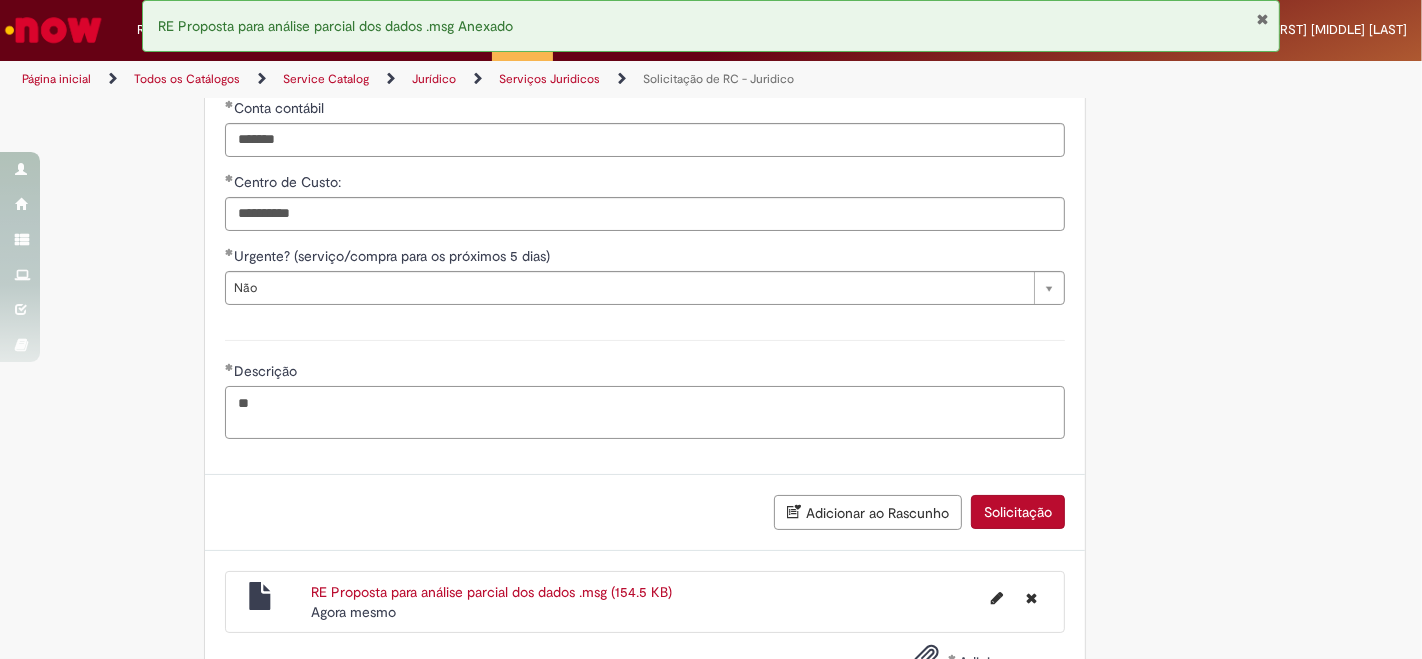 type on "*" 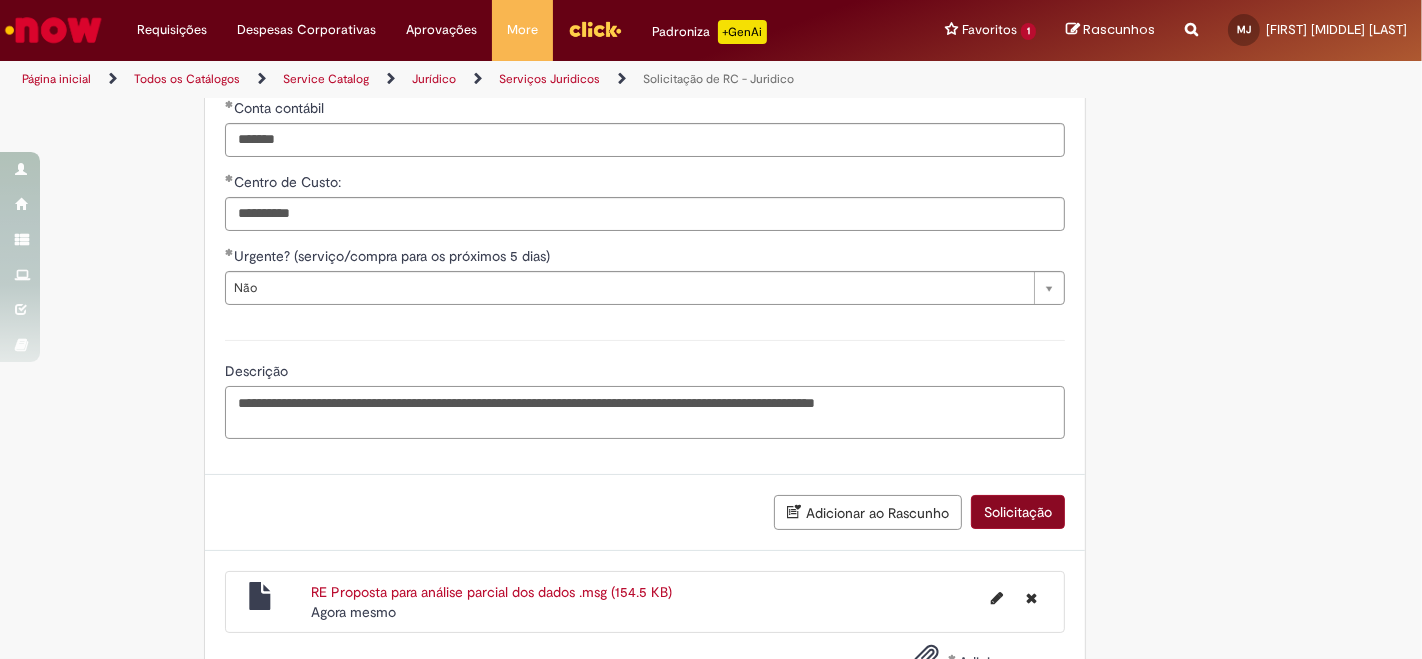 type on "**********" 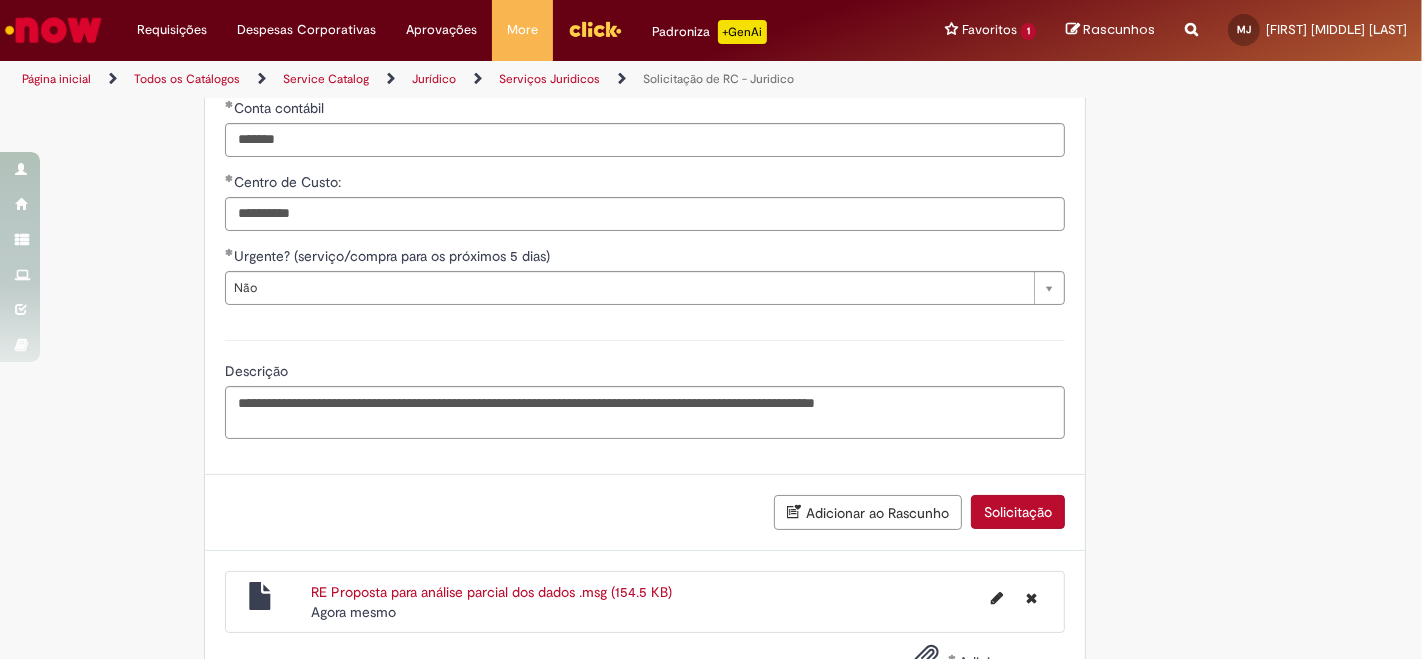 click on "Solicitação" at bounding box center [1018, 512] 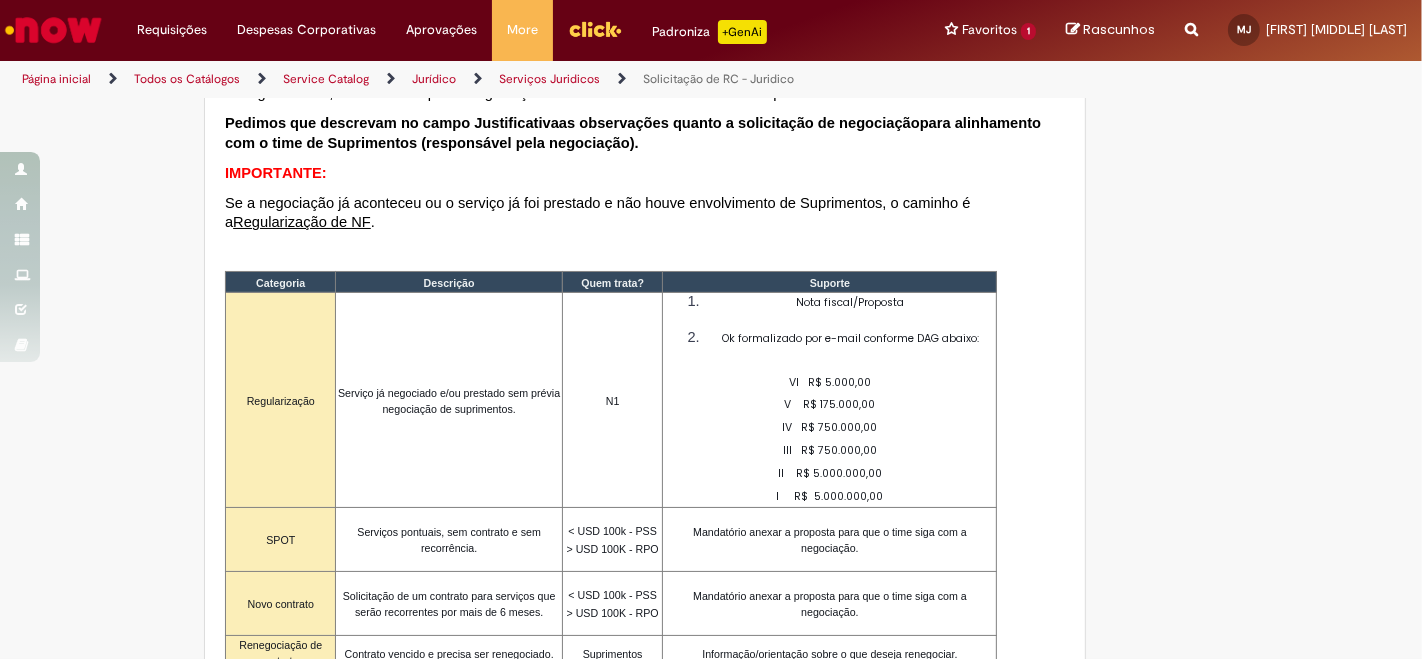 scroll, scrollTop: 0, scrollLeft: 0, axis: both 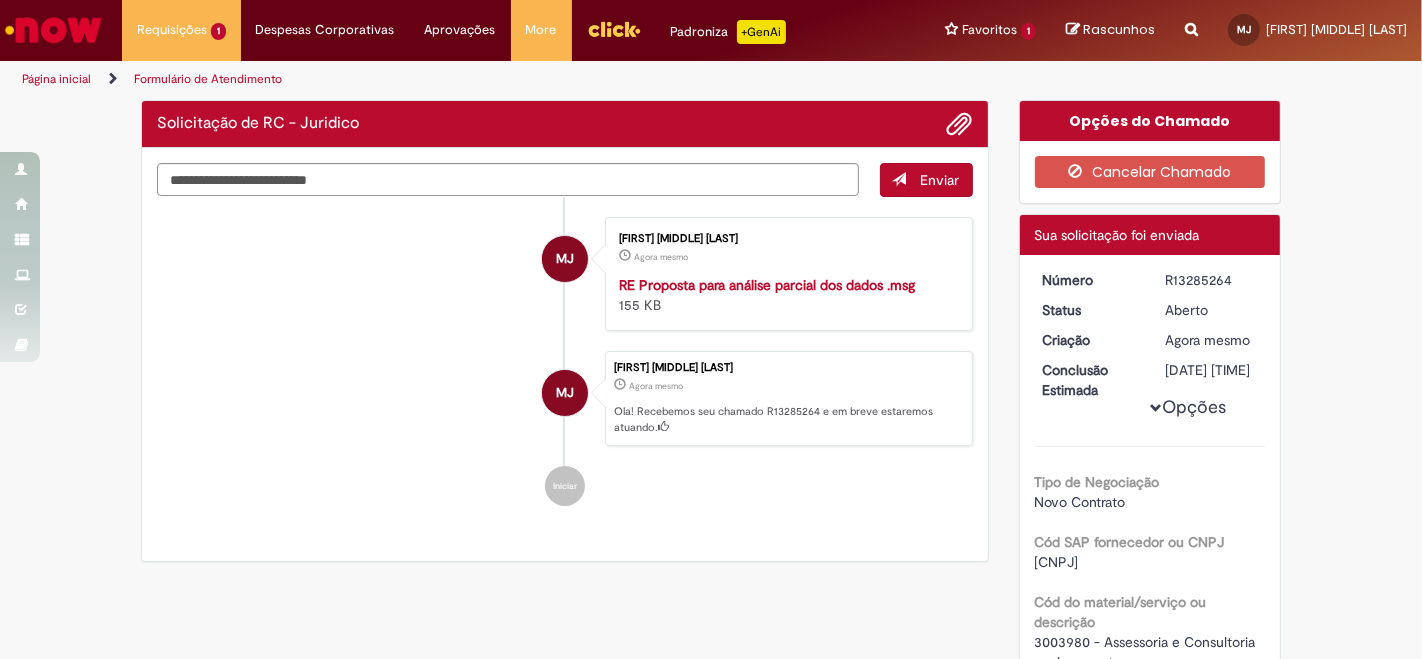 click on "R13285264" at bounding box center [1211, 280] 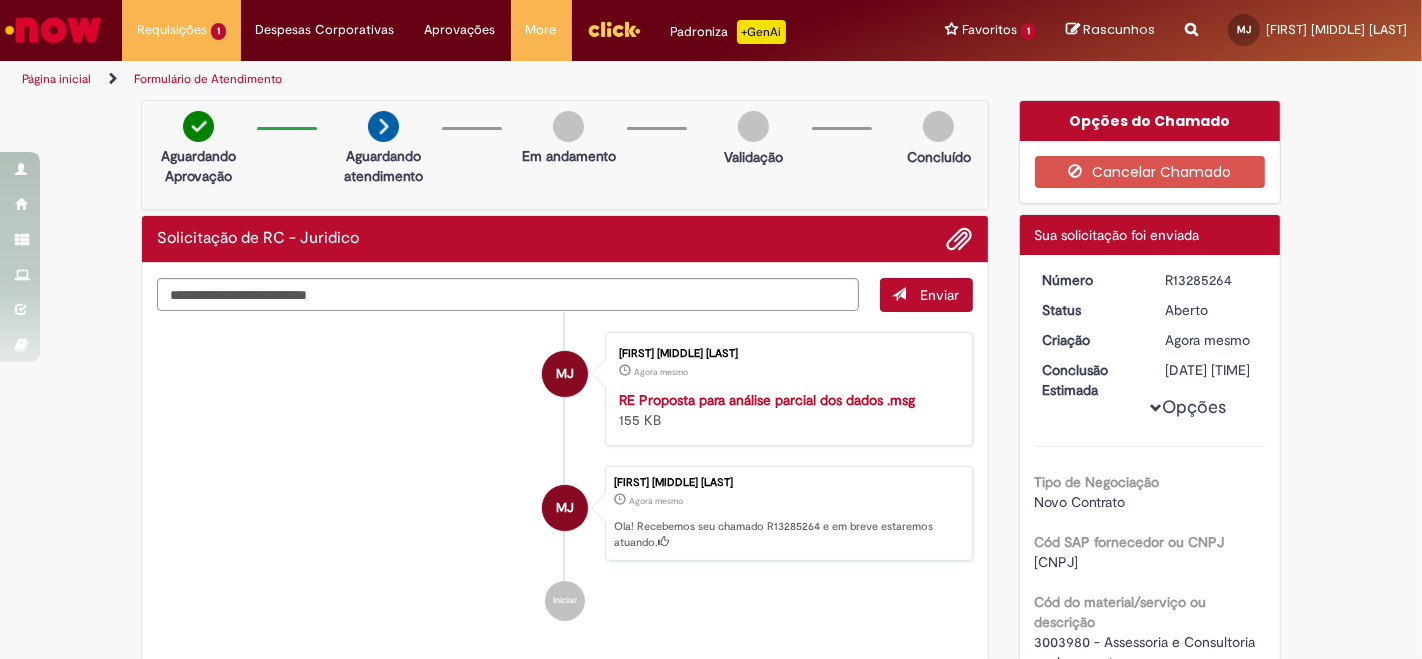 copy on "R13285264" 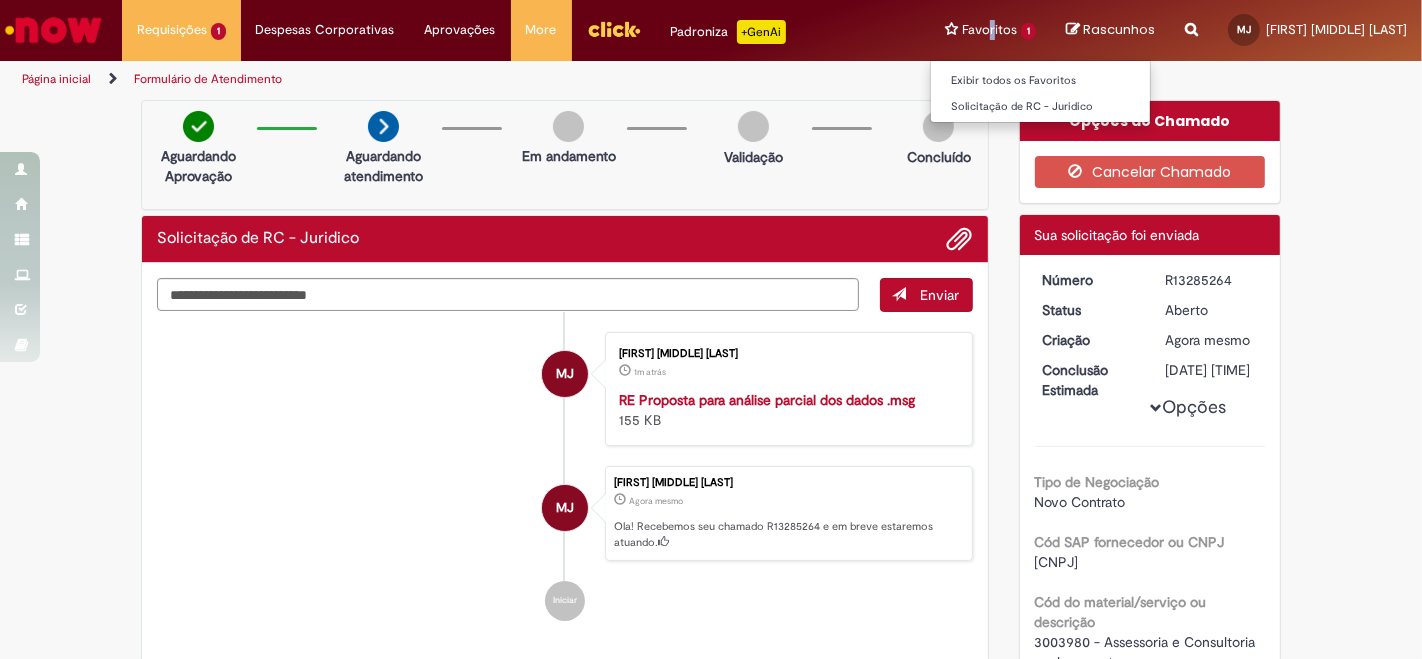 click on "Favoritos   1
Exibir todos os Favoritos
Solicitação de RC - Juridico" at bounding box center (990, 30) 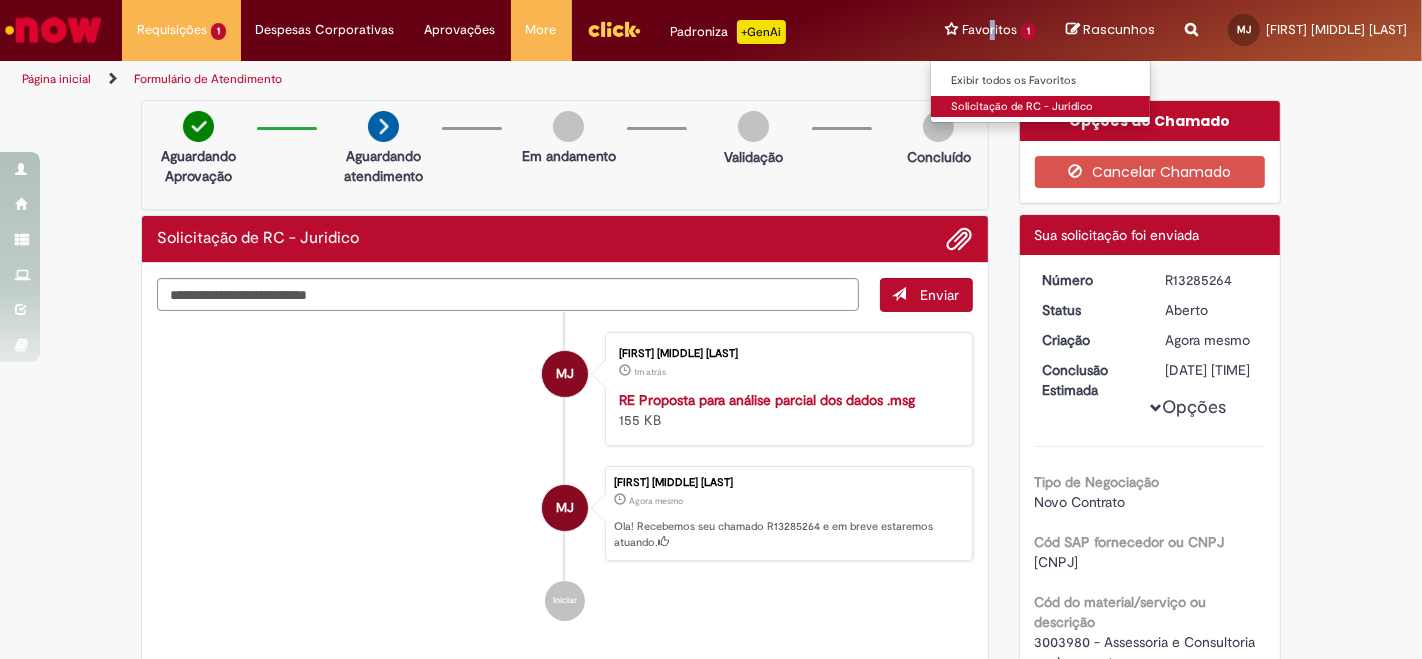 click on "Solicitação de RC - Juridico" at bounding box center (1041, 107) 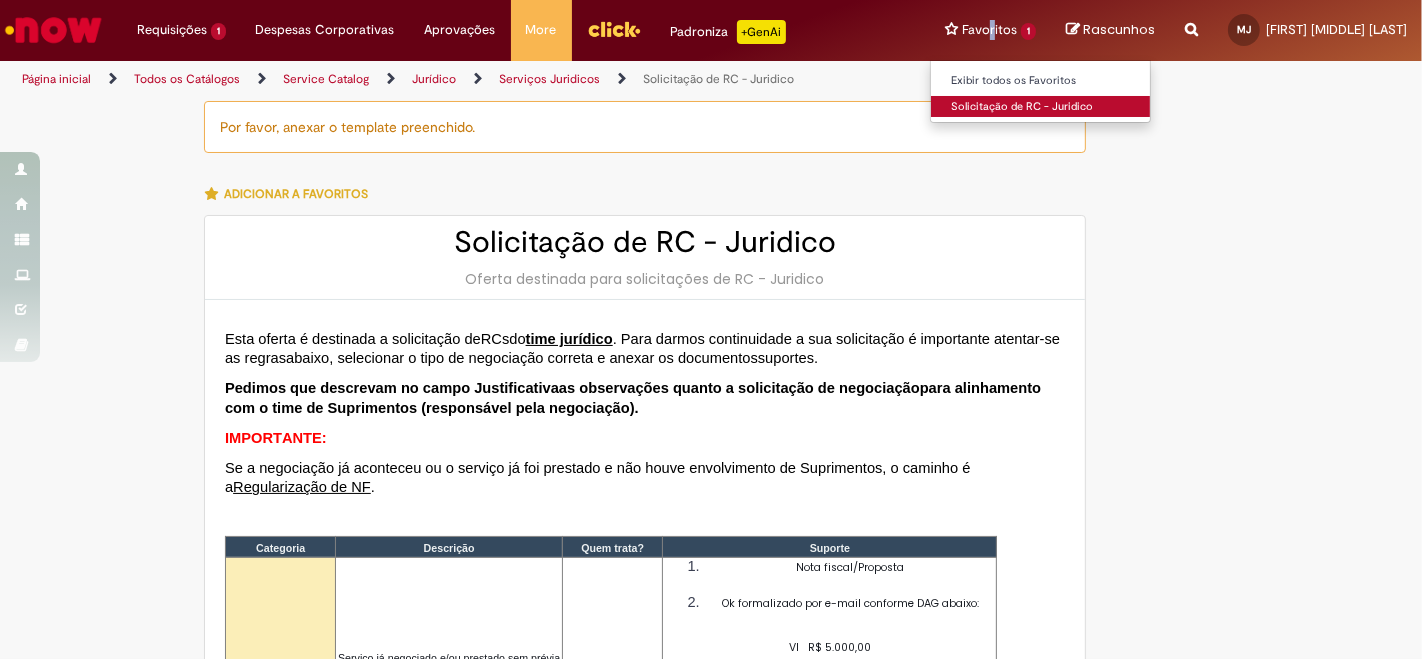 type on "********" 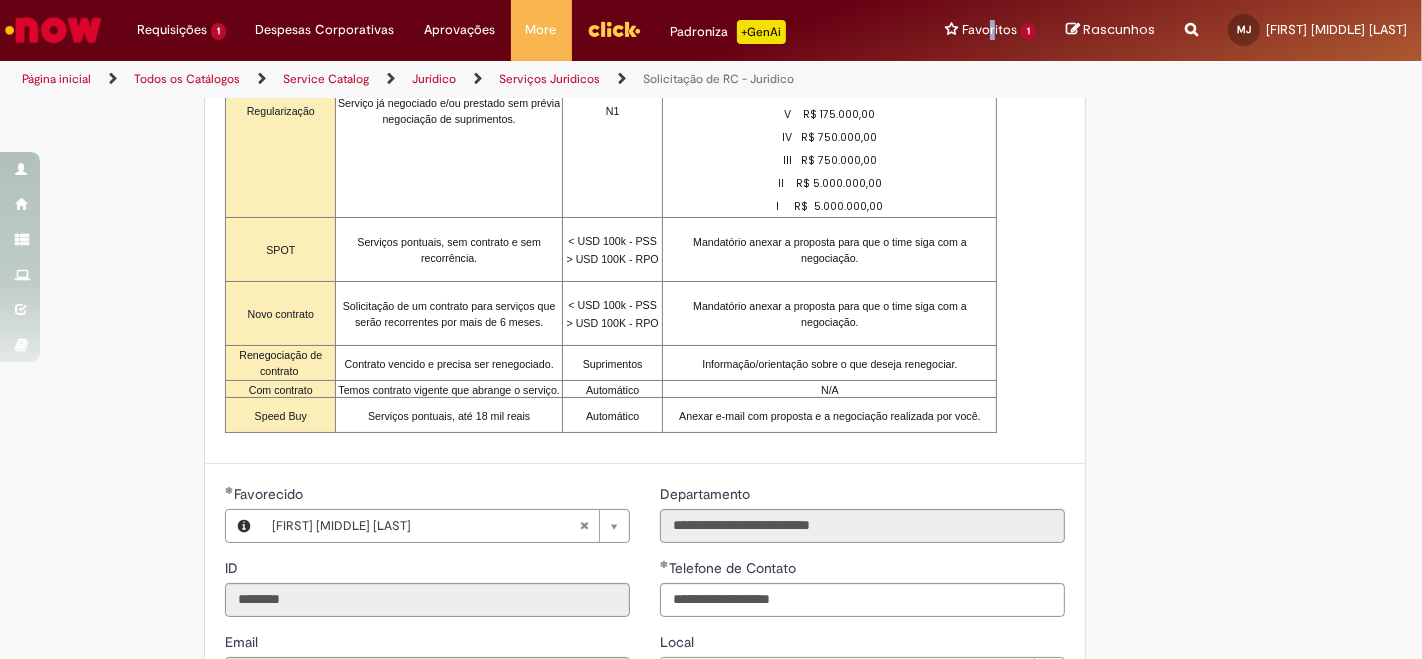 scroll, scrollTop: 1000, scrollLeft: 0, axis: vertical 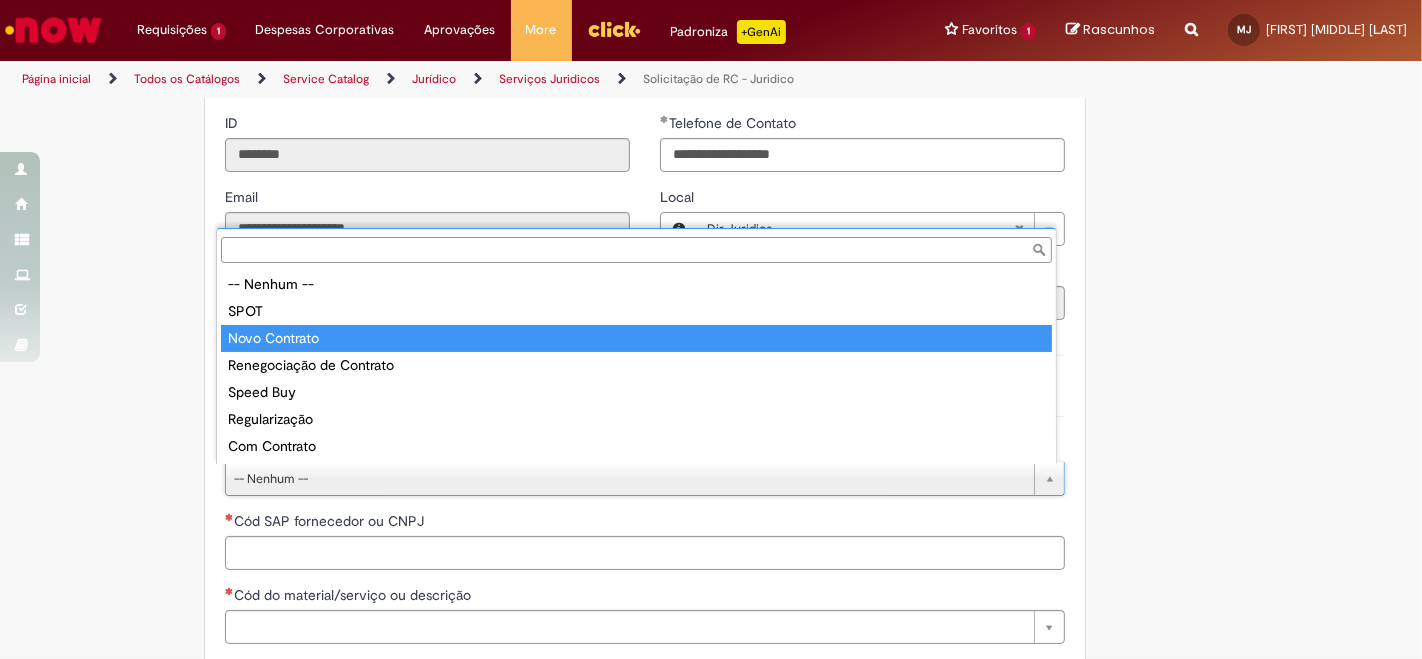 type on "**********" 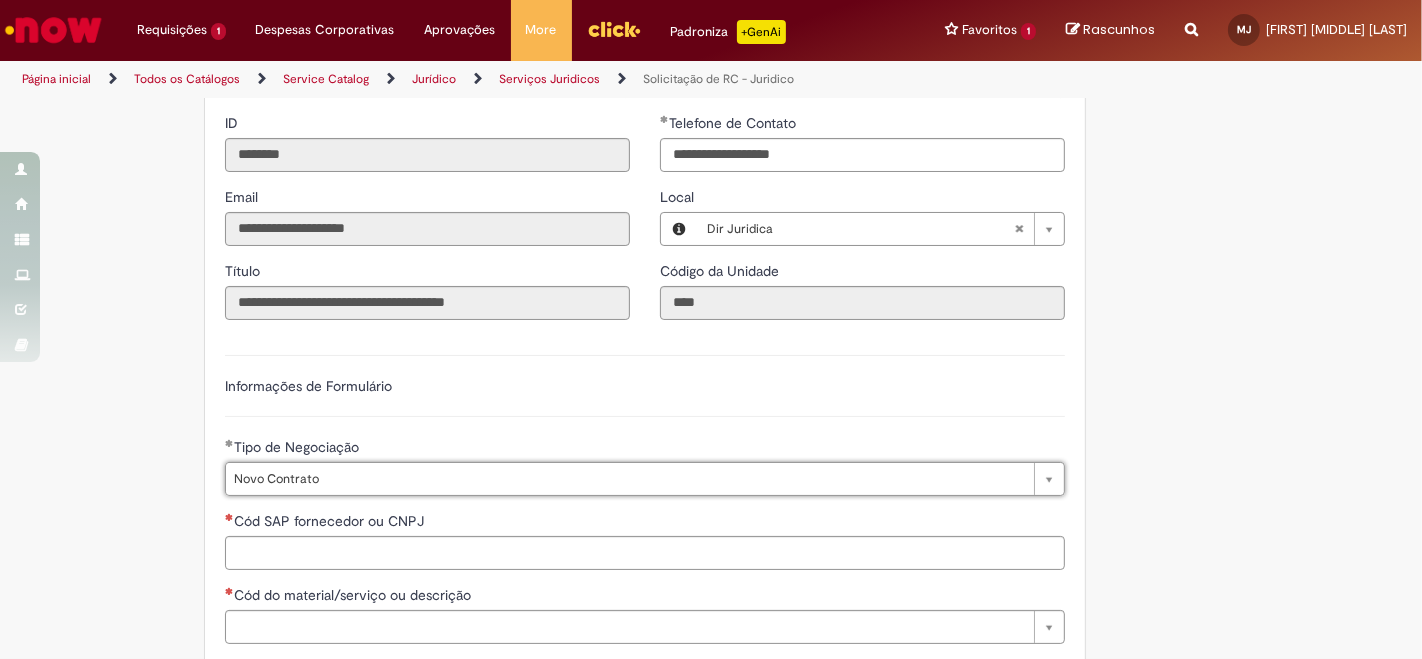 scroll, scrollTop: 1111, scrollLeft: 0, axis: vertical 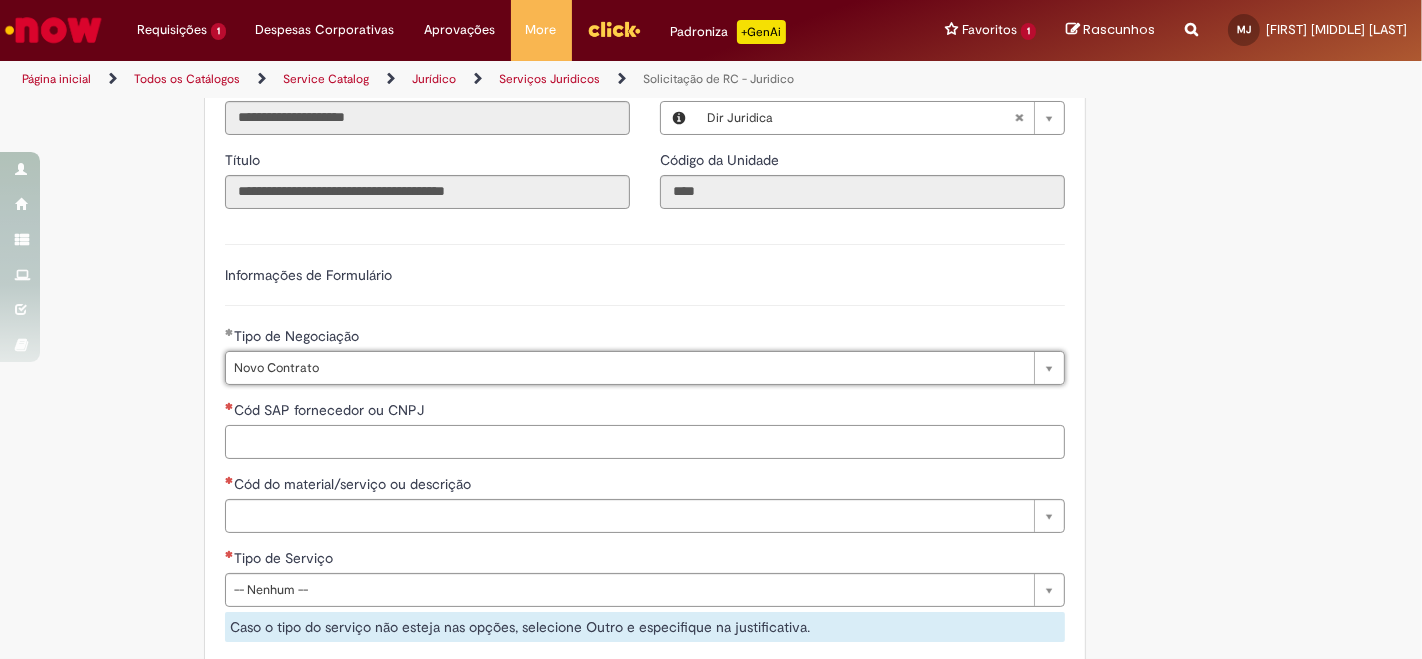 click on "Cód SAP fornecedor ou CNPJ" at bounding box center [645, 442] 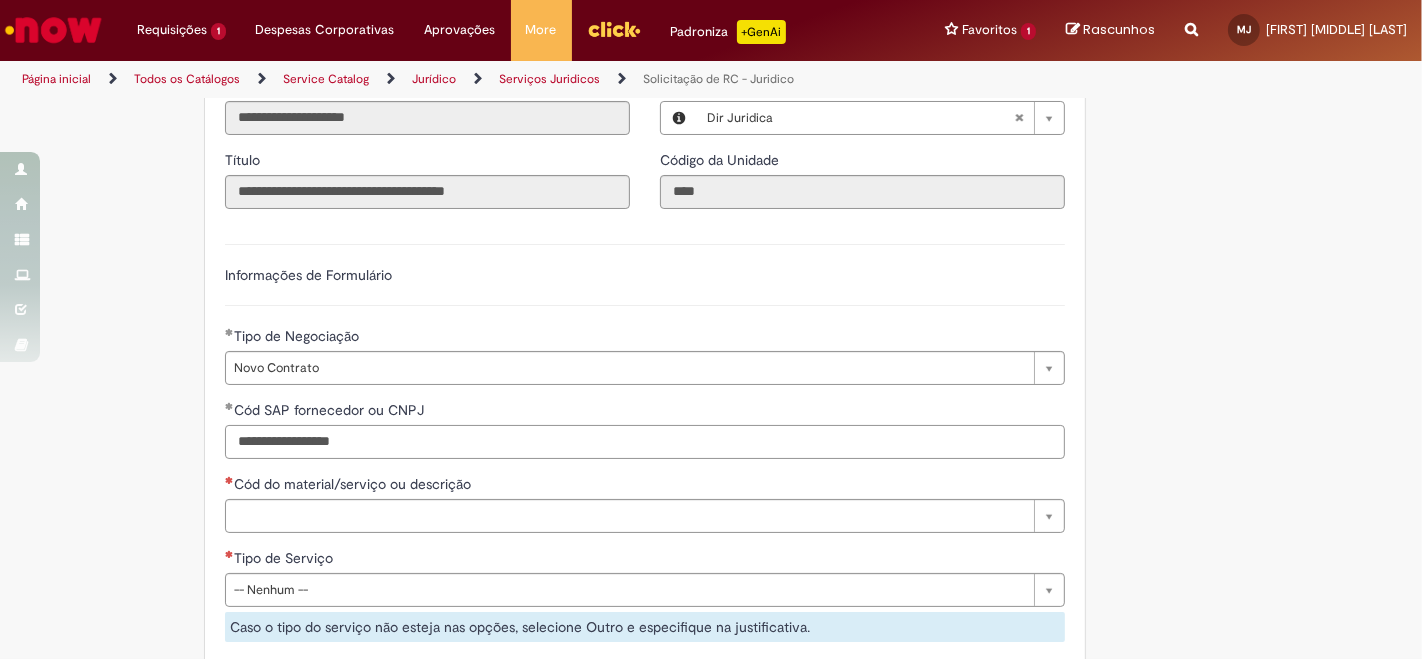 type on "**********" 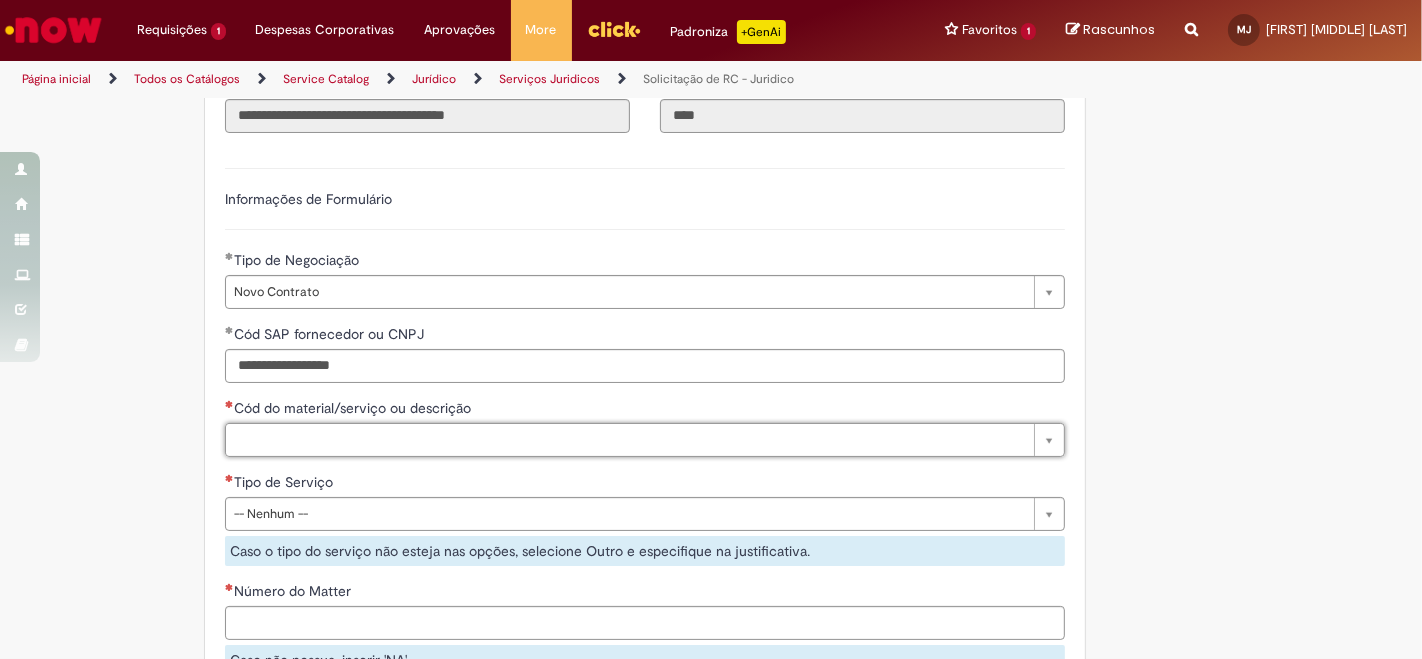scroll, scrollTop: 1222, scrollLeft: 0, axis: vertical 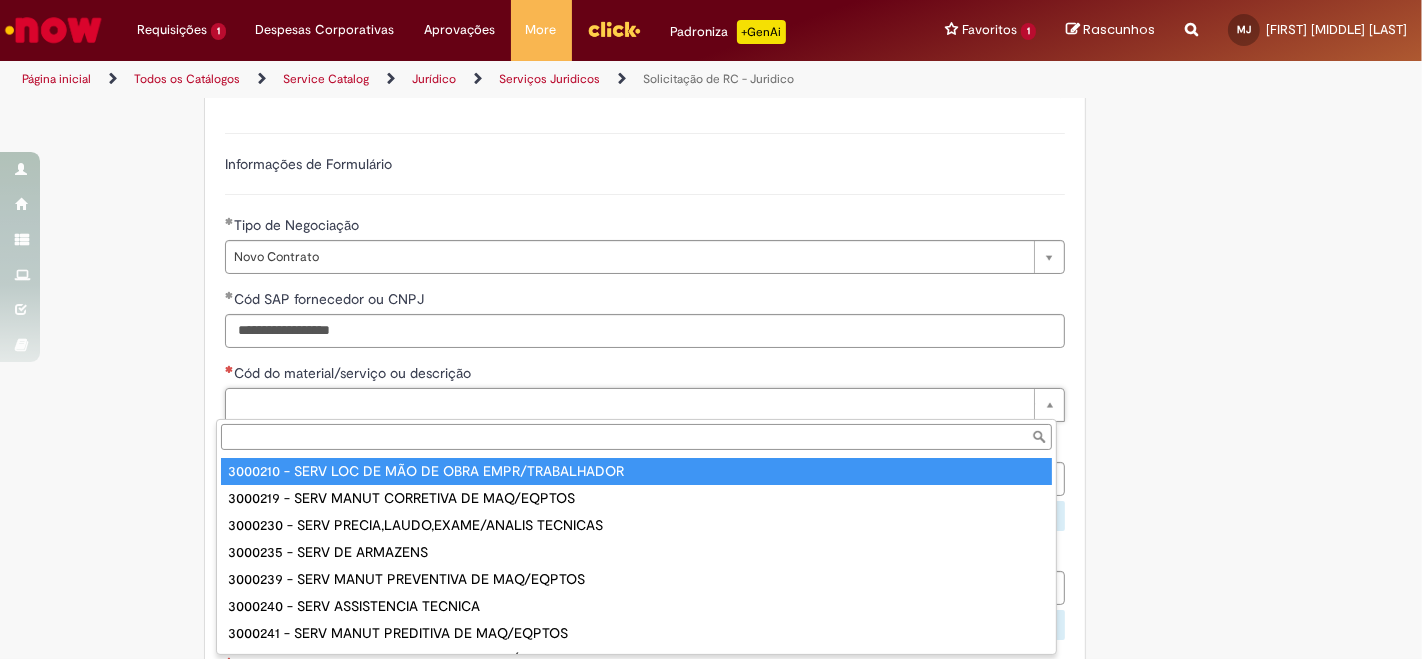 paste on "*******" 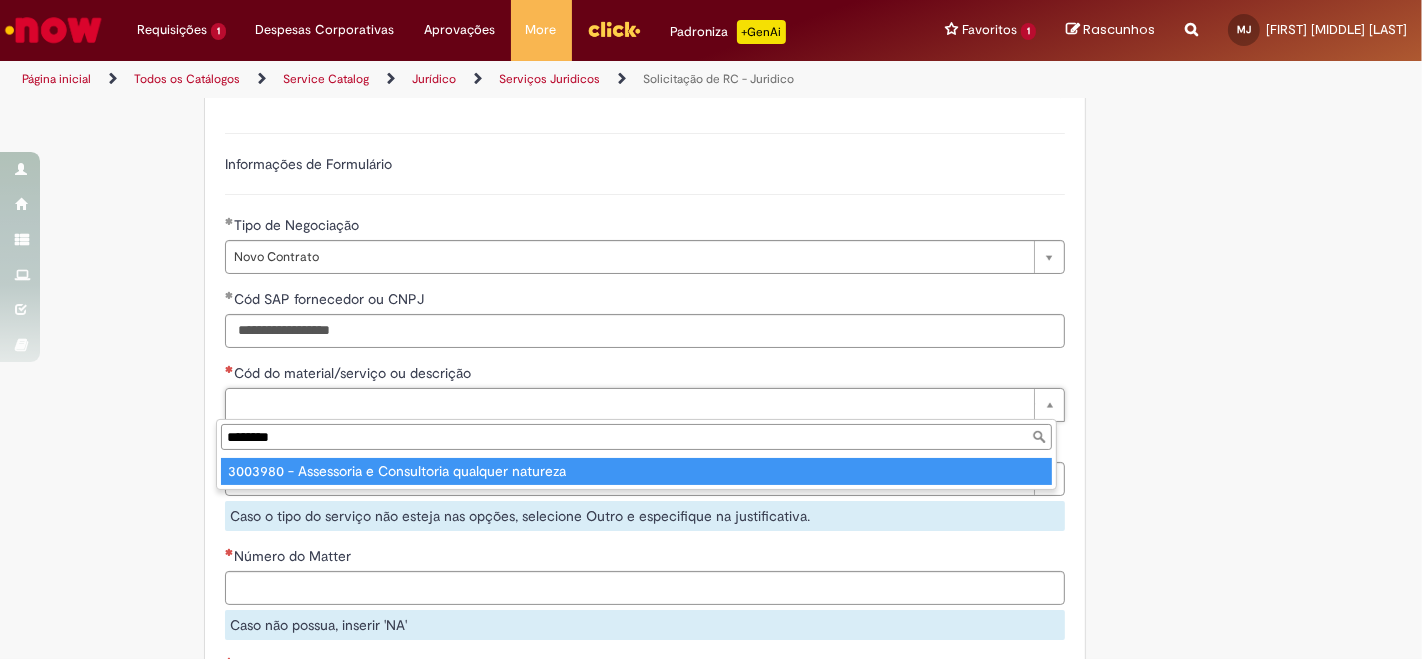 type on "*******" 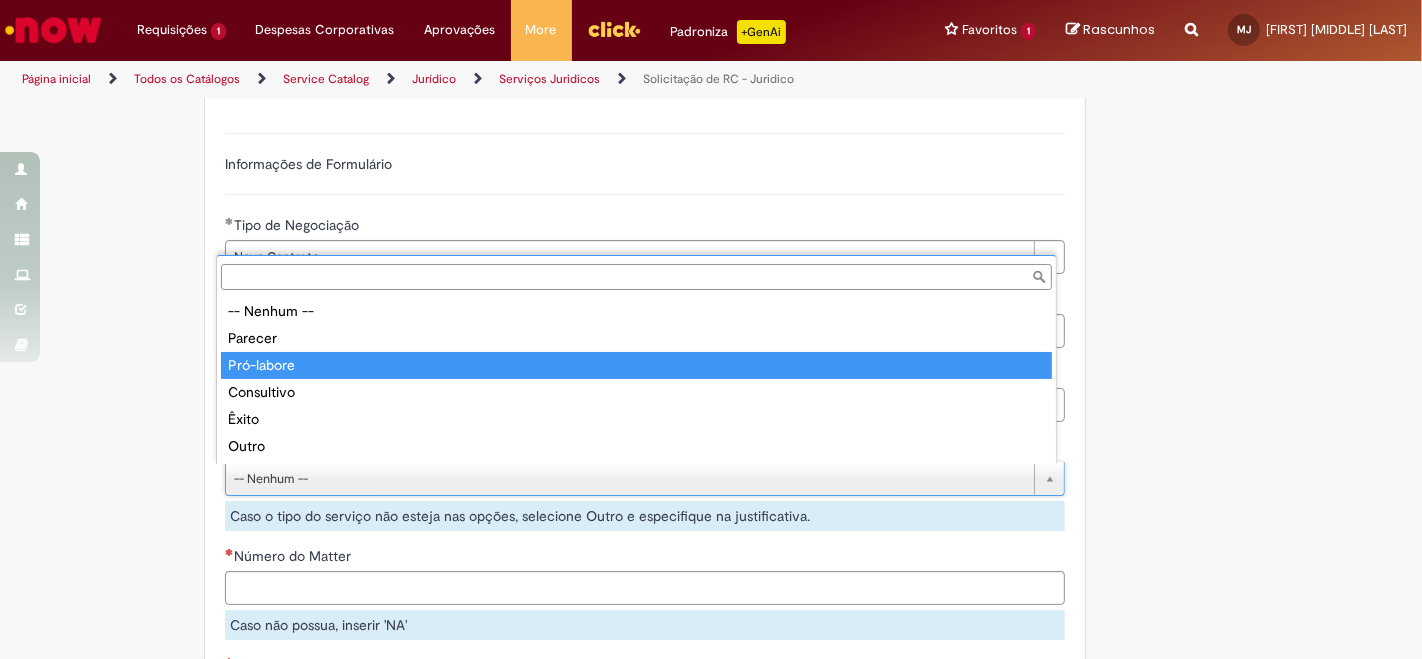 type on "**********" 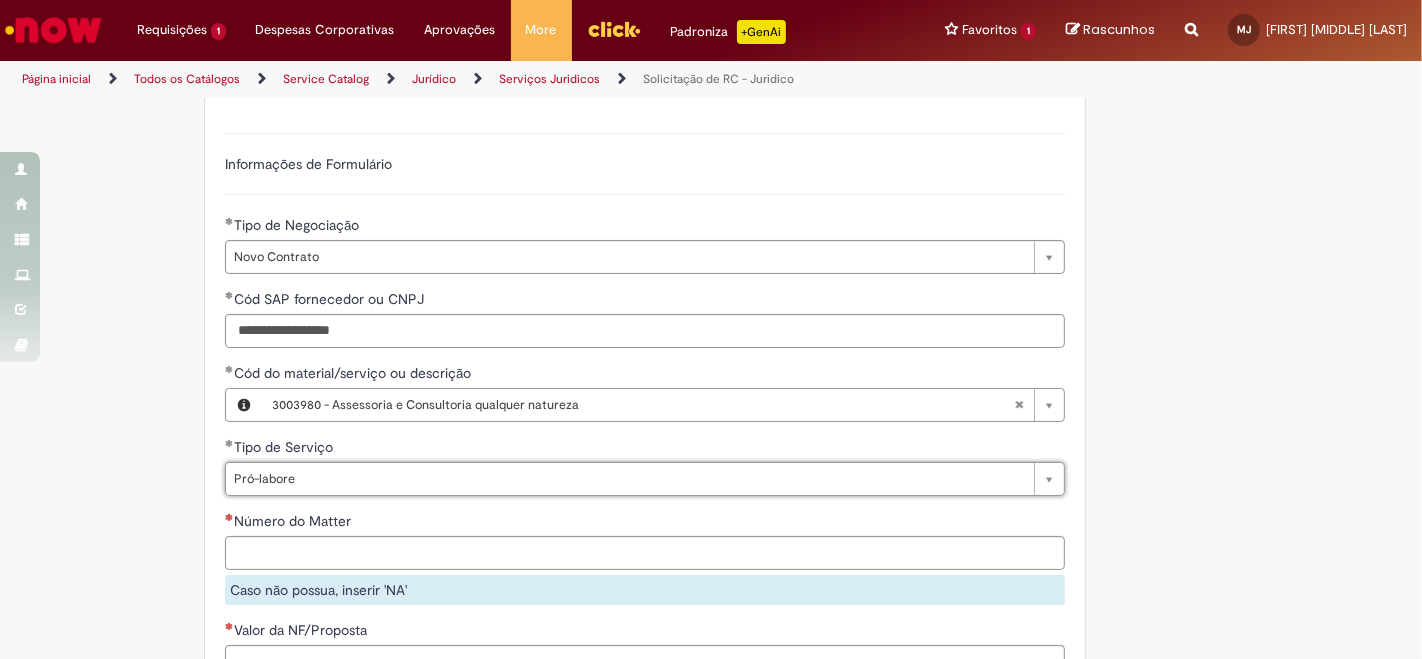 click on "Por favor, anexar o template preenchido.
Adicionar a Favoritos
Solicitação de RC - Juridico
Oferta destinada para solicitações de RC - Juridico
Es t a oferta é destinada a solicitação de  RCs  do  time jurídico . Para darmos continuidade a sua solicitação é importante atenta r -se as regras  abaixo , selecionar o tipo de negociação correta e anexar os d ocumentos  suportes.
Pedimos que descrevam no campo Justificativa  as observações quanto a solicitação de negociação  para alinhamento com o time de Suprimentos (responsável pela negociação) .
IMPORTANTE:
Se a negociação já aconteceu ou o serviço já foi prestado e não houve envolvimento de Suprimentos, o caminho é a  Regularização de NF .
Categoria
Descrição
Quem trata?
Suporte
Regularização
N1" at bounding box center [613, 141] 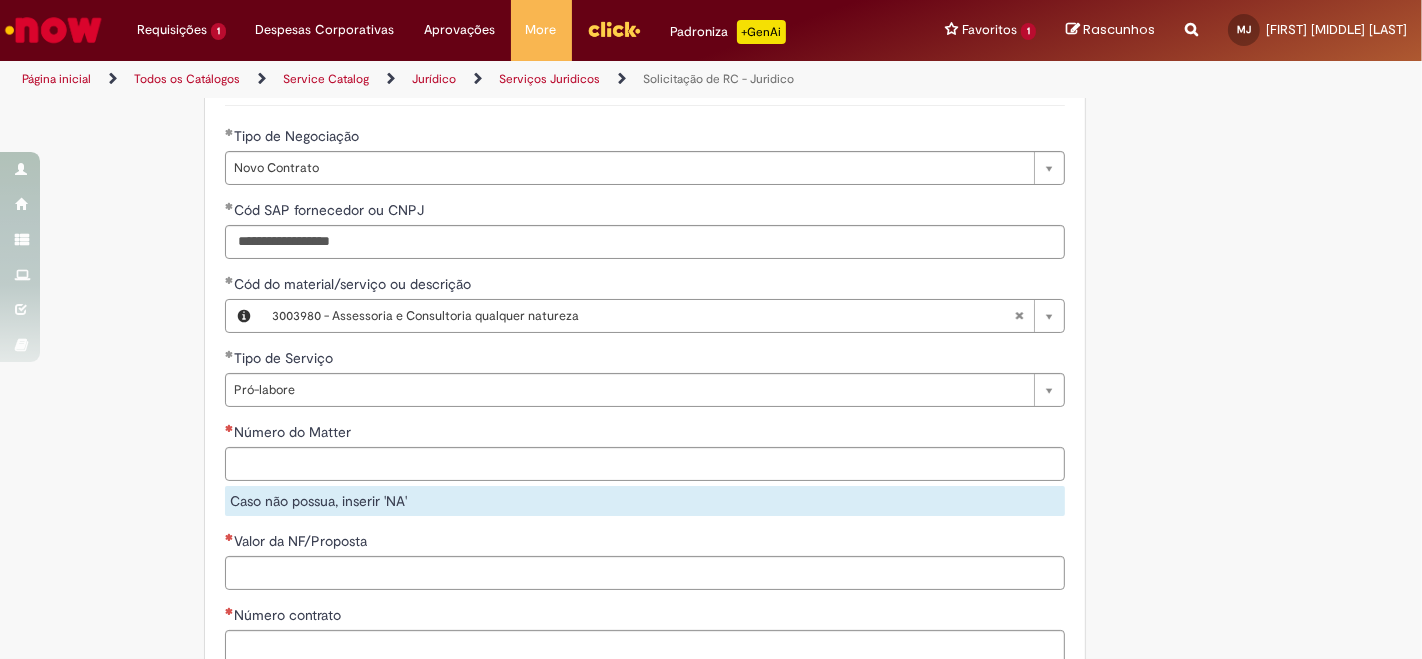 scroll, scrollTop: 1333, scrollLeft: 0, axis: vertical 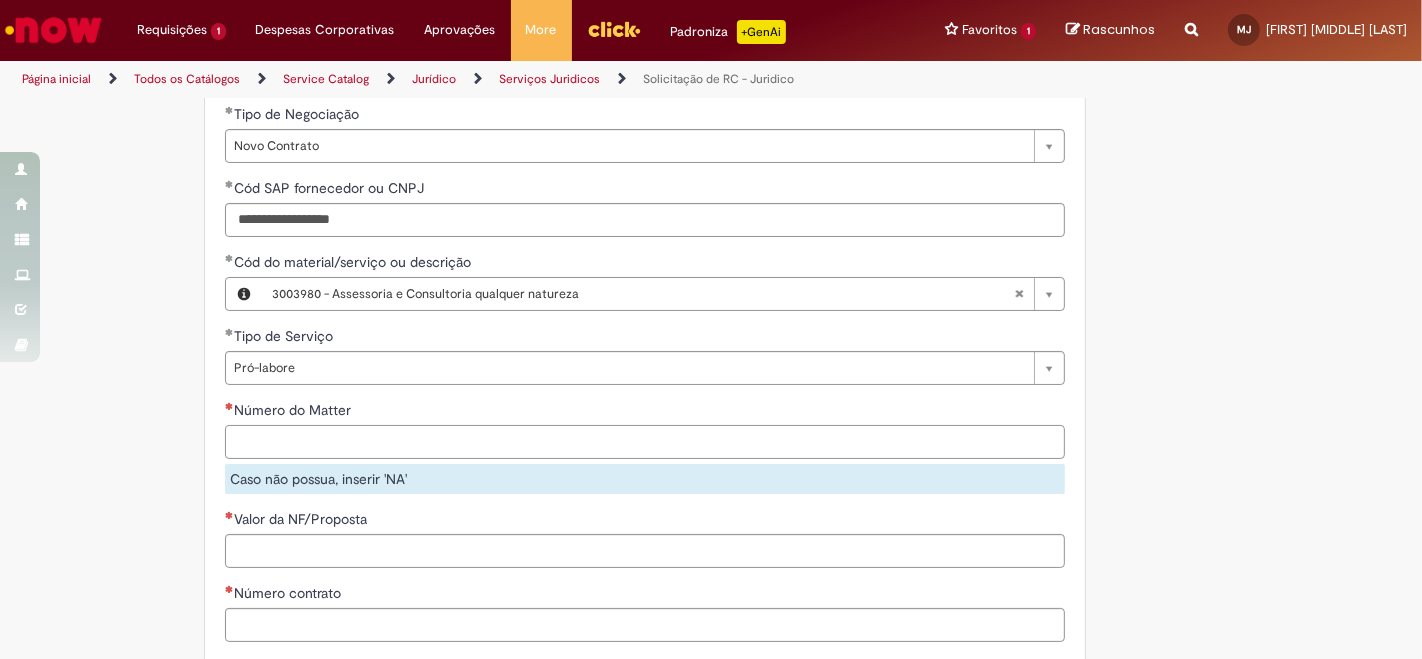 click on "Número do Matter" at bounding box center [645, 442] 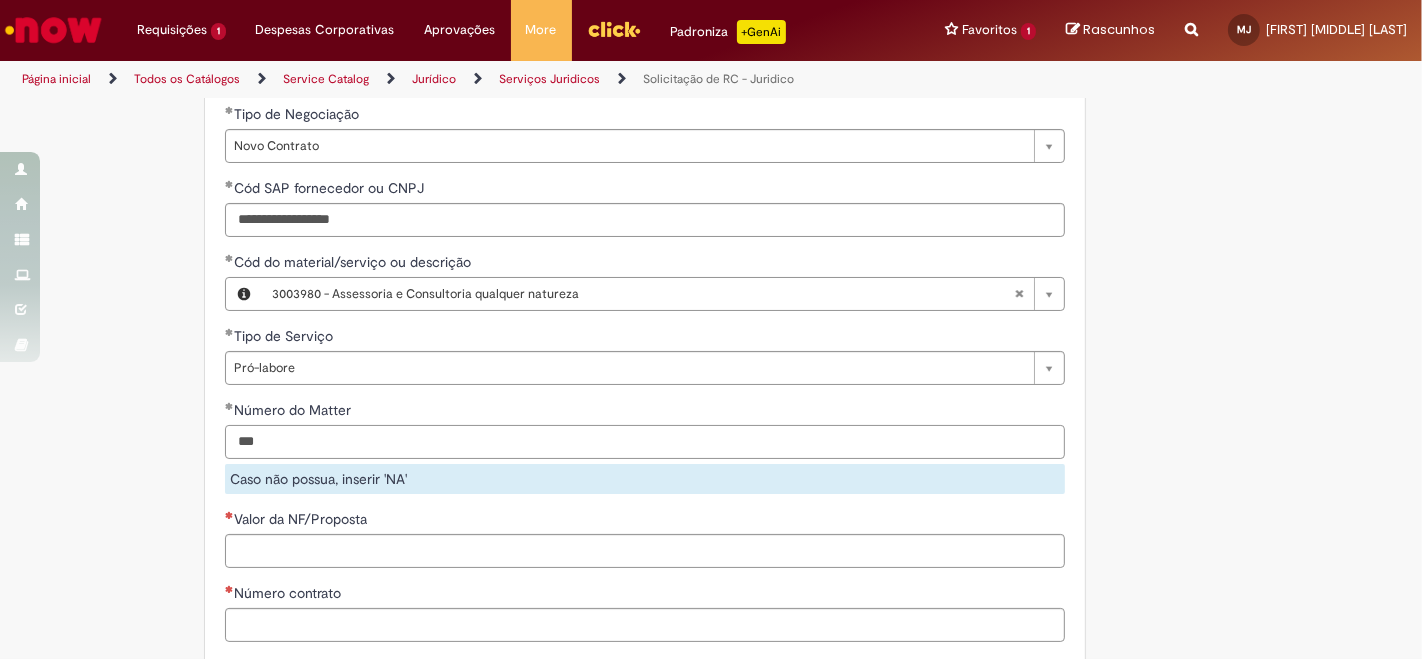type on "***" 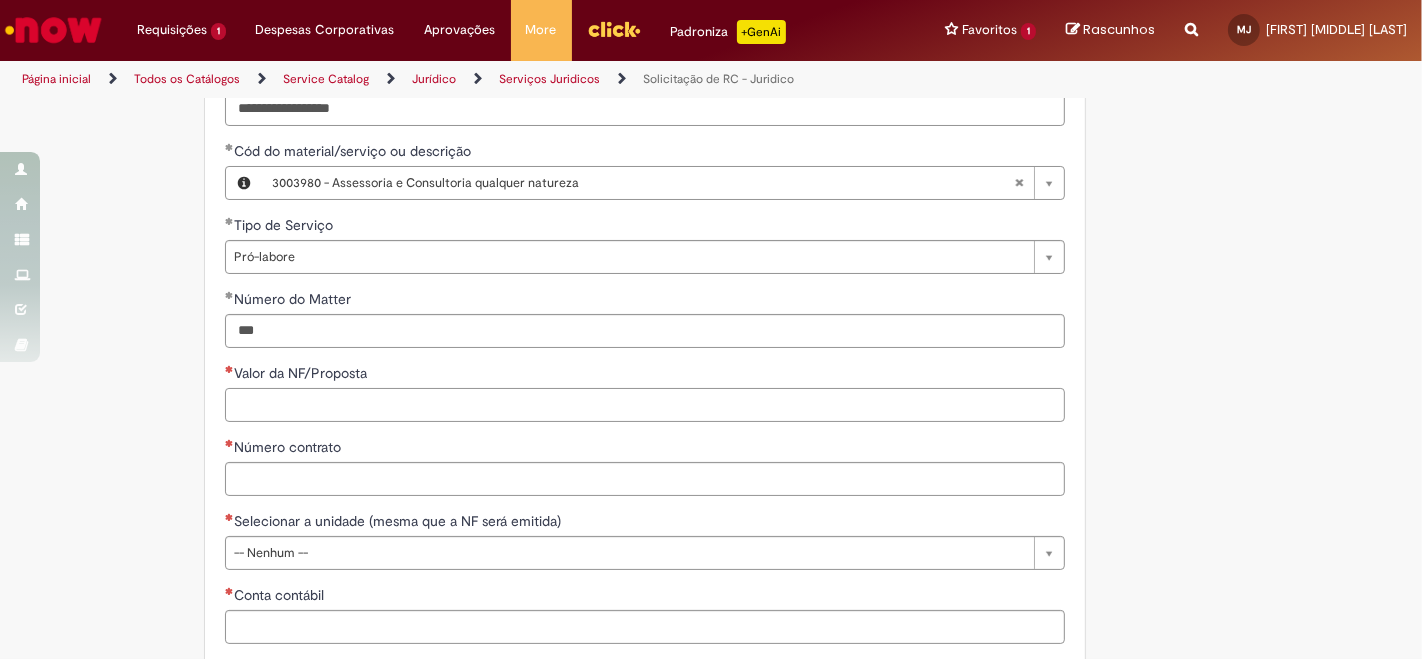 scroll, scrollTop: 1931, scrollLeft: 0, axis: vertical 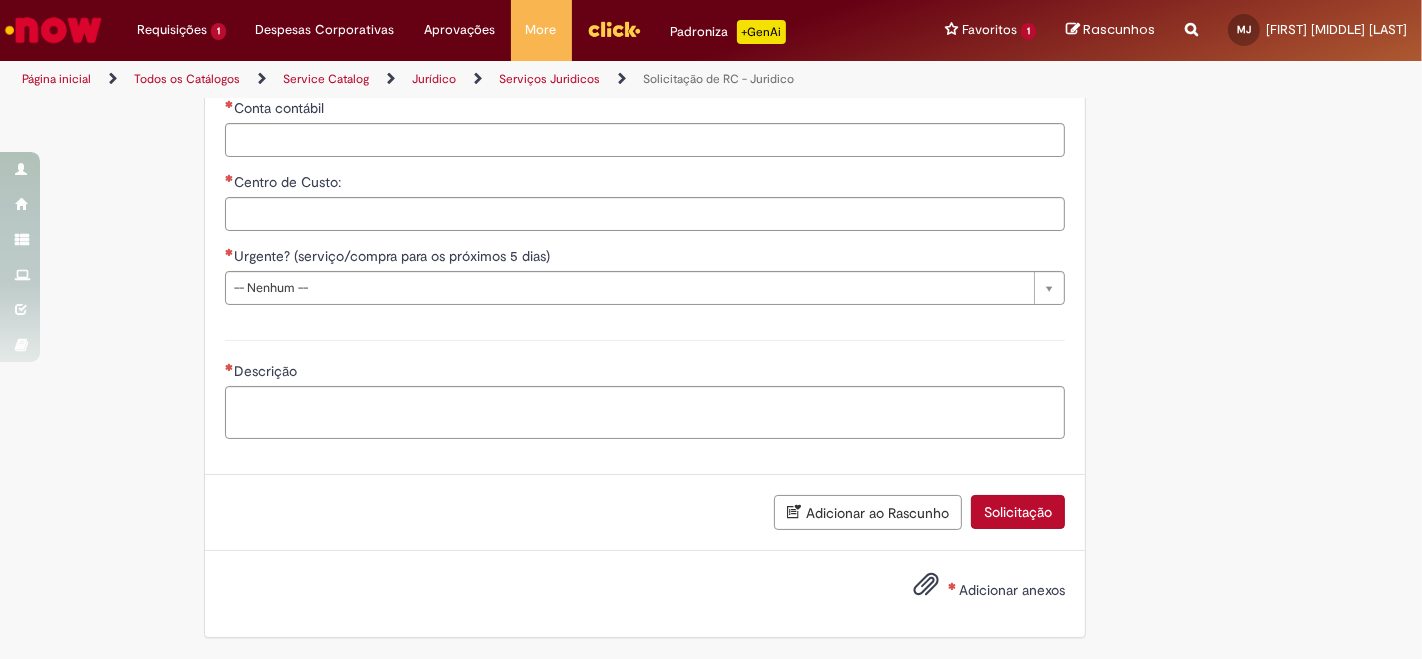 click on "Adicionar anexos" at bounding box center [1012, 590] 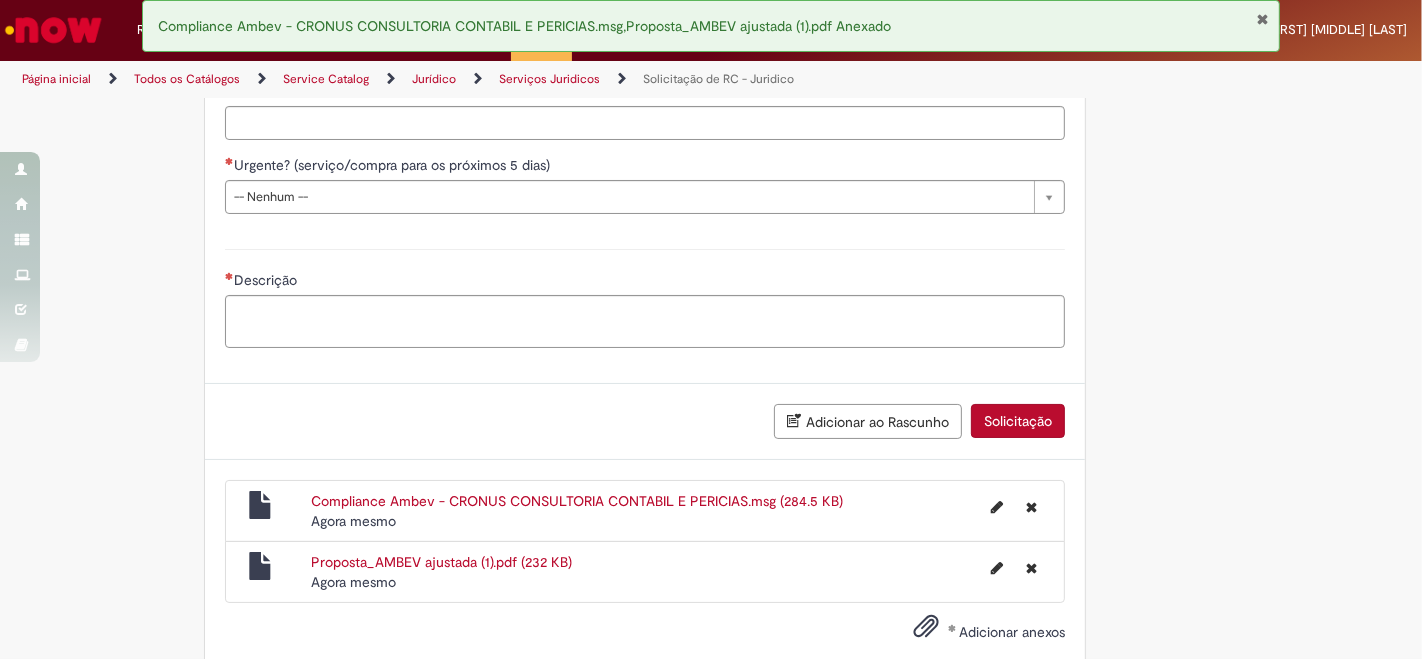 scroll, scrollTop: 2063, scrollLeft: 0, axis: vertical 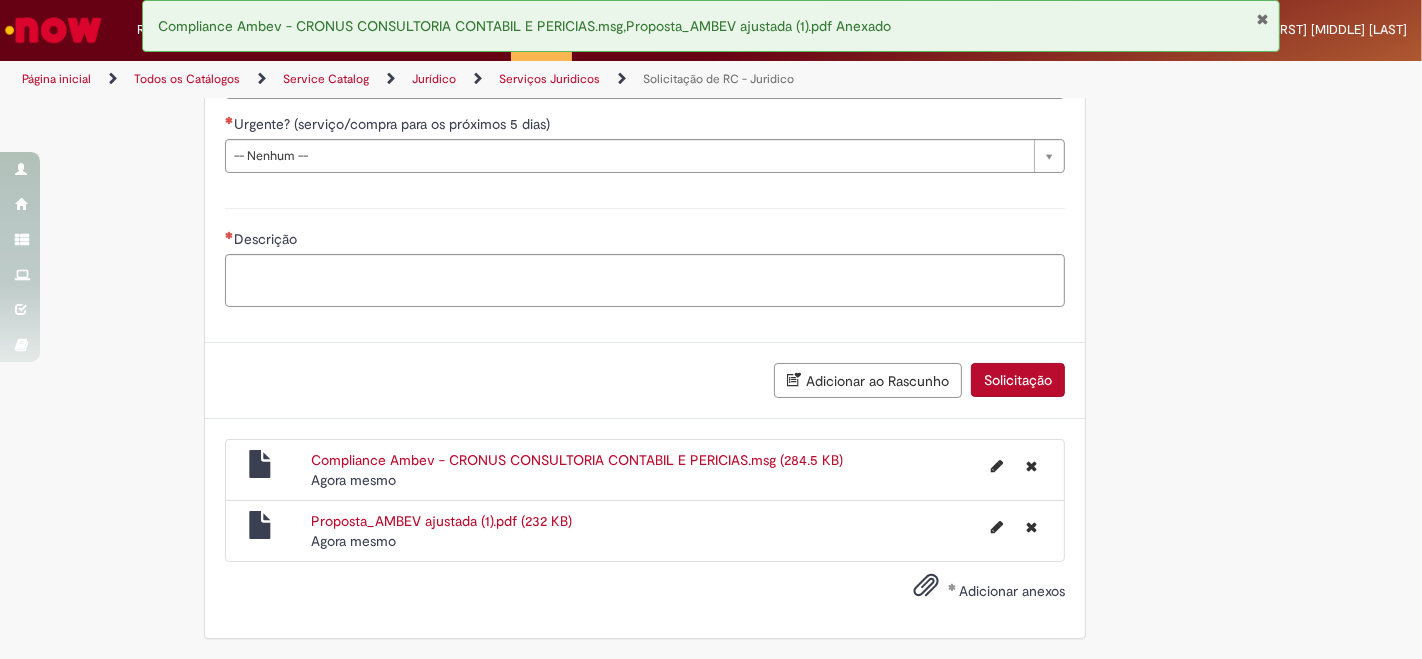 click on "Proposta_AMBEV ajustada (1).pdf (232 KB)" at bounding box center (441, 521) 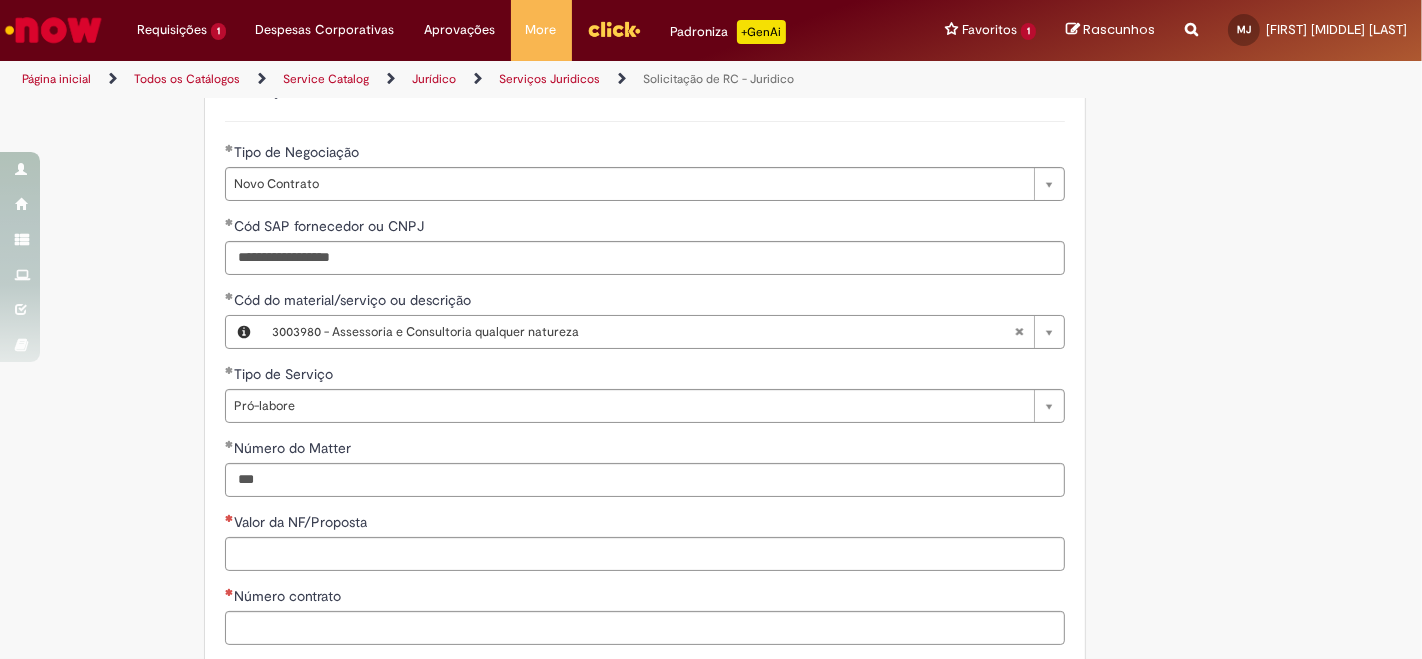 scroll, scrollTop: 1285, scrollLeft: 0, axis: vertical 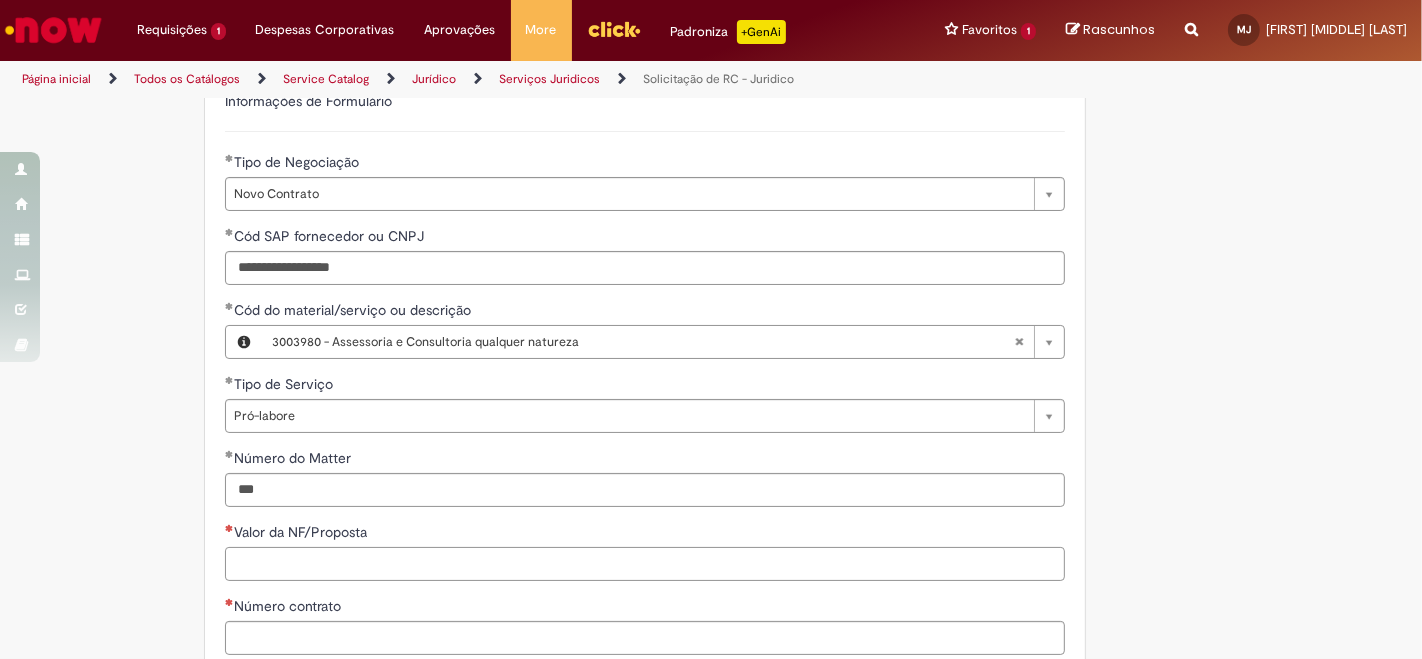 click on "Valor da NF/Proposta" at bounding box center [645, 564] 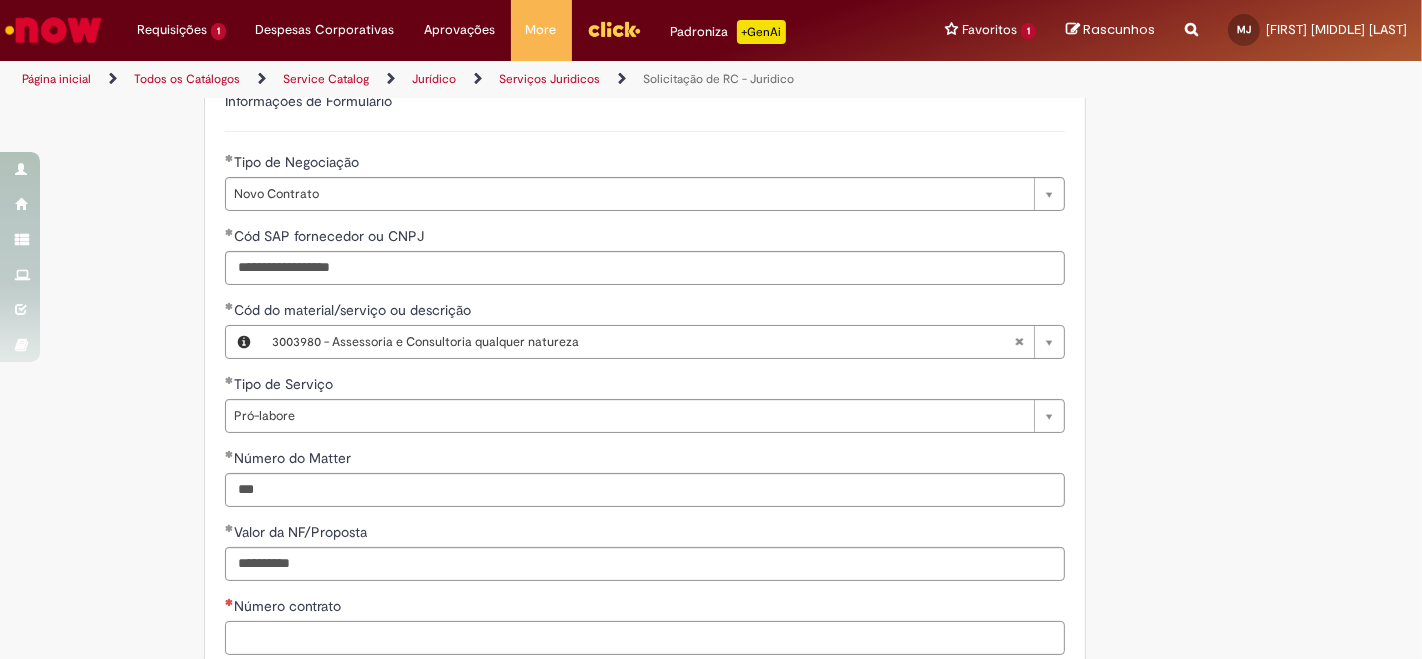 type on "**********" 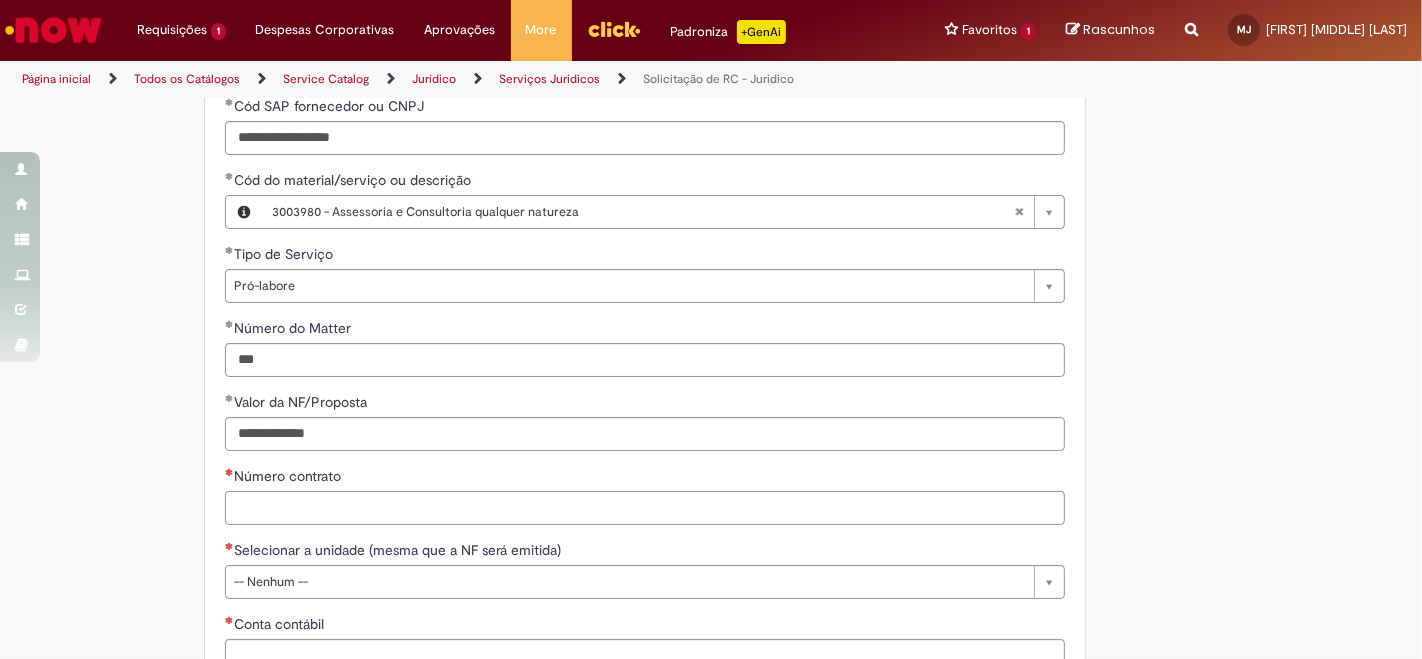 scroll, scrollTop: 1508, scrollLeft: 0, axis: vertical 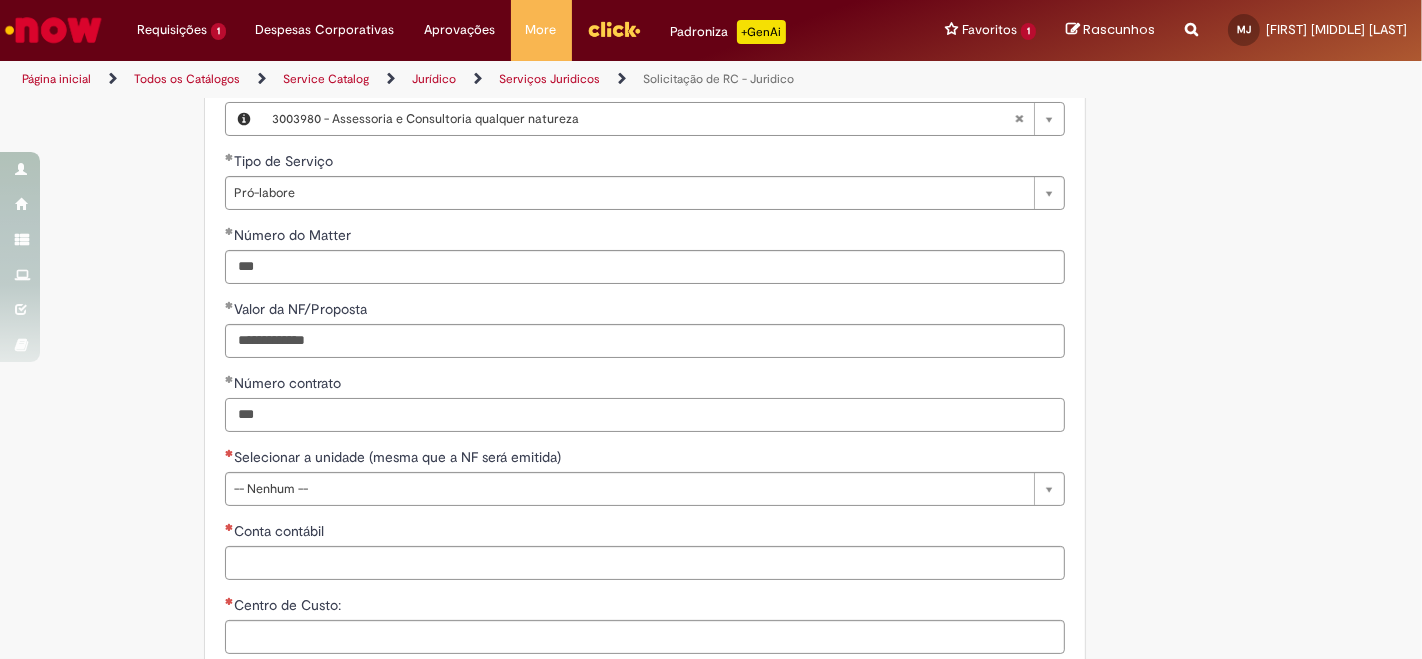 type on "***" 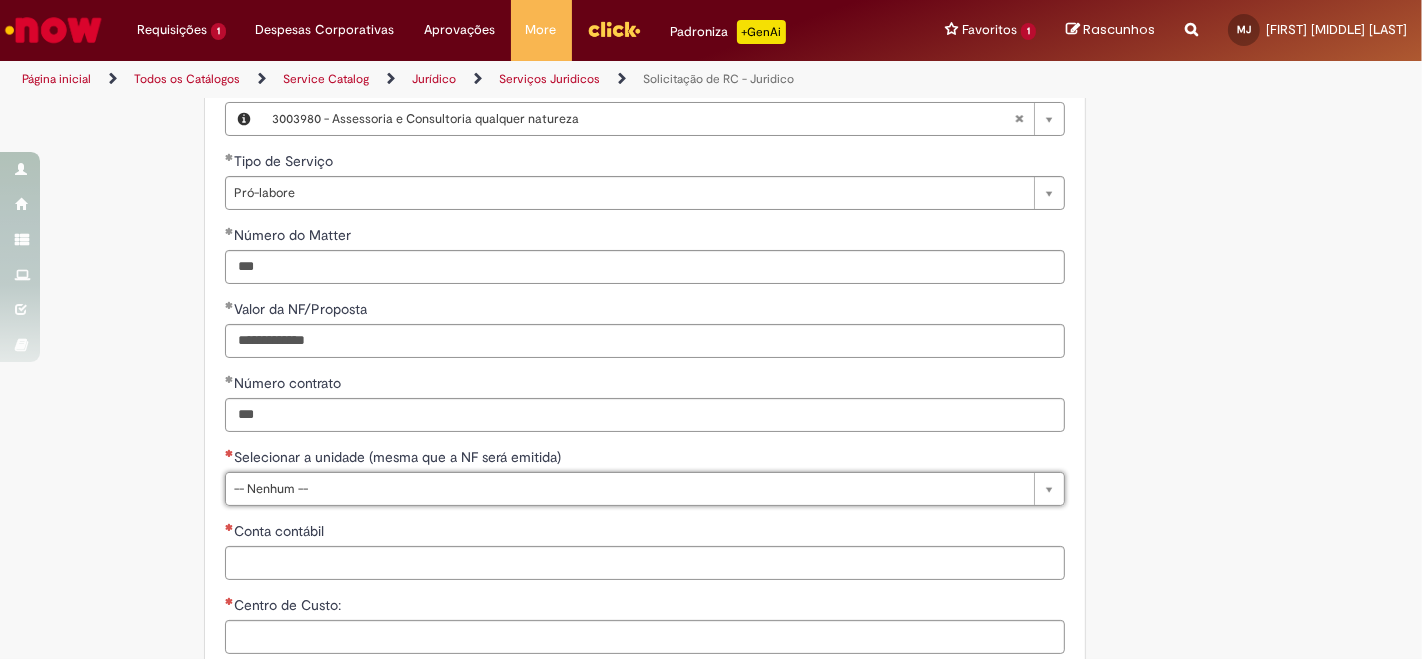 type on "*" 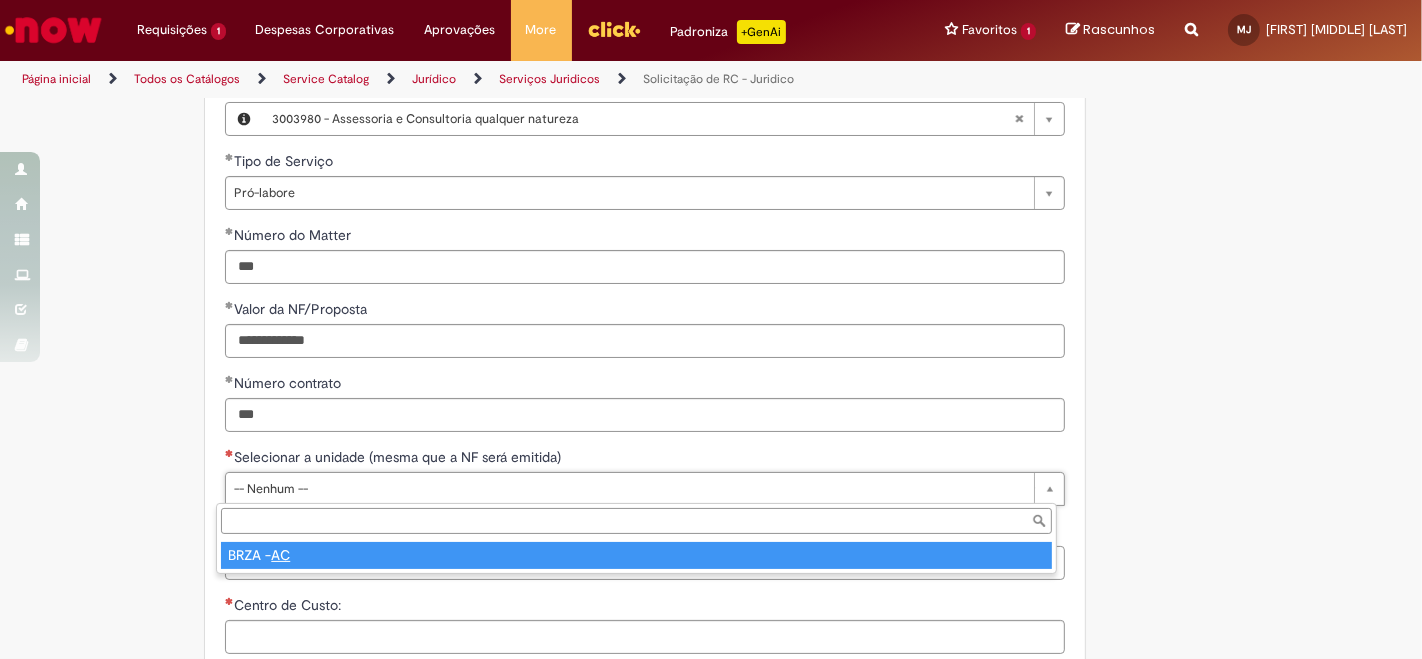 type on "*********" 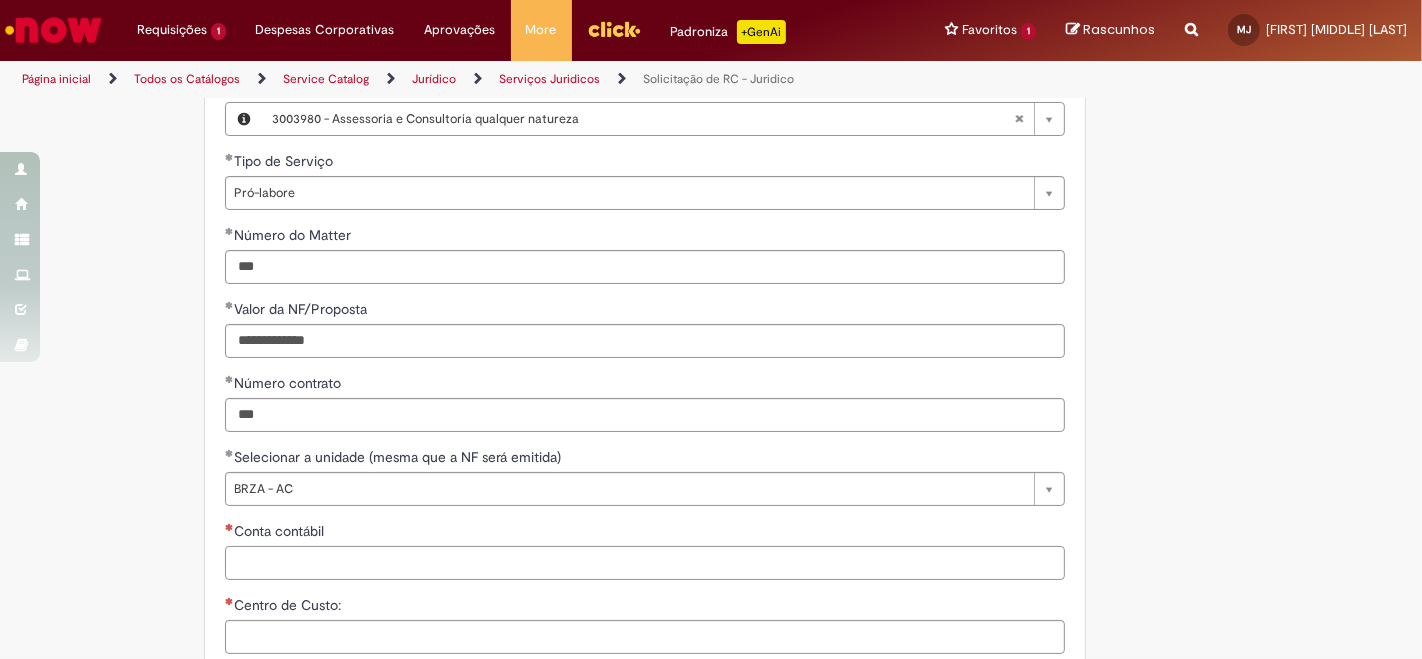 paste on "*******" 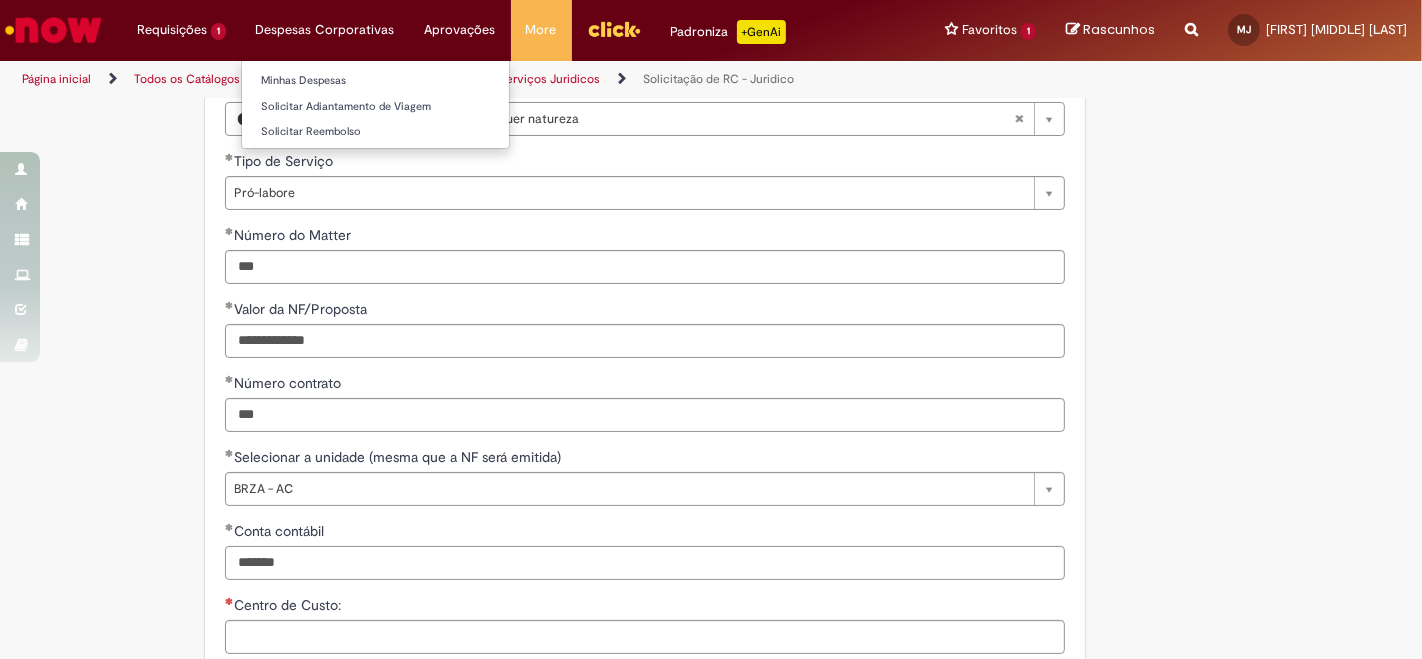 type on "*******" 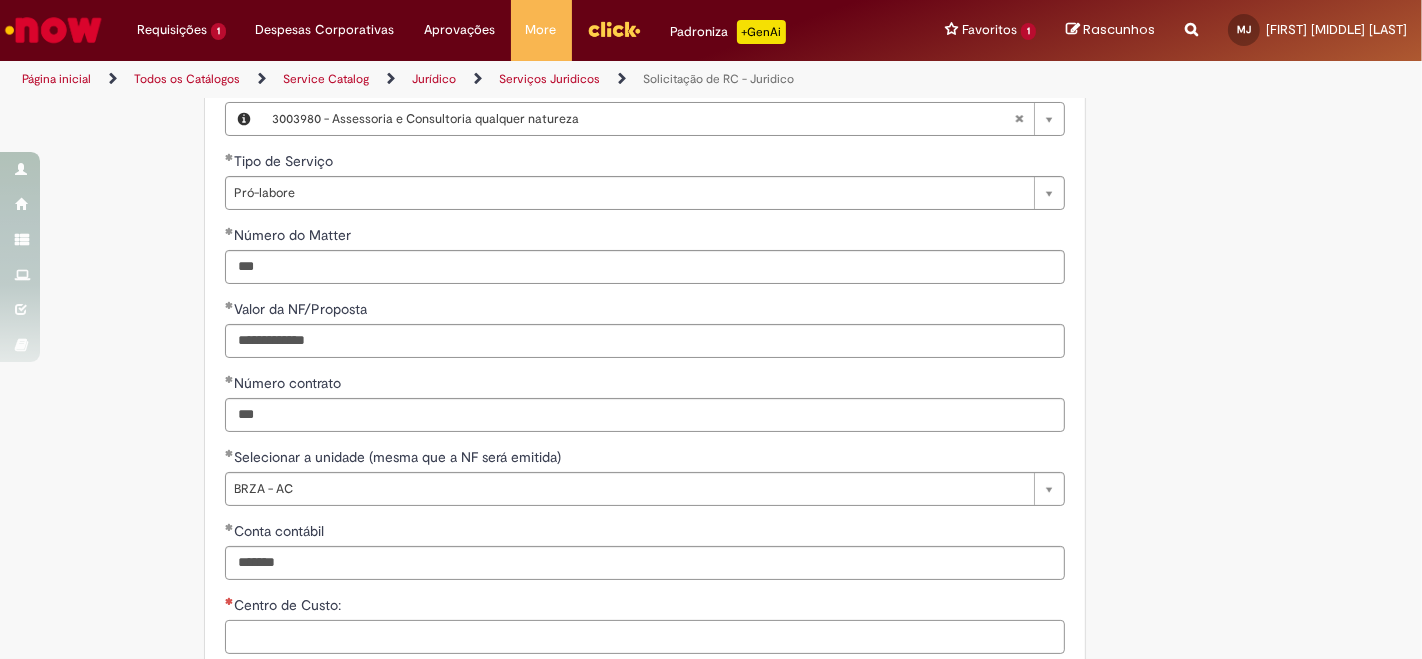 paste on "**********" 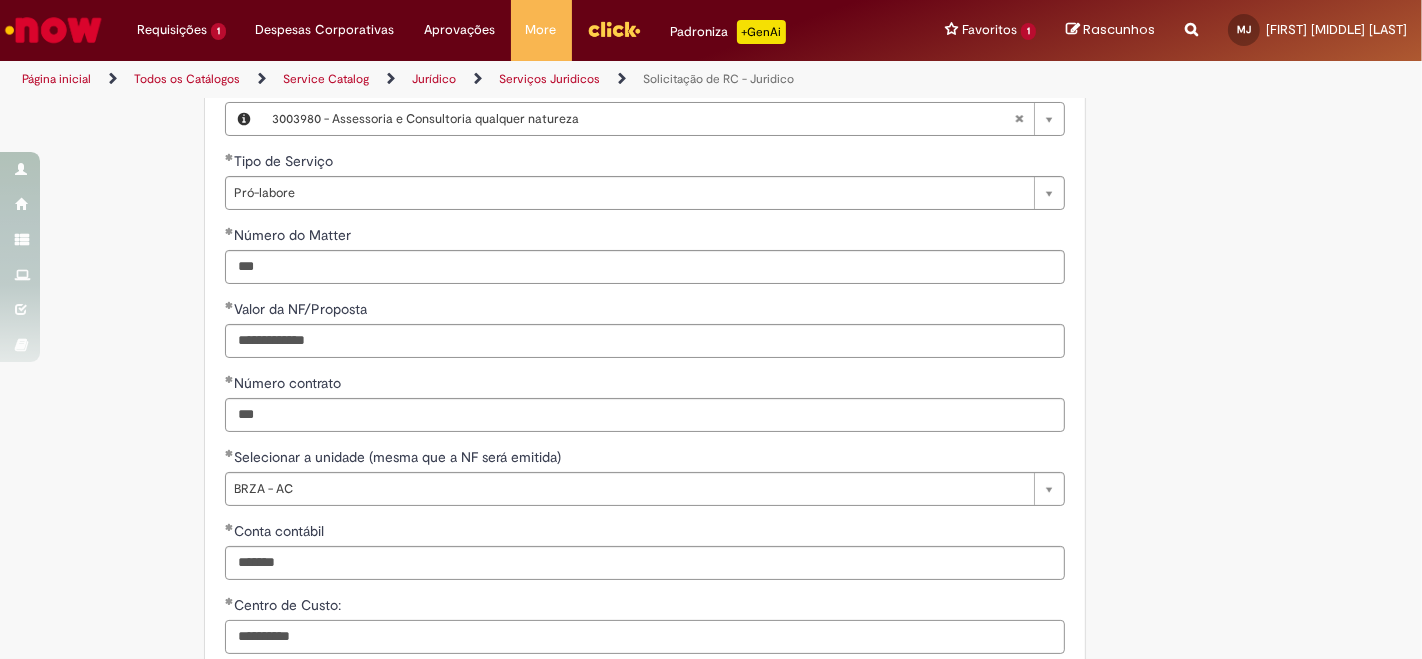 type on "**********" 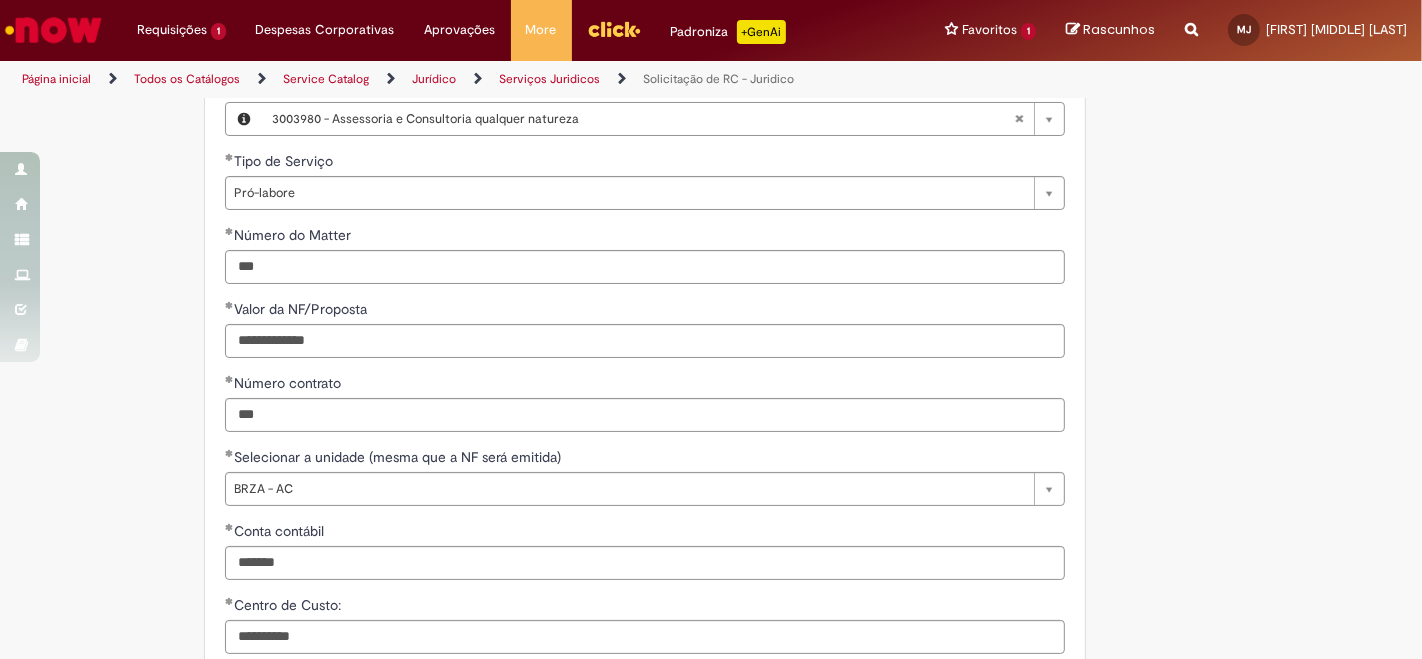 scroll, scrollTop: 1825, scrollLeft: 0, axis: vertical 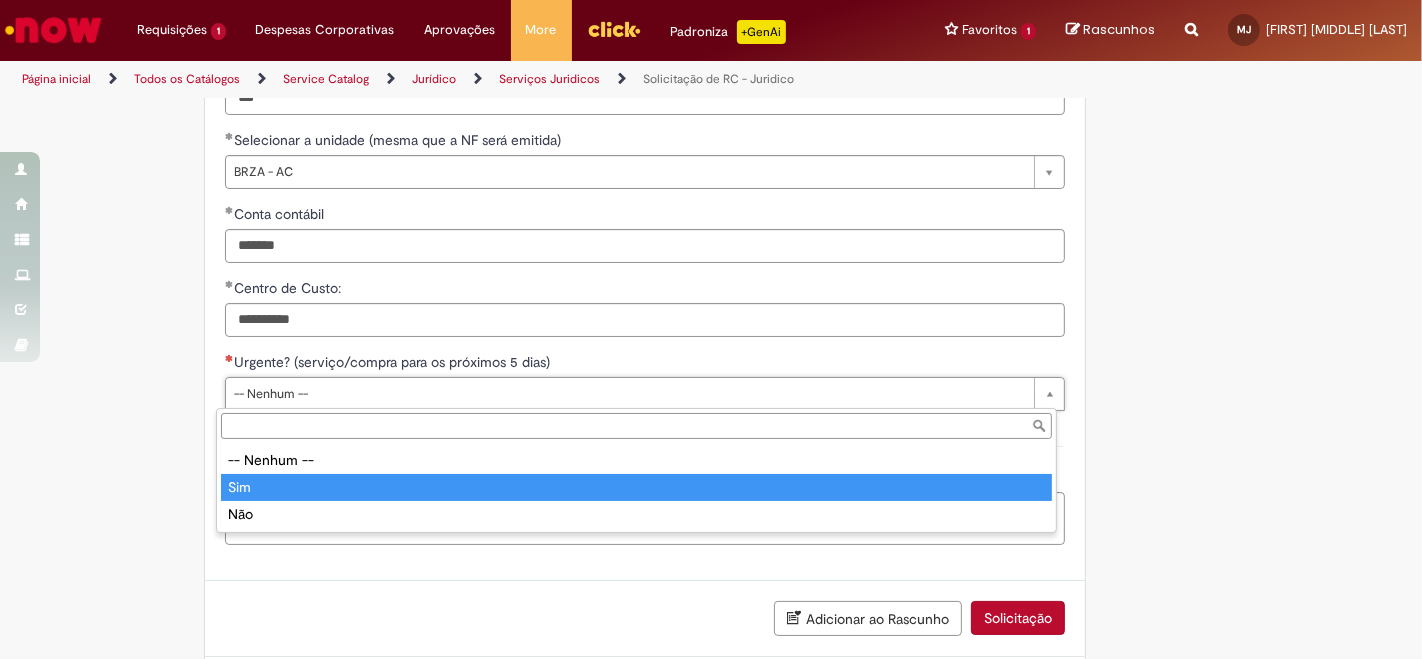 type on "***" 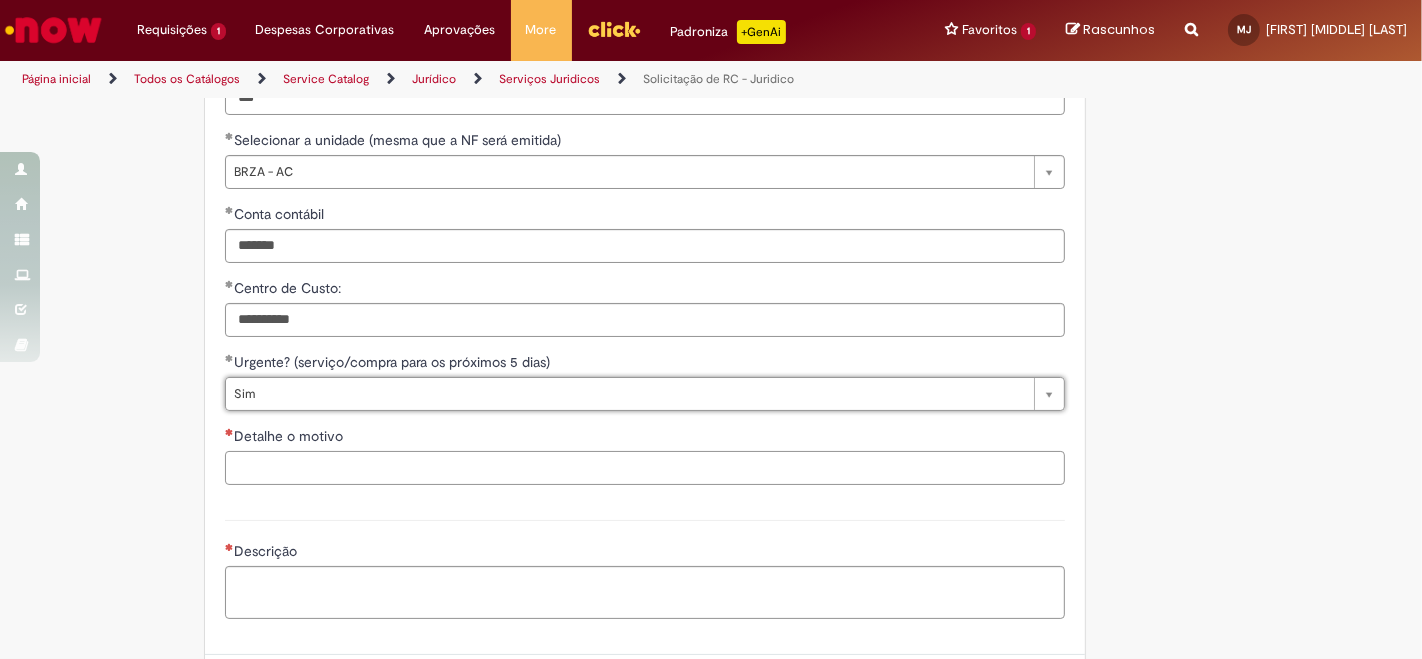 click on "Detalhe o motivo" at bounding box center [645, 468] 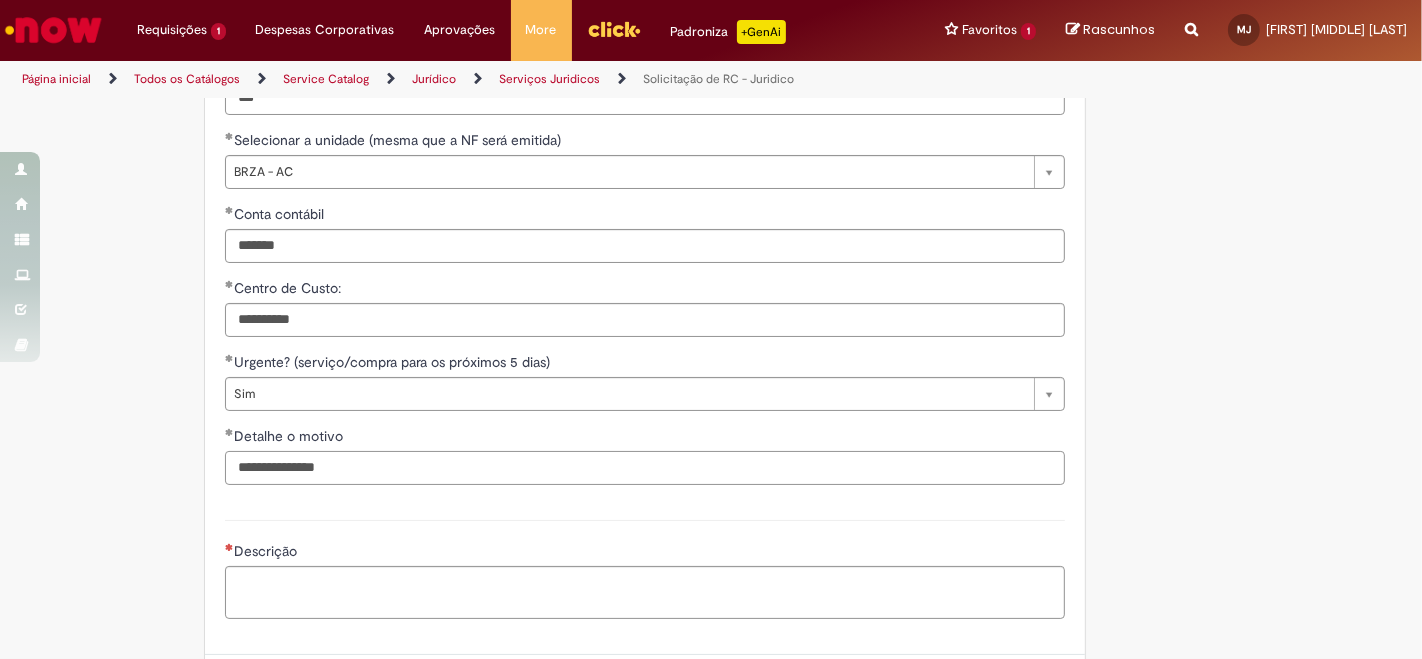 type on "**********" 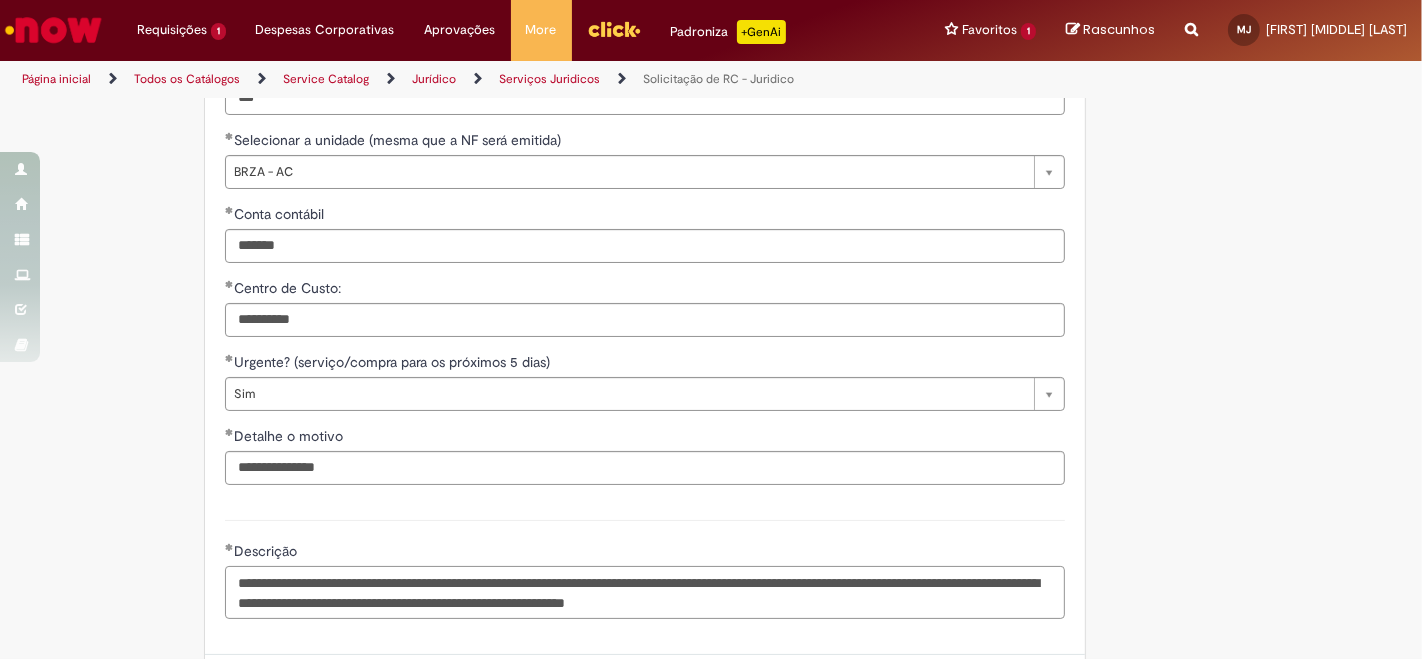 click on "**********" at bounding box center (645, 592) 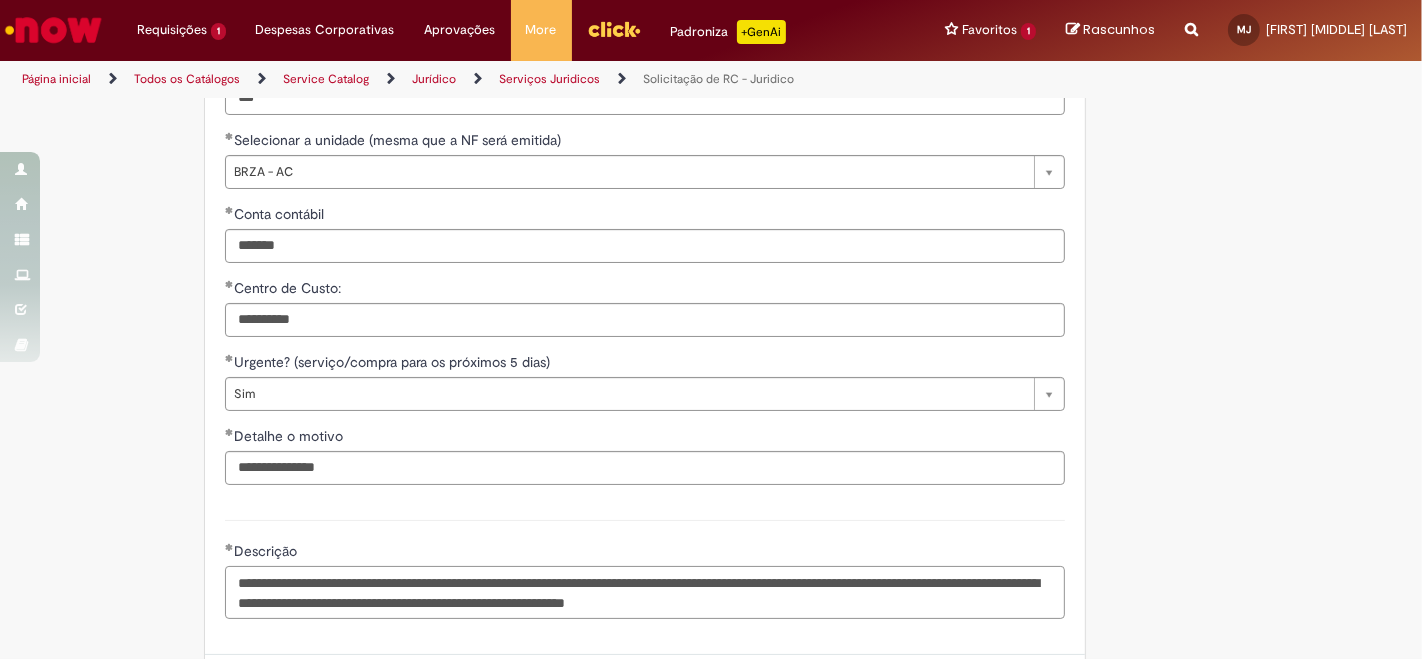 drag, startPoint x: 600, startPoint y: 583, endPoint x: 672, endPoint y: 497, distance: 112.1606 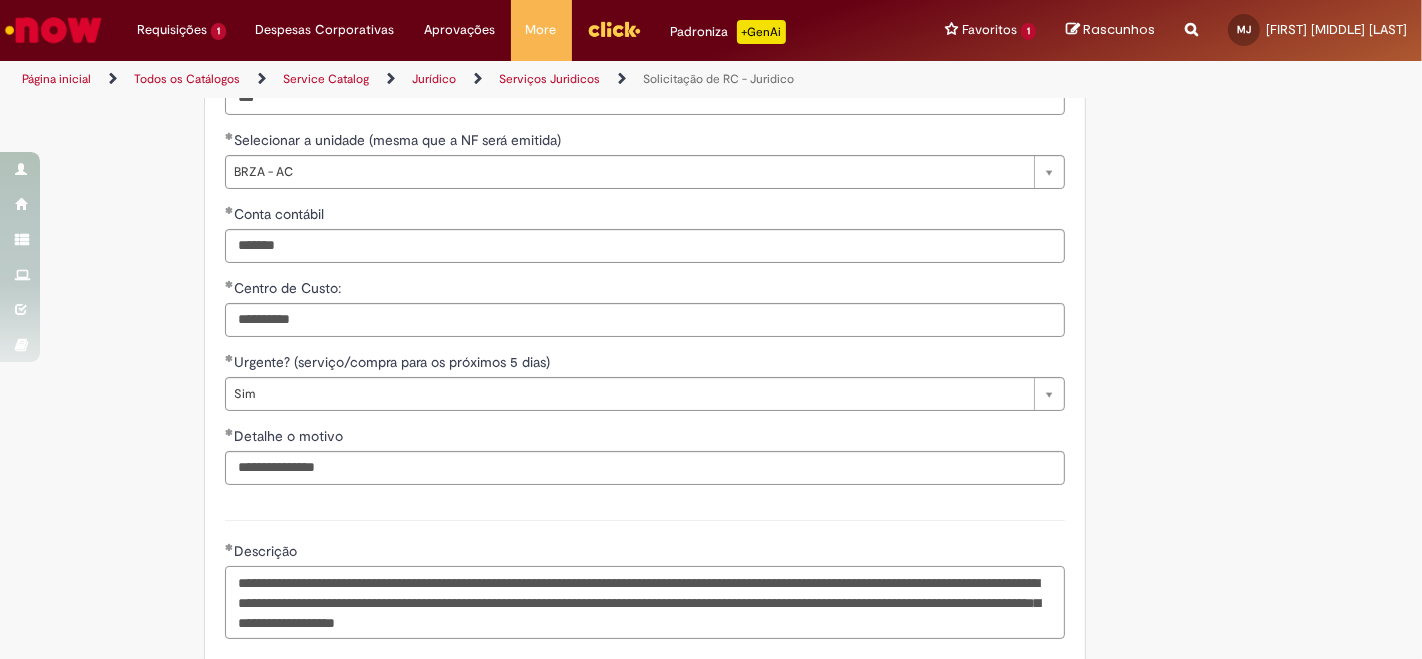 click on "**********" at bounding box center [645, 602] 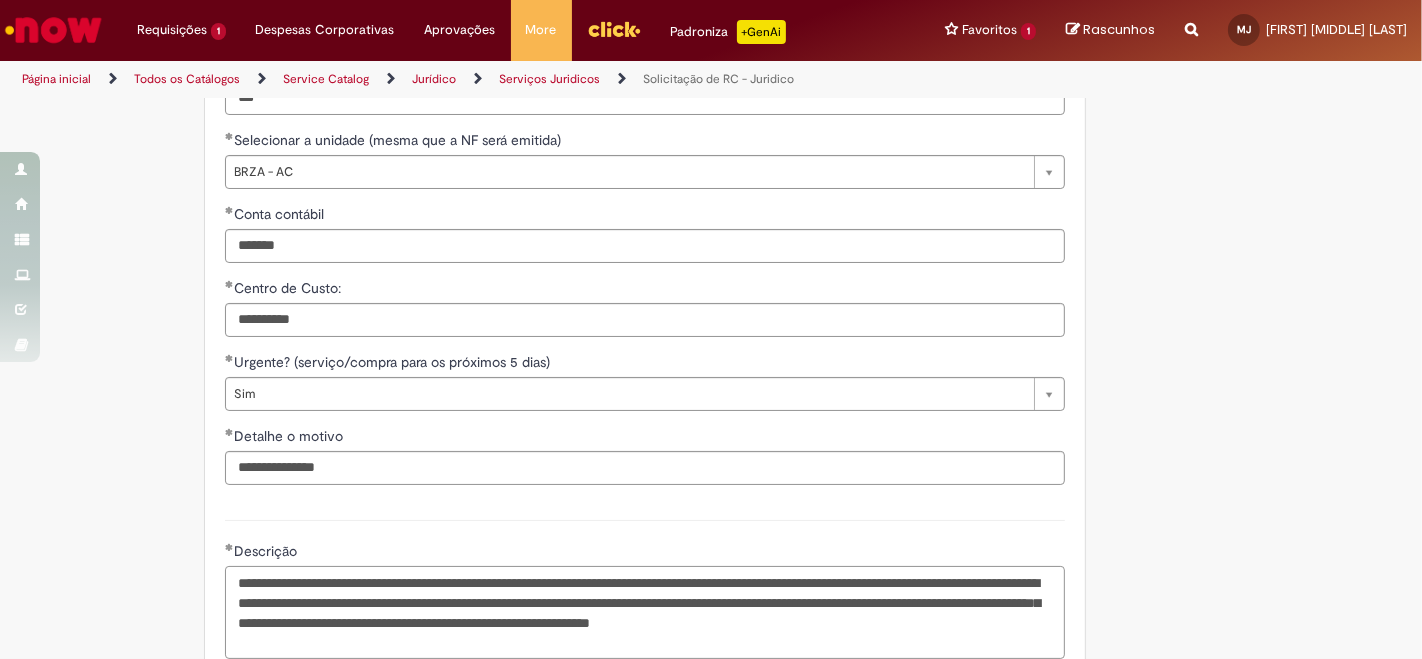 click on "**********" at bounding box center (645, 612) 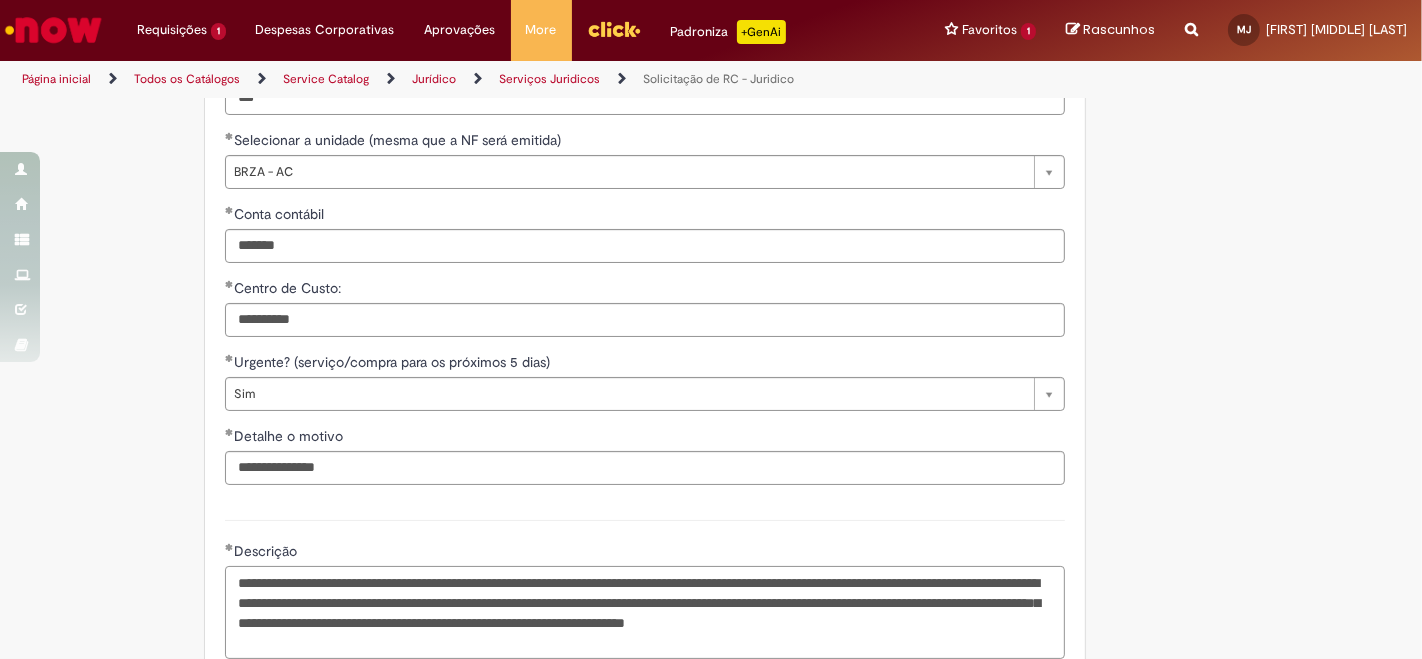 drag, startPoint x: 804, startPoint y: 604, endPoint x: 296, endPoint y: 627, distance: 508.52042 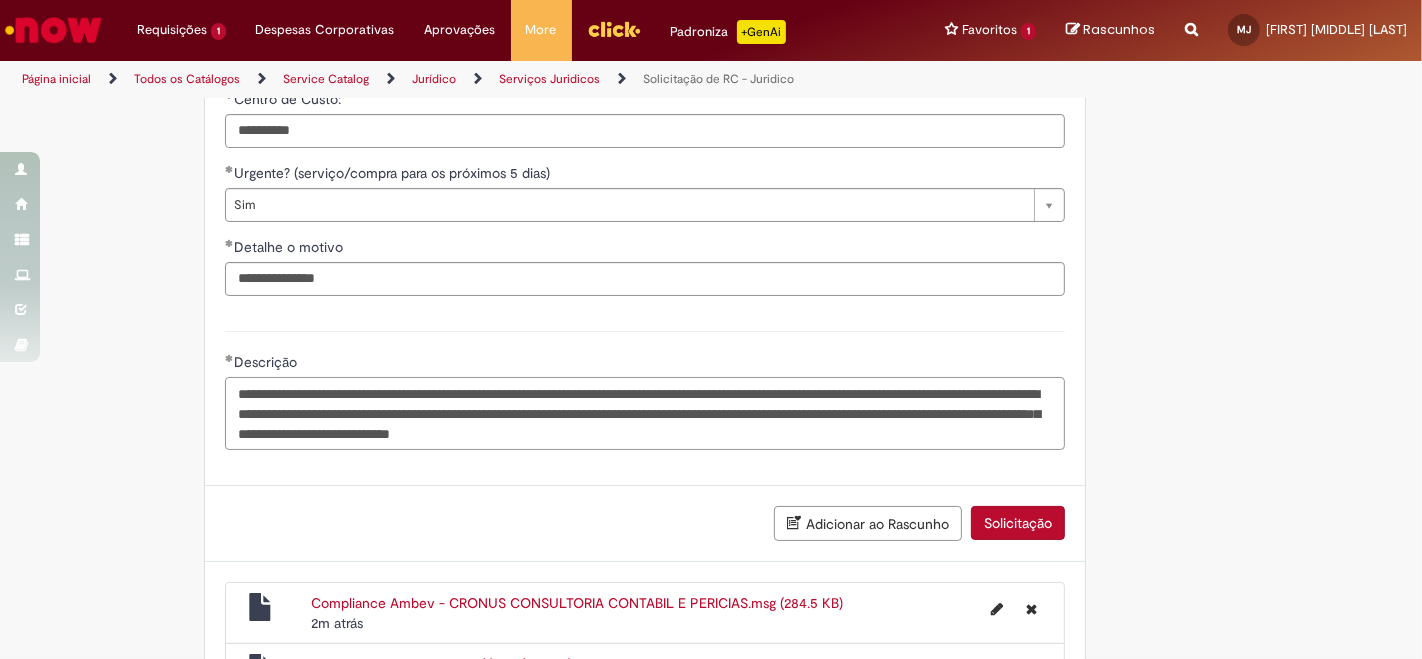 scroll, scrollTop: 2157, scrollLeft: 0, axis: vertical 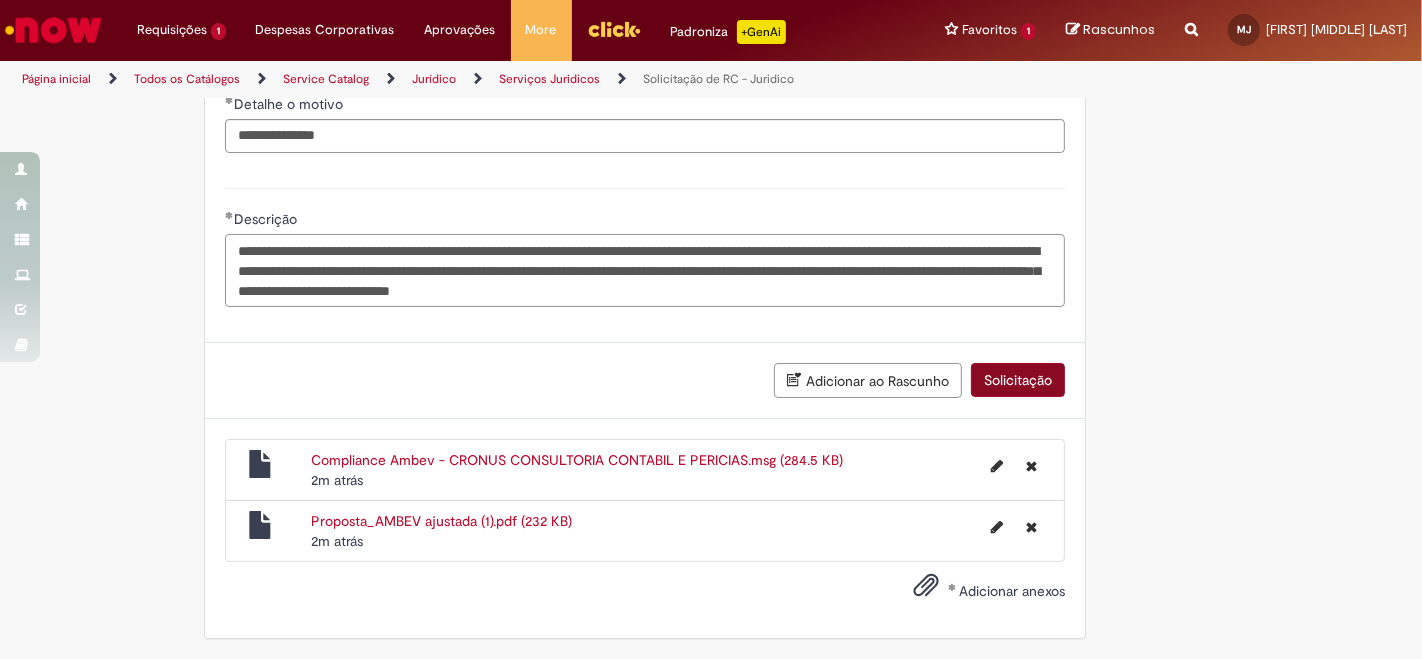 type on "**********" 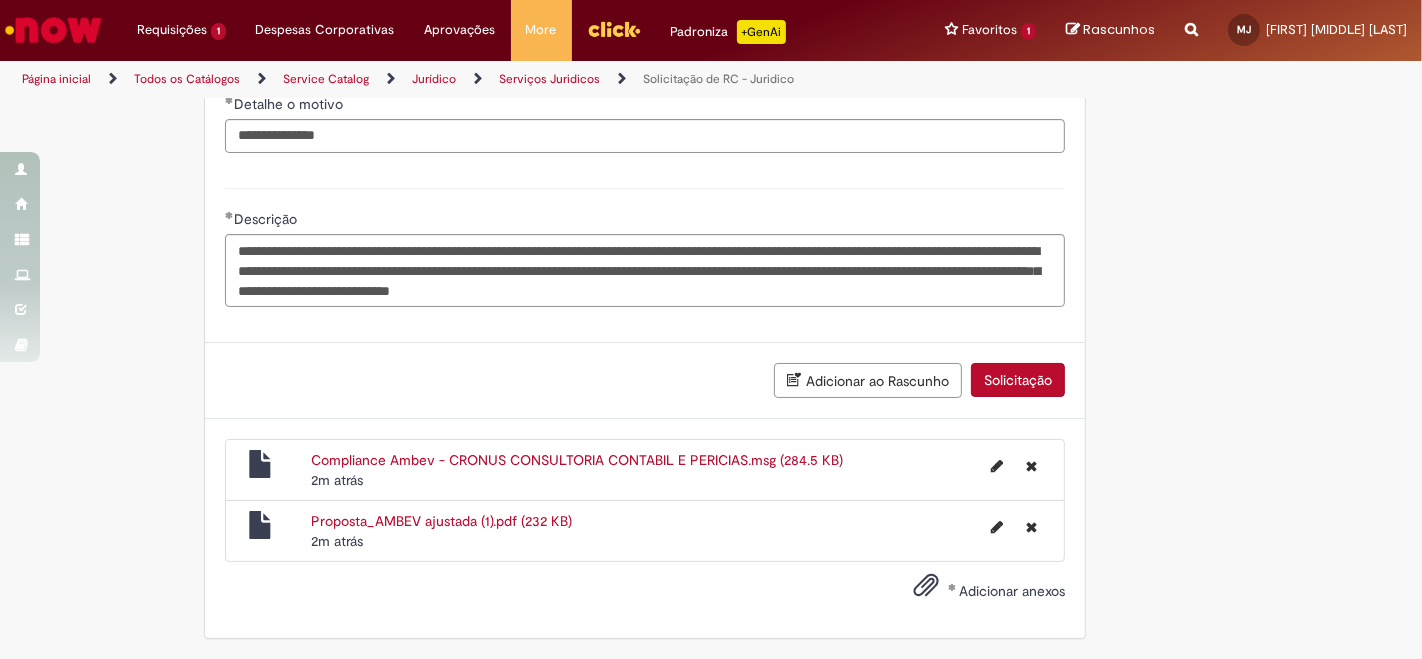 click on "Solicitação" at bounding box center [1018, 380] 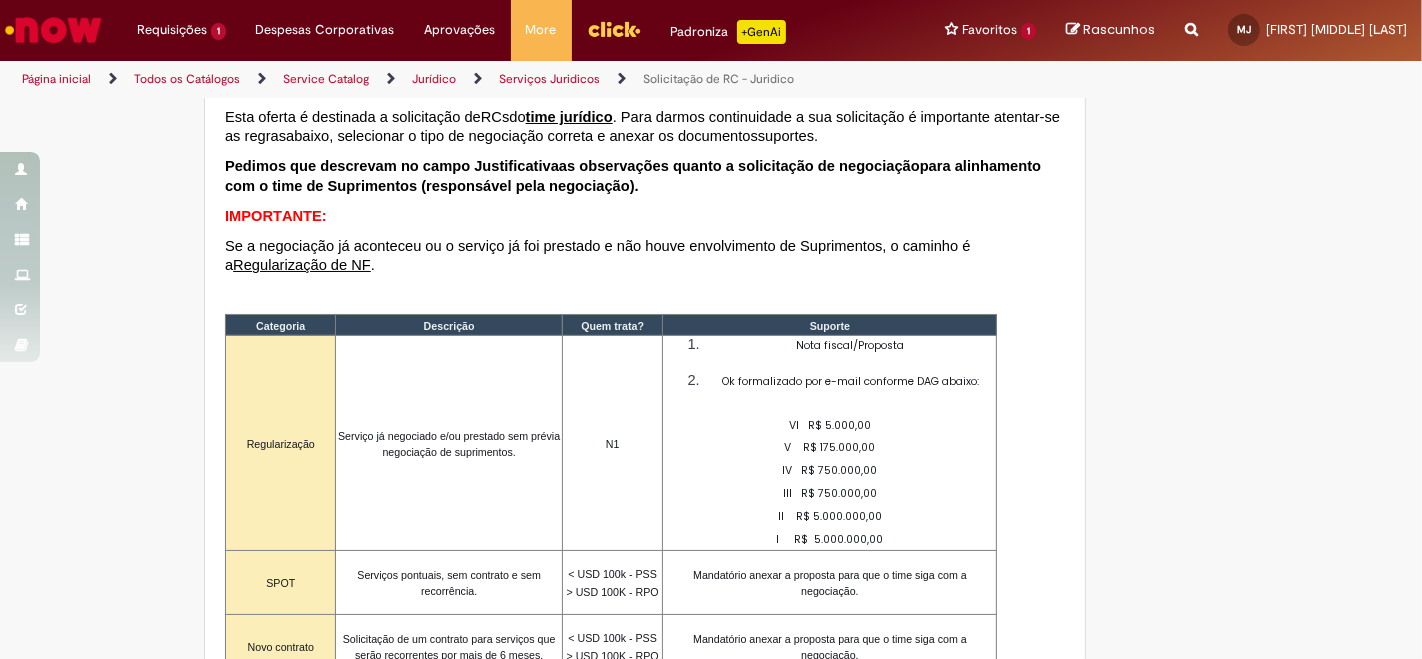 scroll, scrollTop: 0, scrollLeft: 0, axis: both 